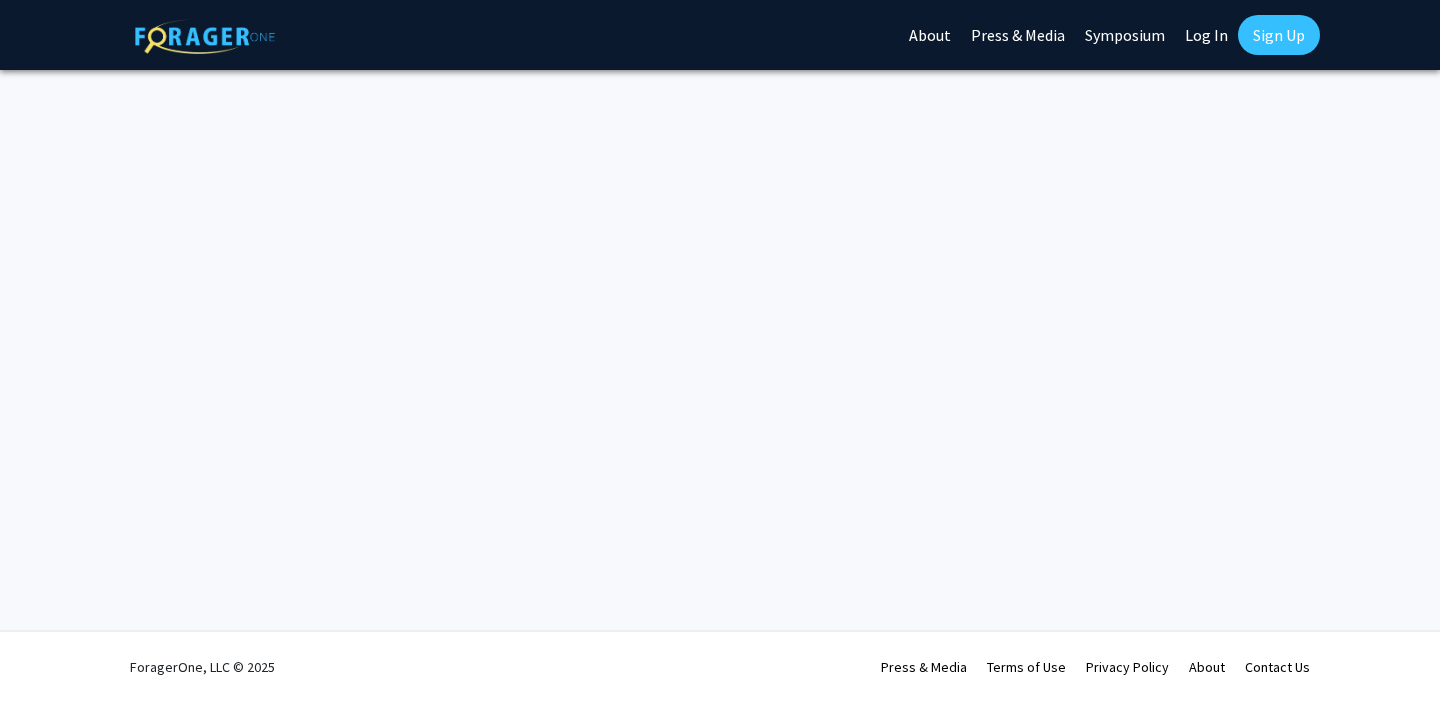 scroll, scrollTop: 0, scrollLeft: 0, axis: both 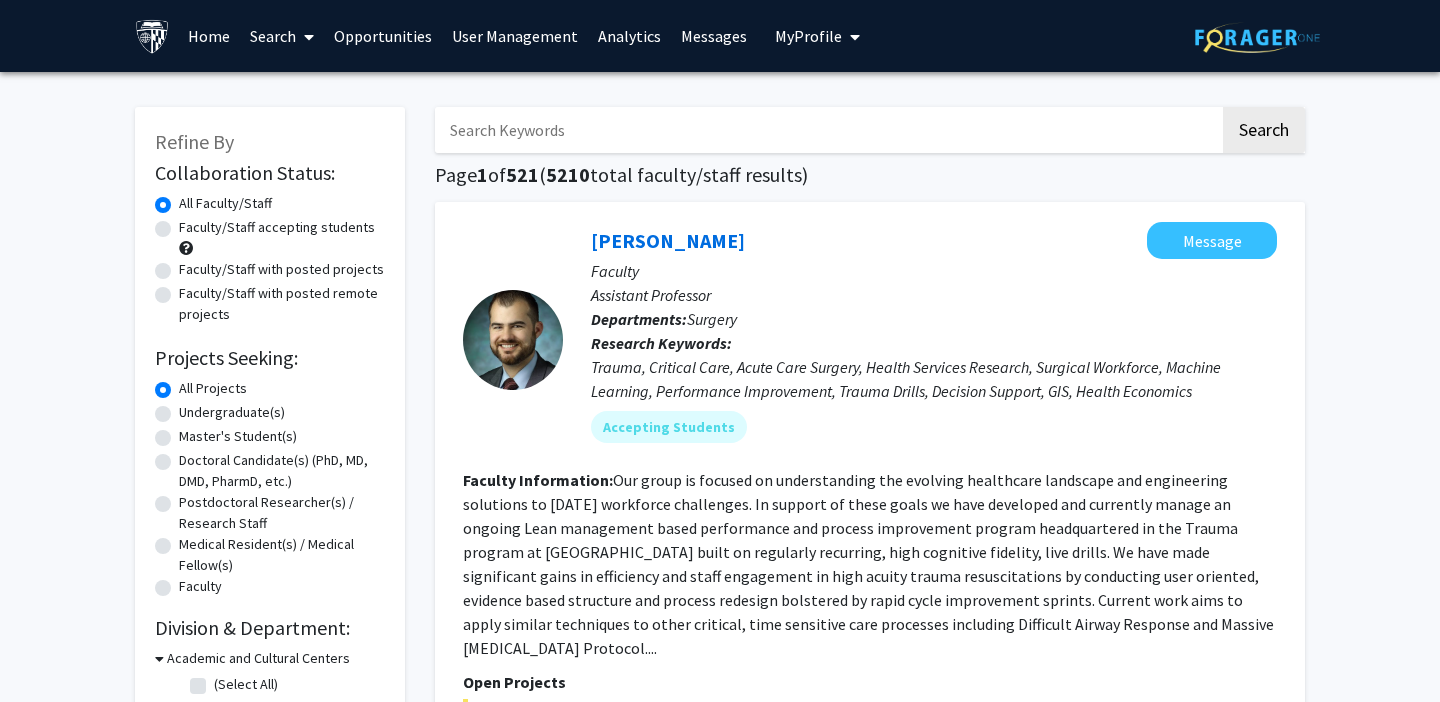 click on "Search" at bounding box center [282, 36] 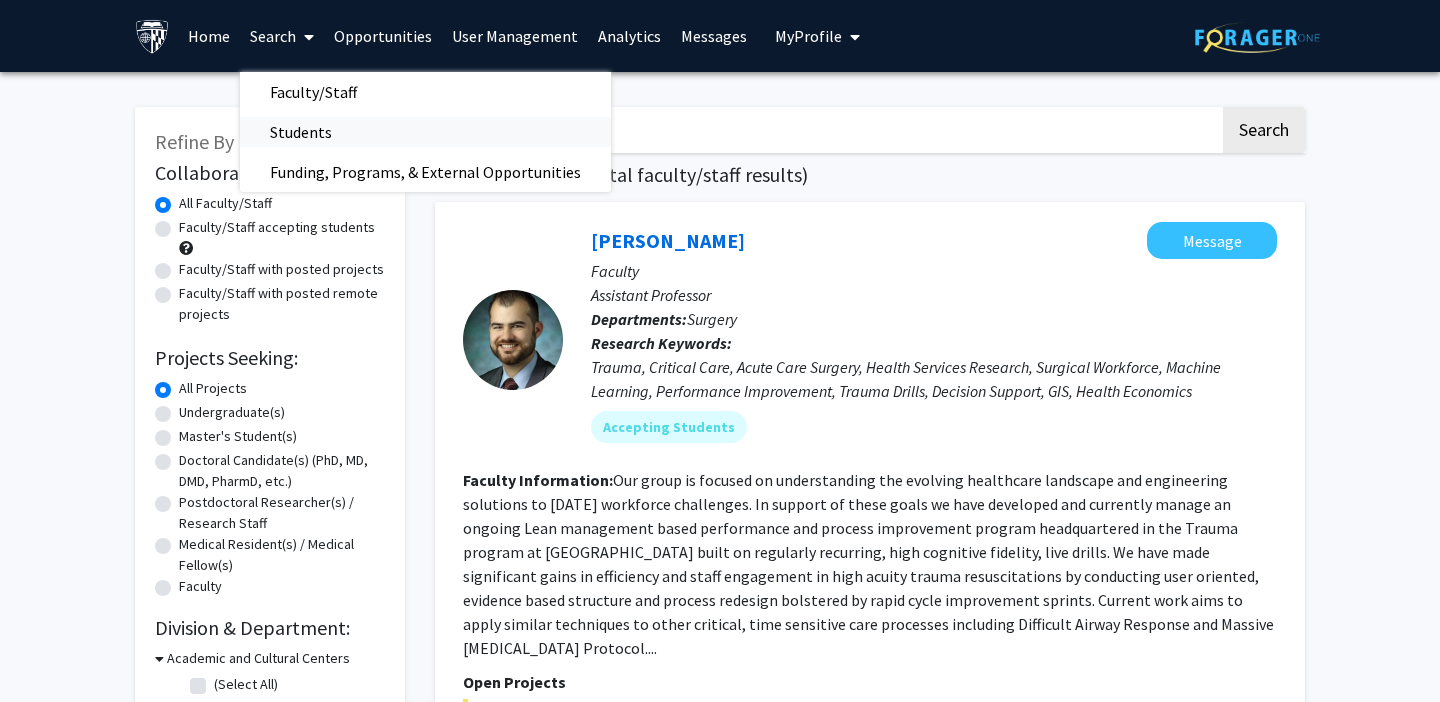 click on "Students" at bounding box center [301, 132] 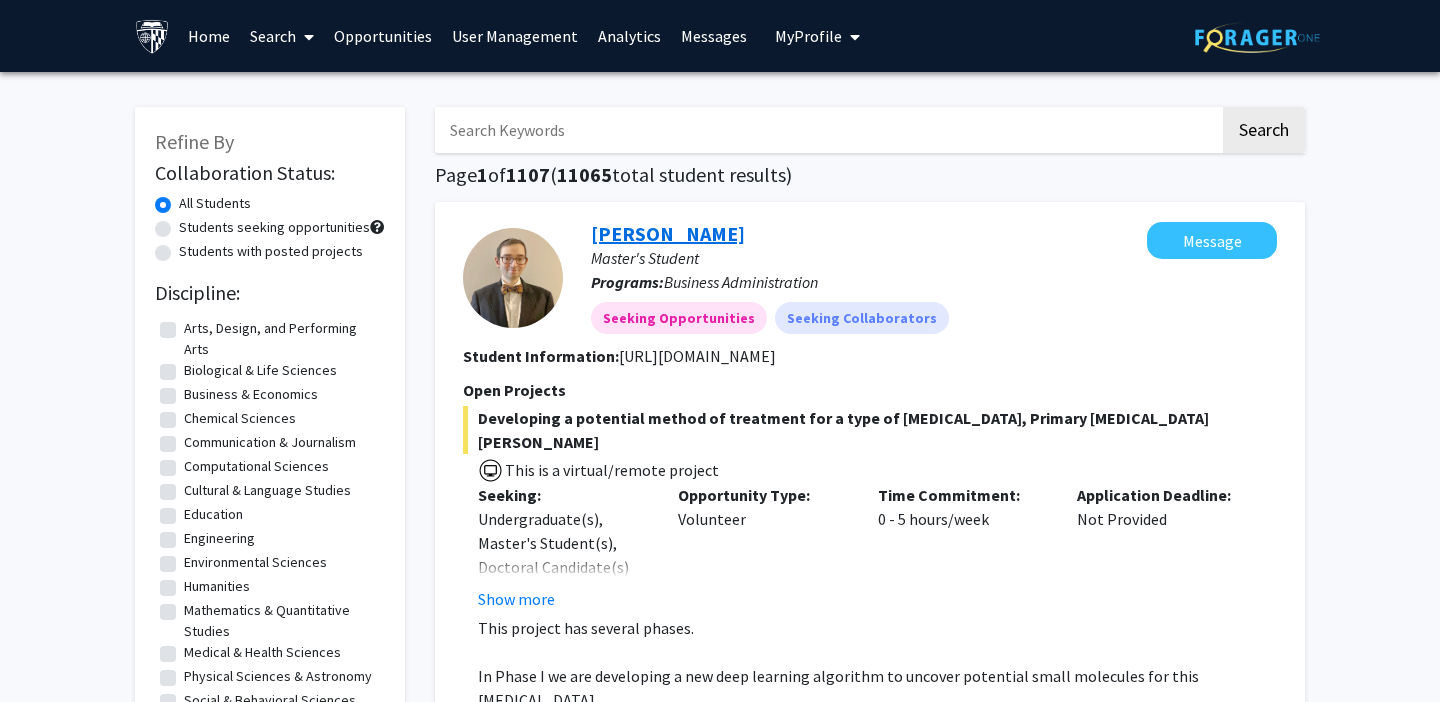 click on "[PERSON_NAME]" 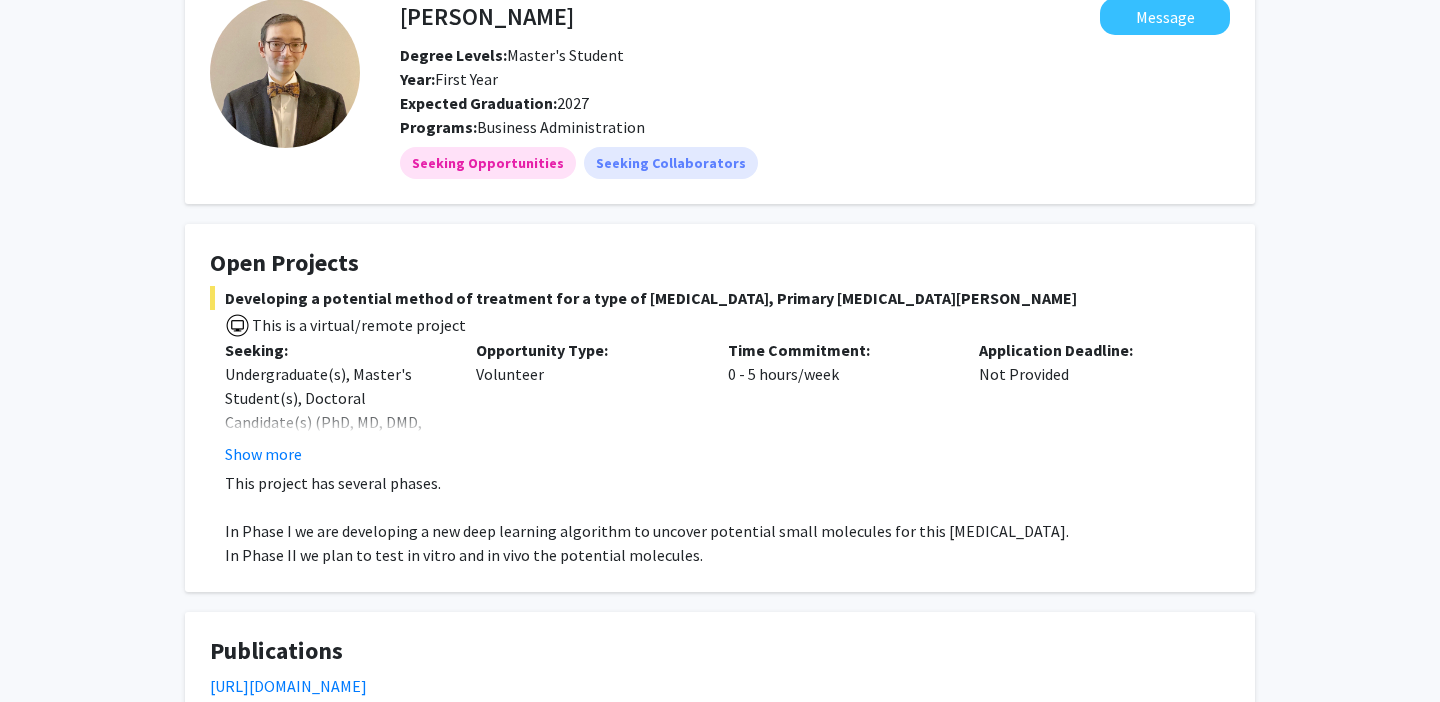 scroll, scrollTop: 0, scrollLeft: 0, axis: both 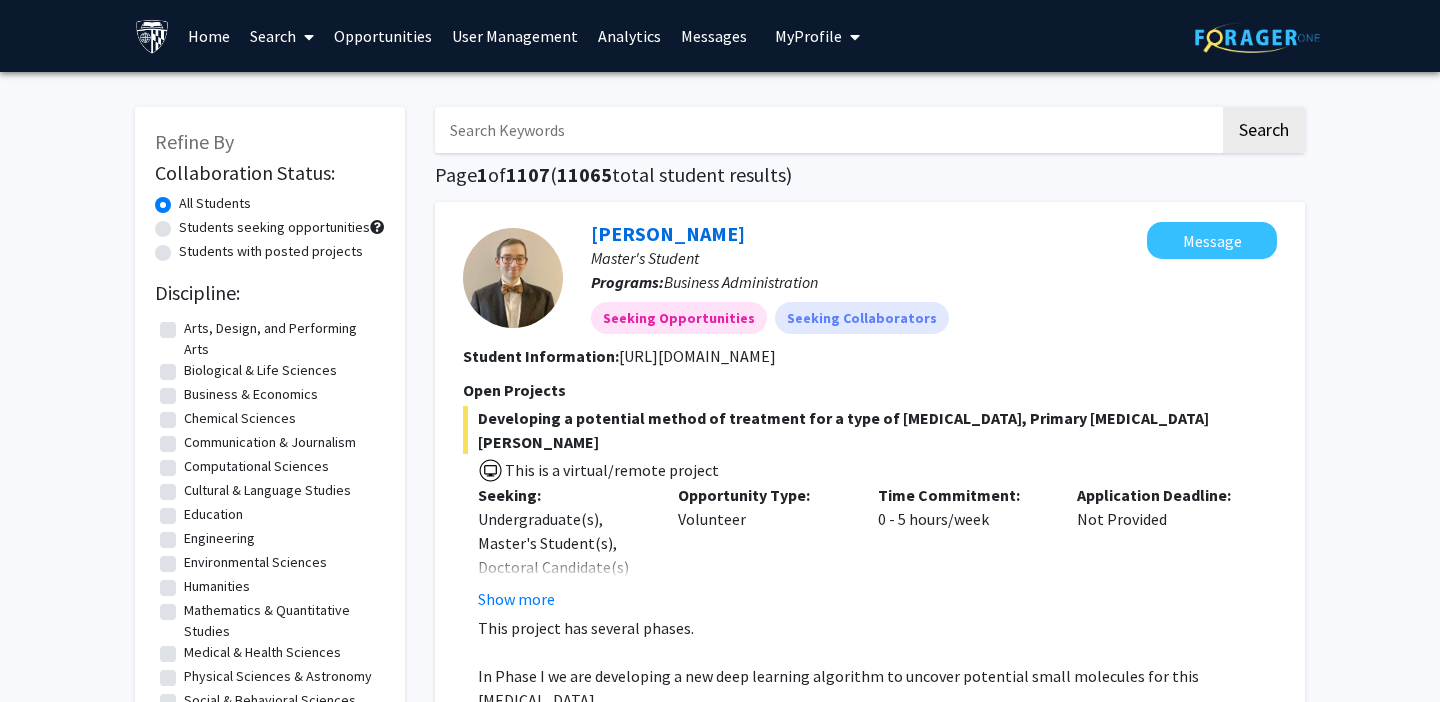 click on "My   Profile" at bounding box center (808, 36) 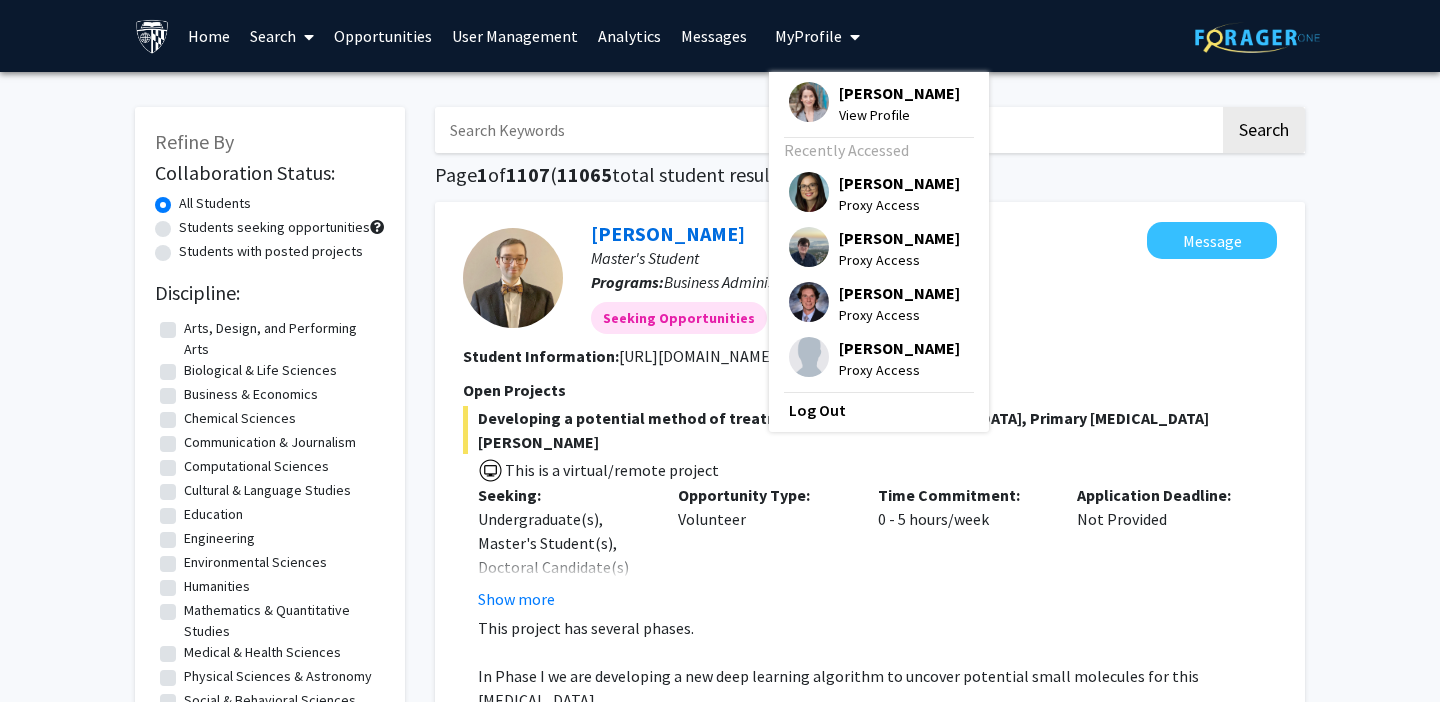 click at bounding box center [809, 247] 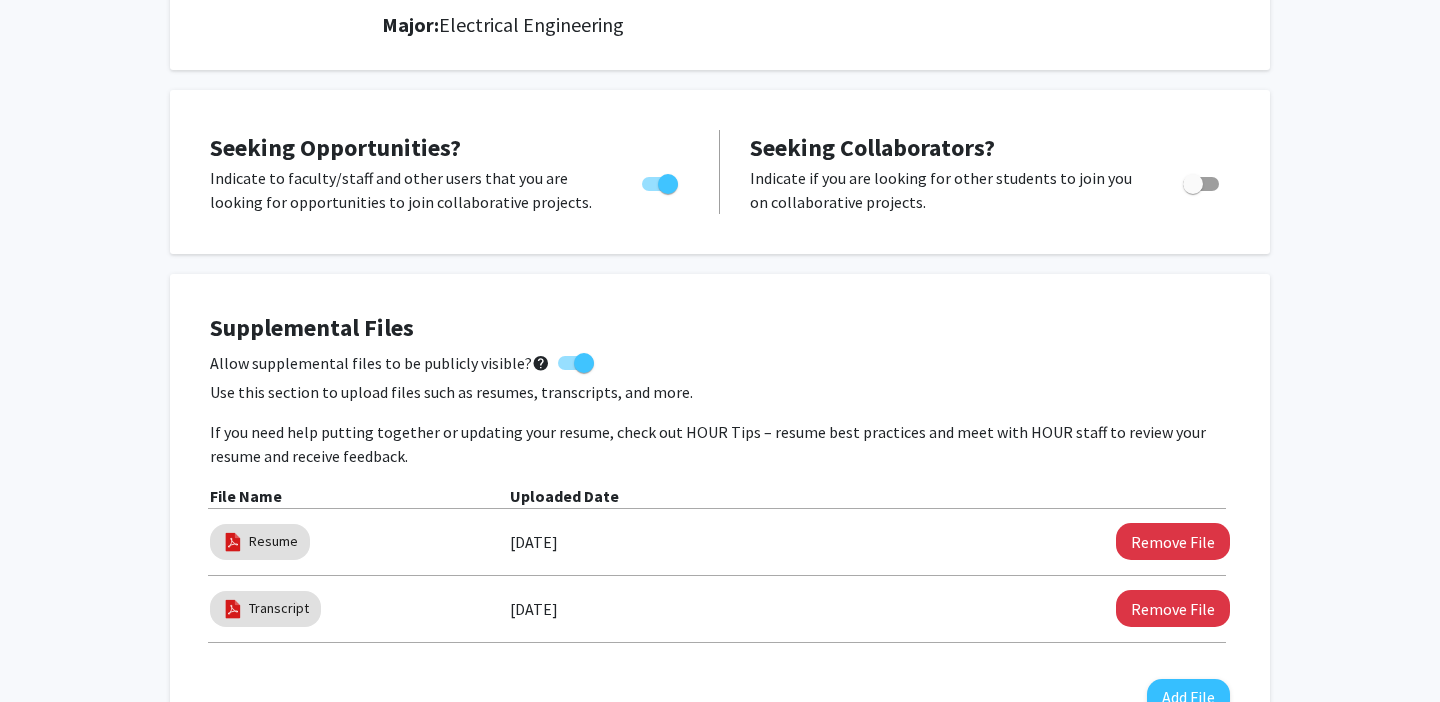 scroll, scrollTop: 0, scrollLeft: 0, axis: both 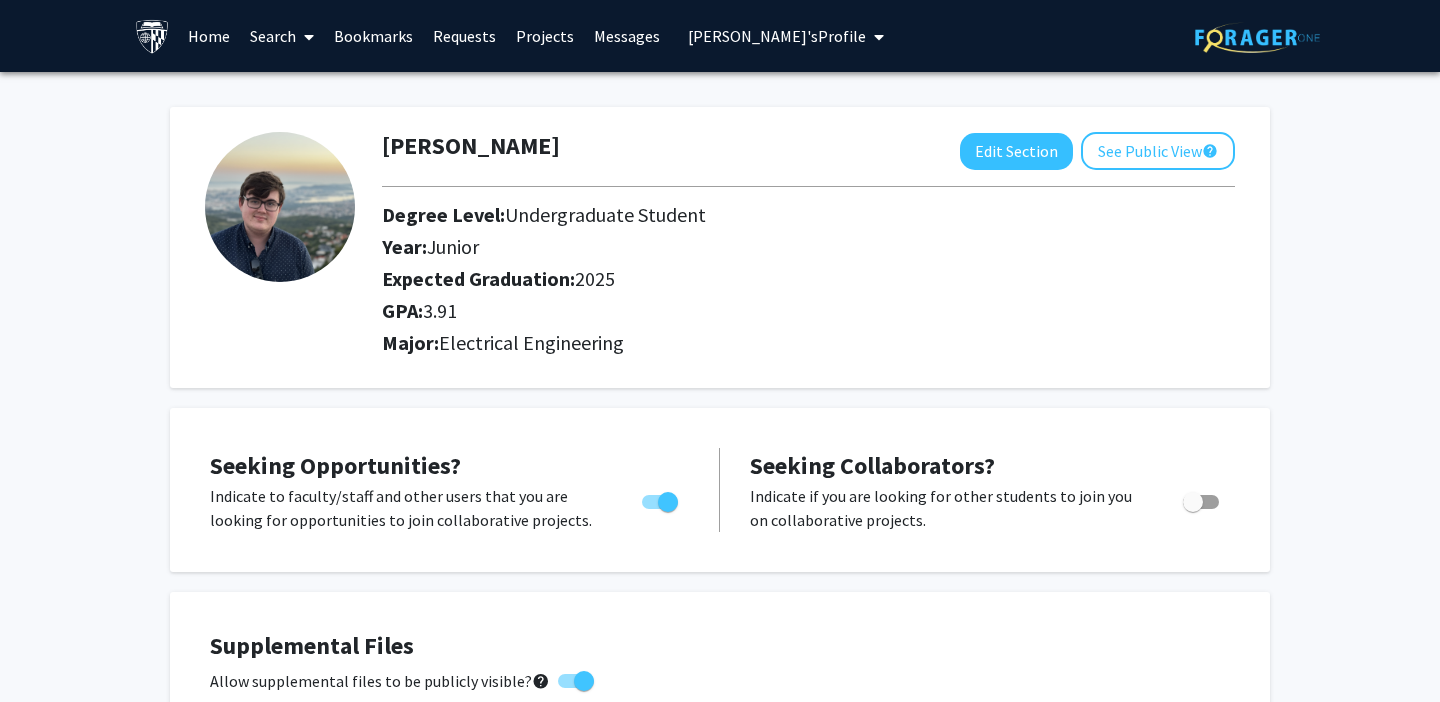 click on "Home" at bounding box center [209, 36] 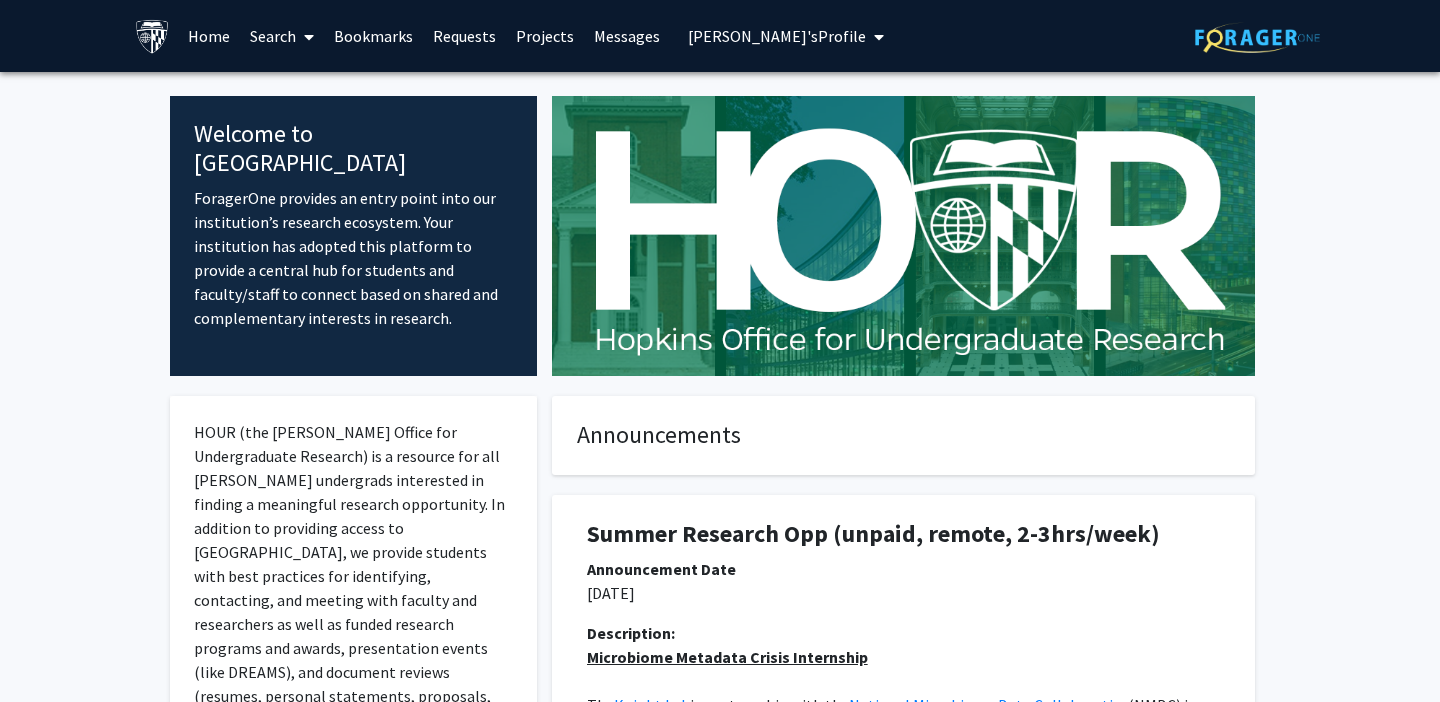 click on "[PERSON_NAME]'s   Profile" at bounding box center (777, 36) 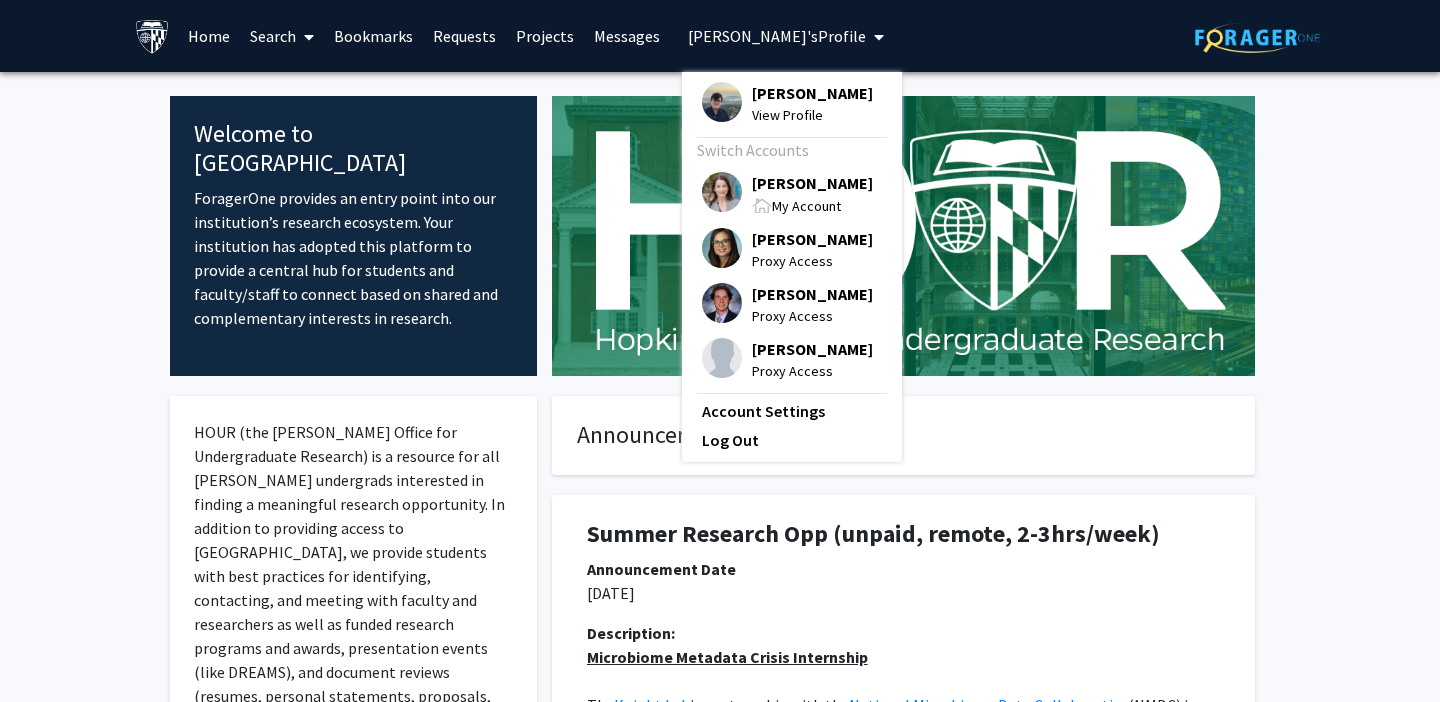 click at bounding box center [722, 192] 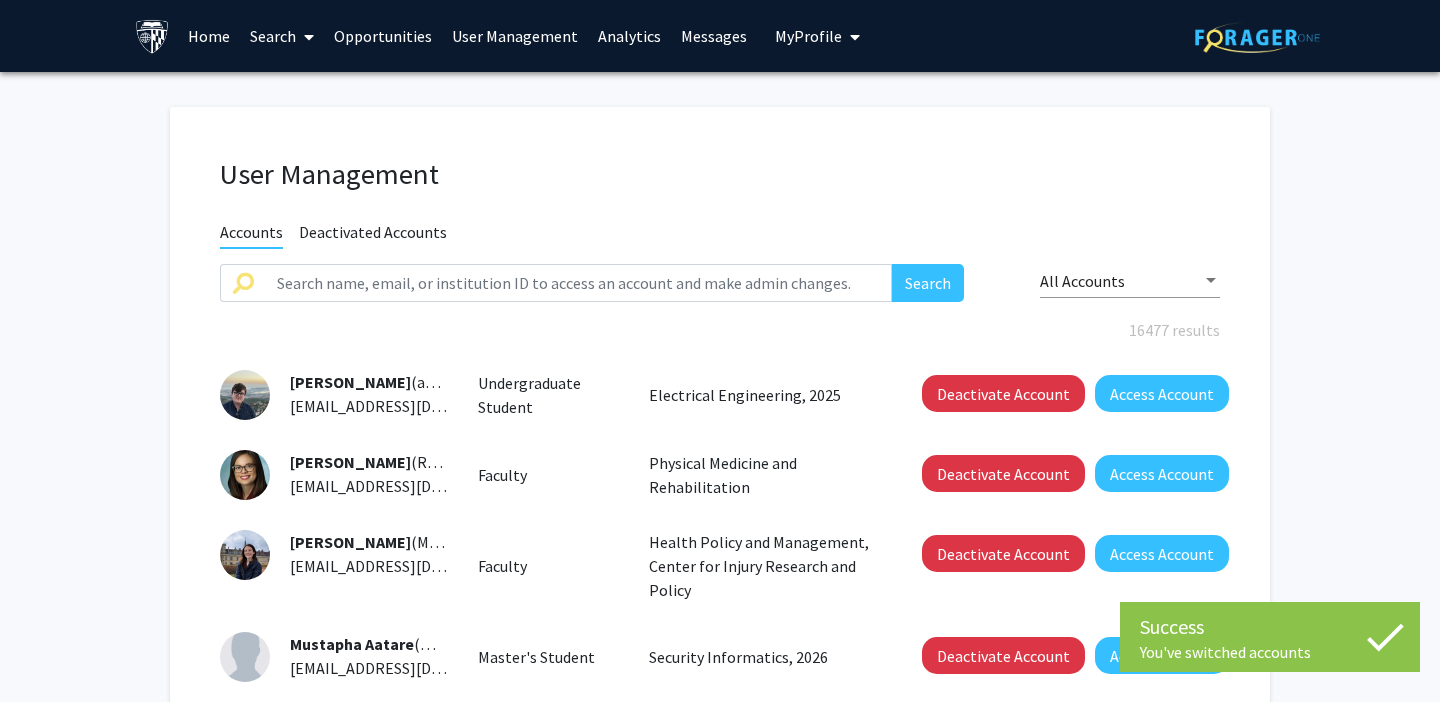 click on "Home" at bounding box center (209, 36) 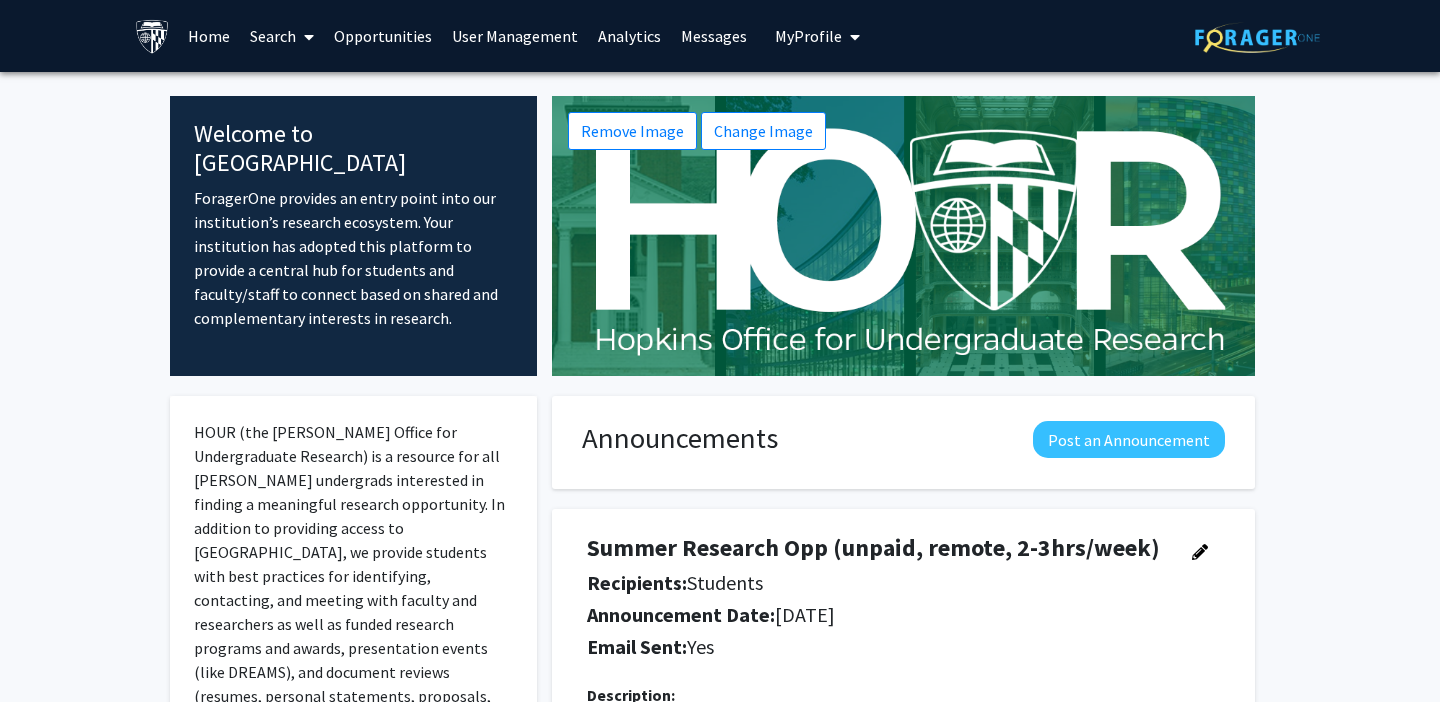click on "User Management" at bounding box center (515, 36) 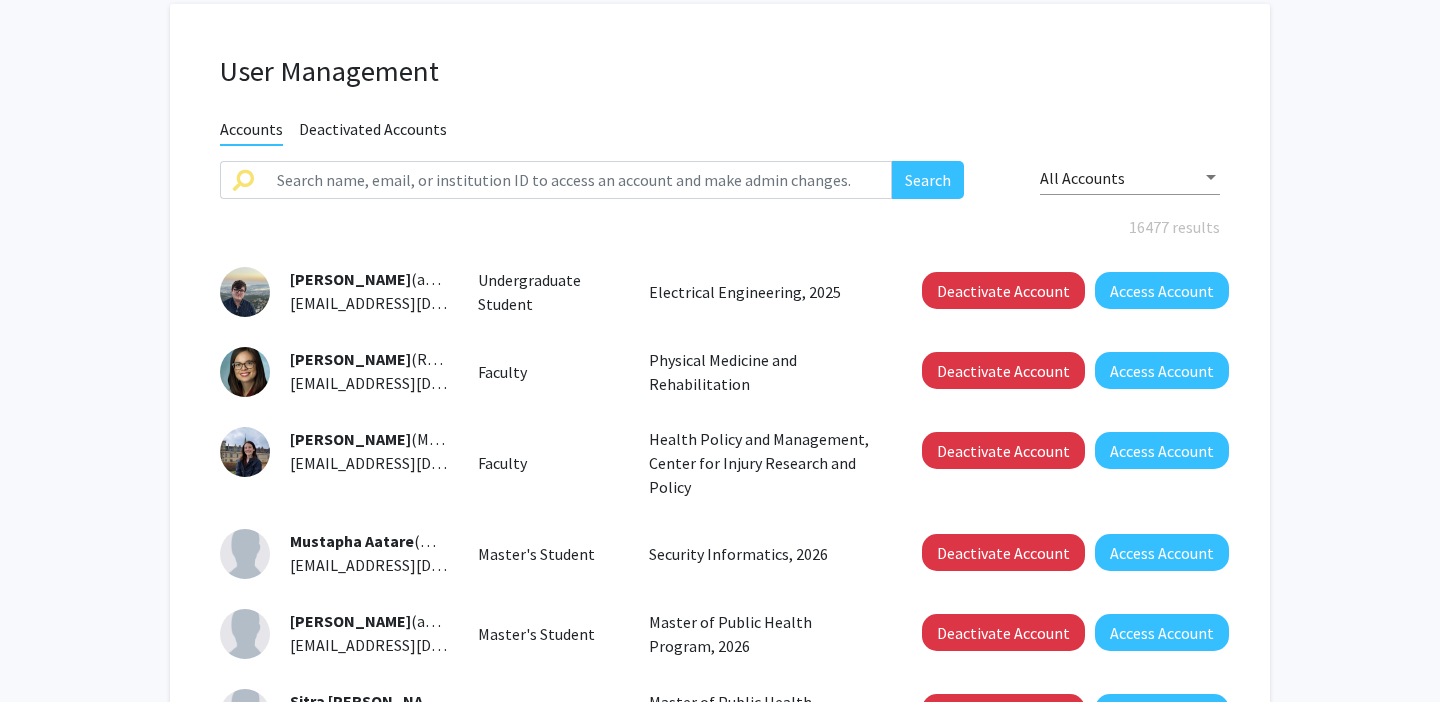 scroll, scrollTop: 0, scrollLeft: 0, axis: both 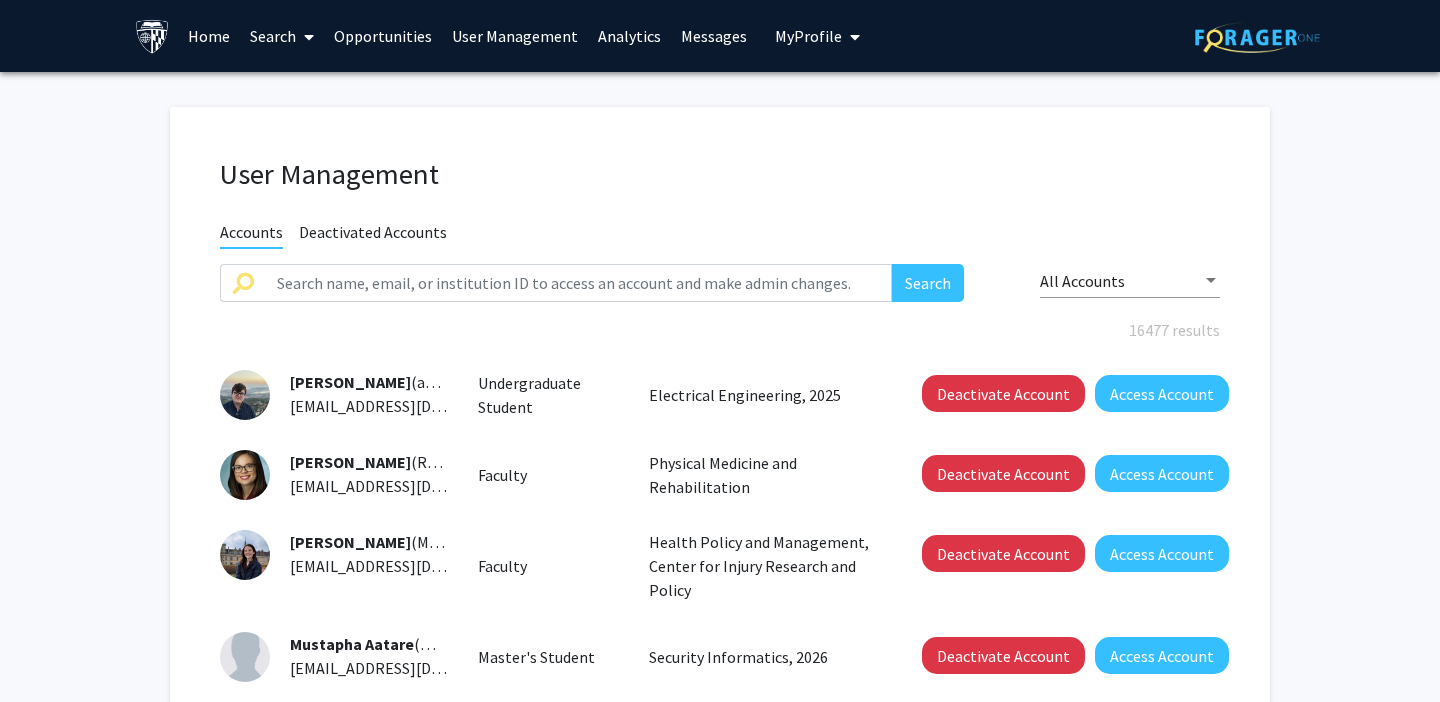 click on "My   Profile" at bounding box center [808, 36] 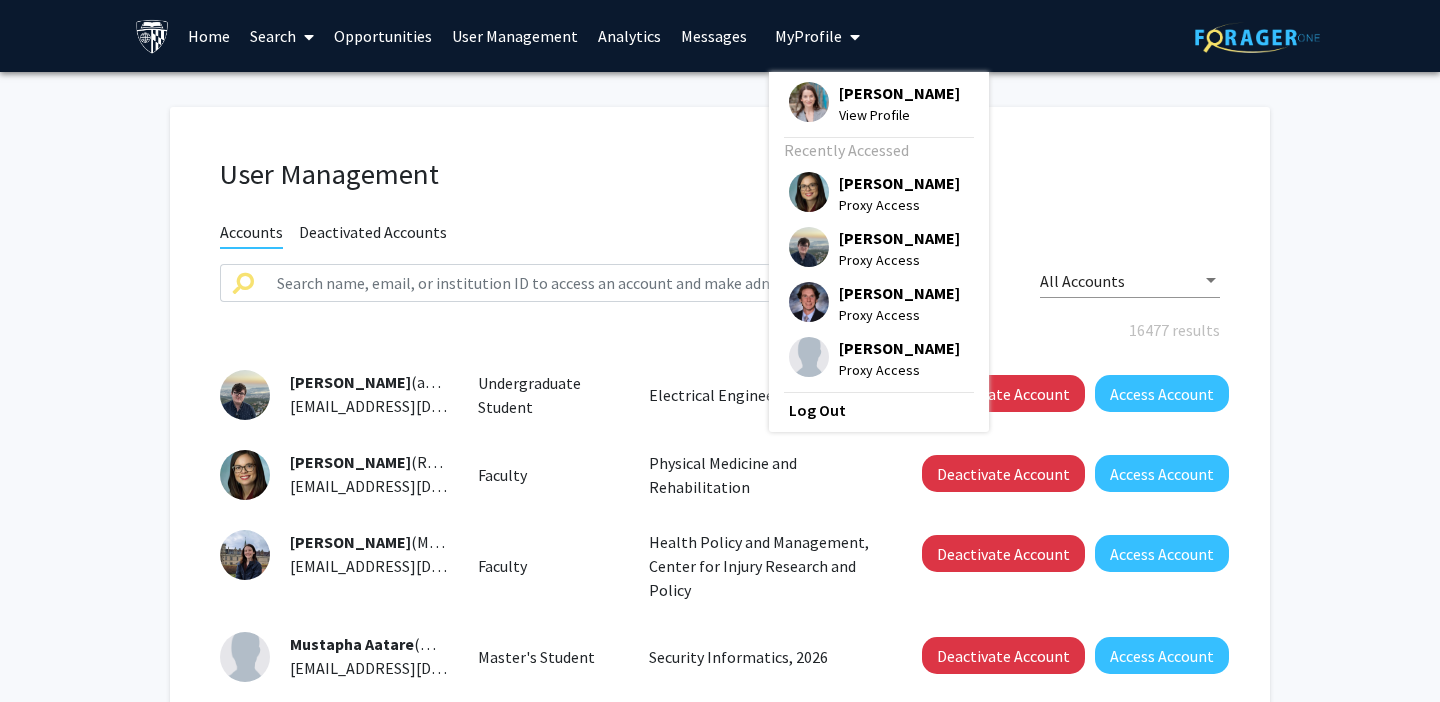 click at bounding box center (809, 192) 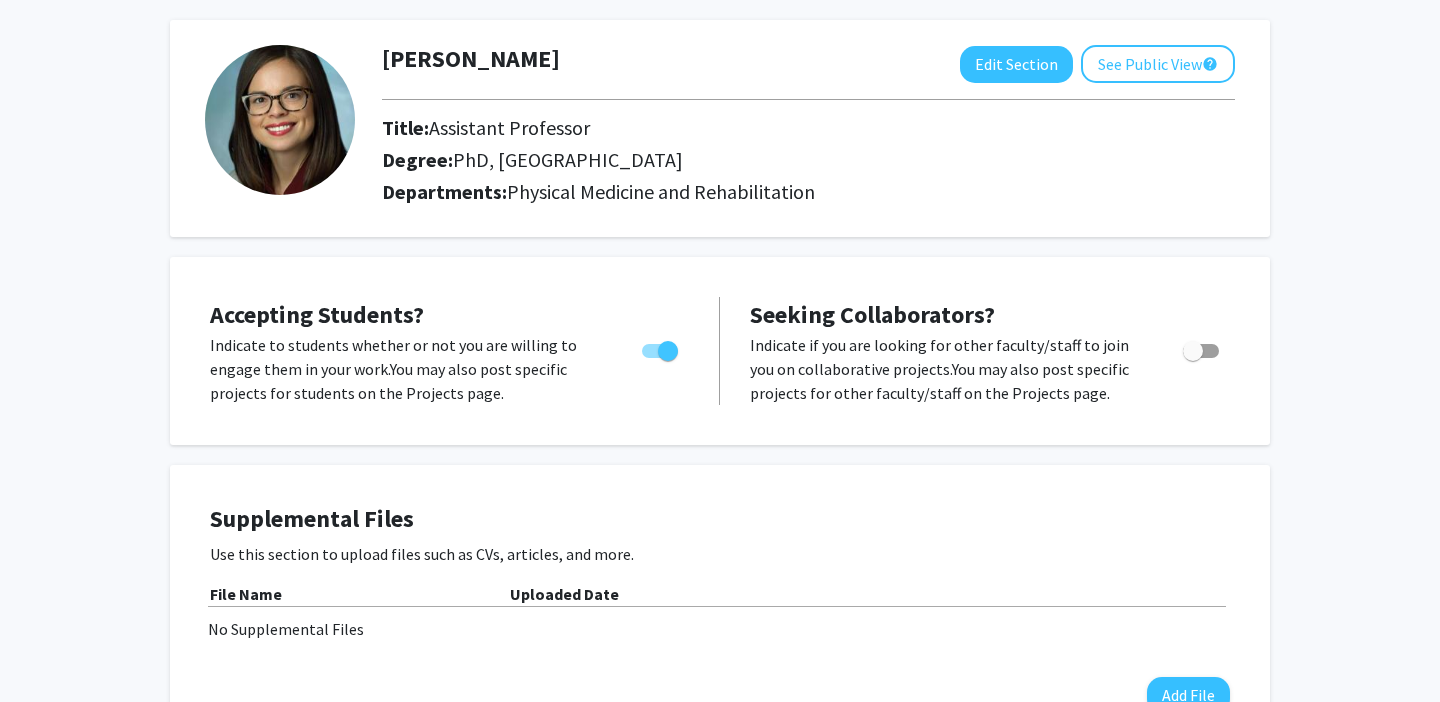 scroll, scrollTop: 0, scrollLeft: 0, axis: both 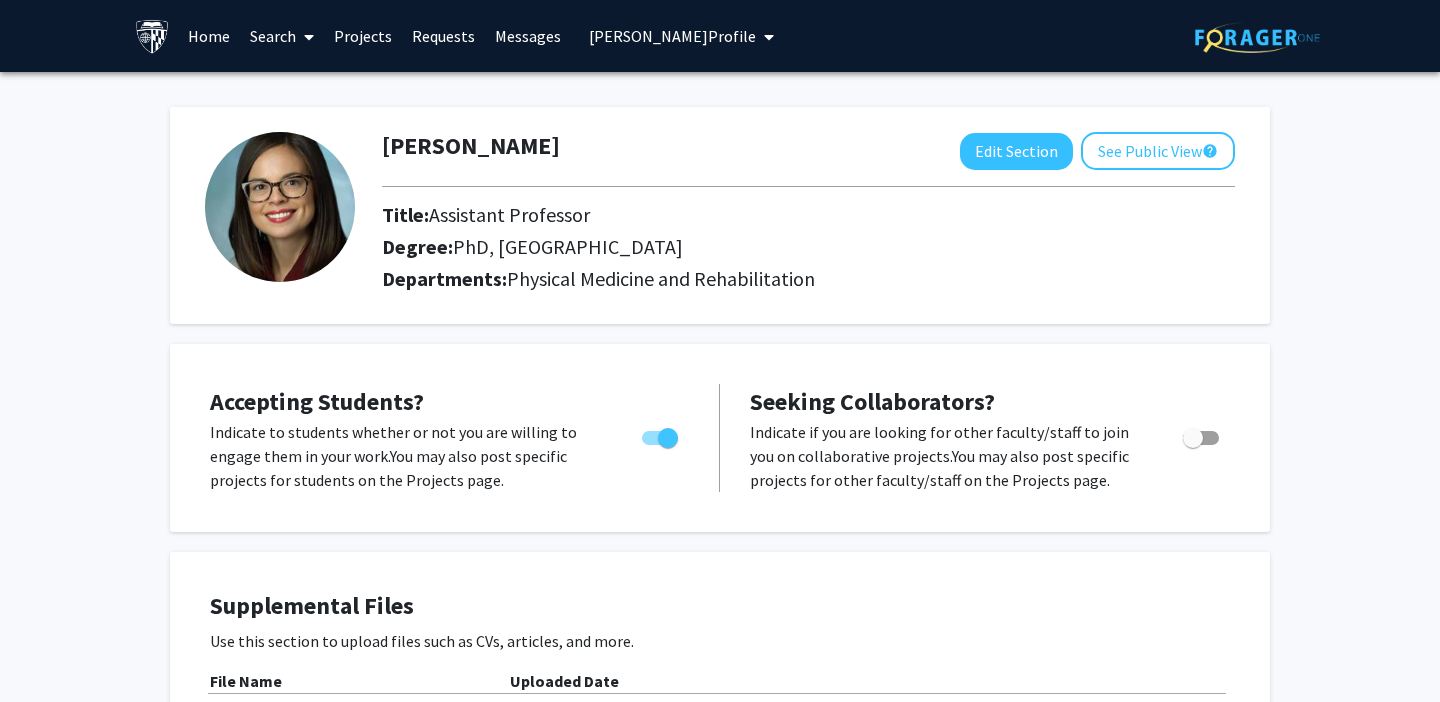 click on "Home" at bounding box center (209, 36) 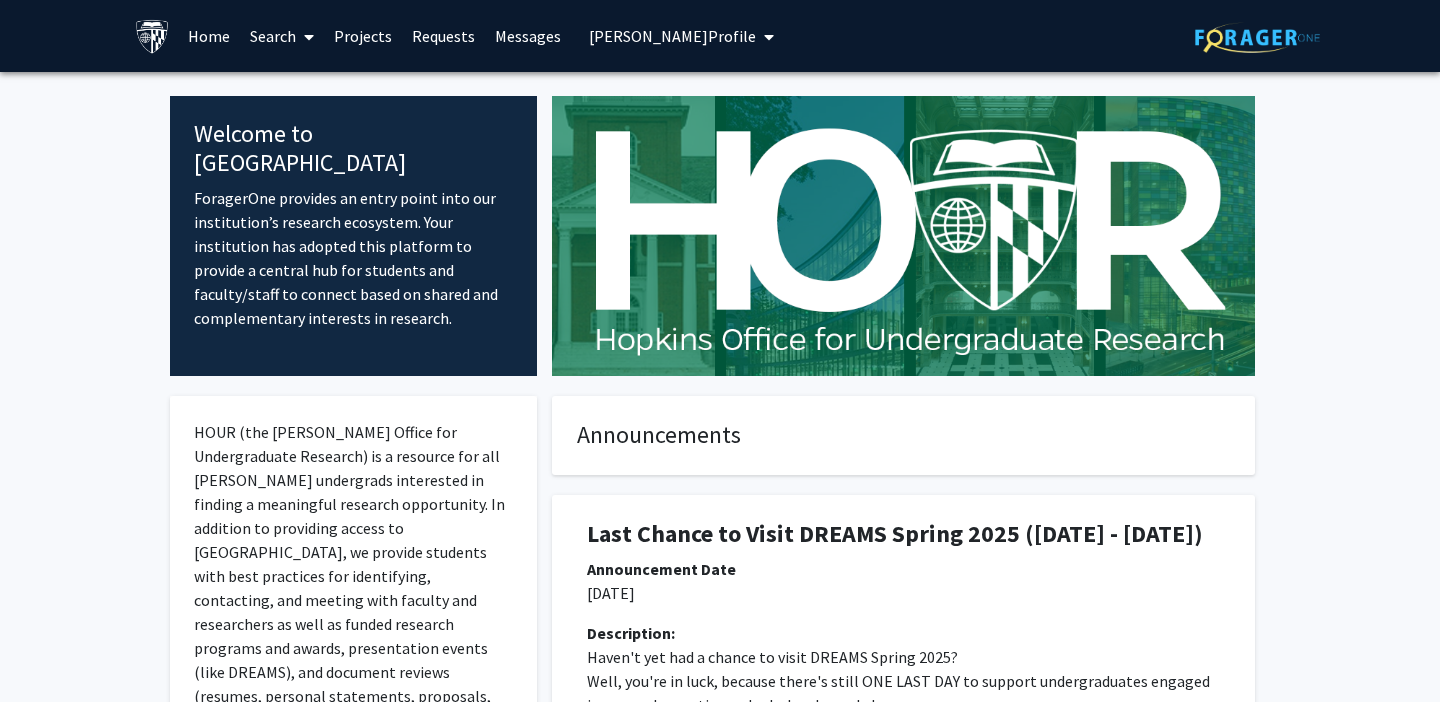 click on "[PERSON_NAME]   Profile" at bounding box center [672, 36] 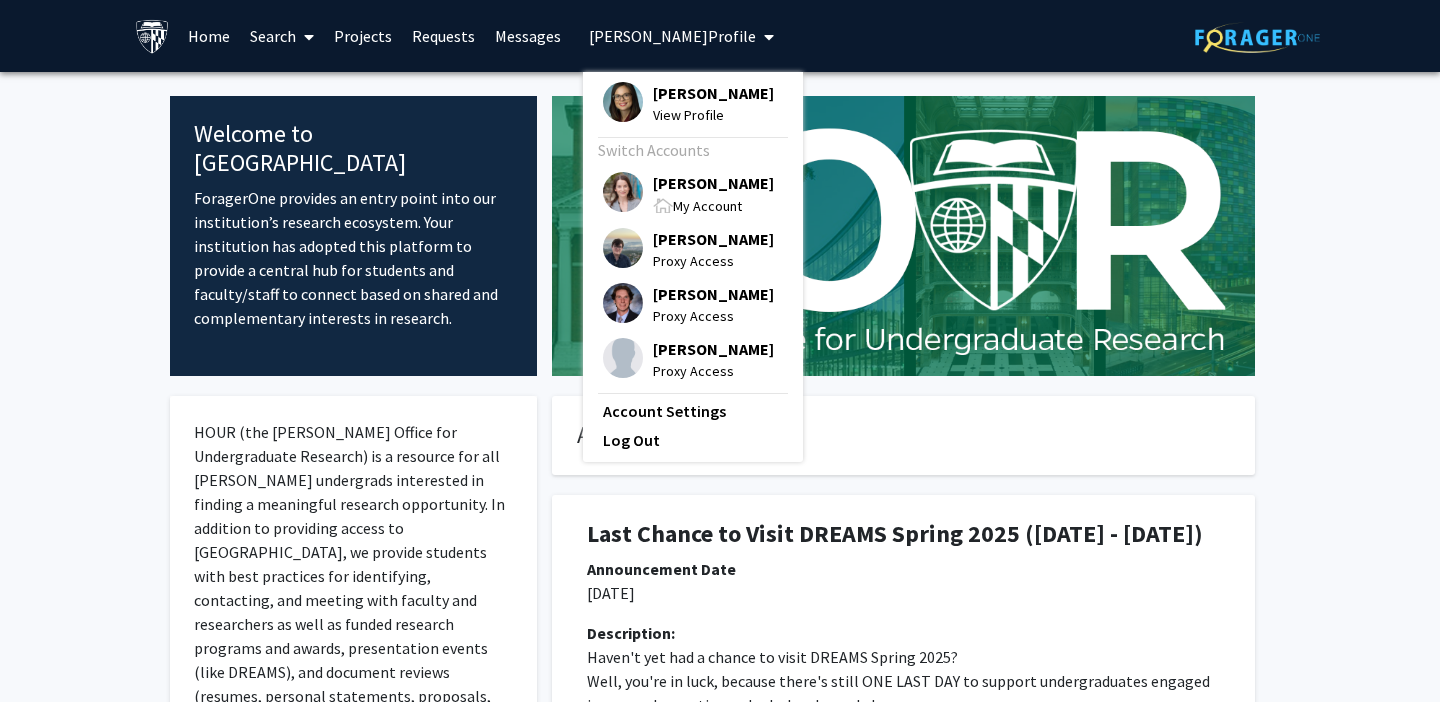 click at bounding box center [623, 192] 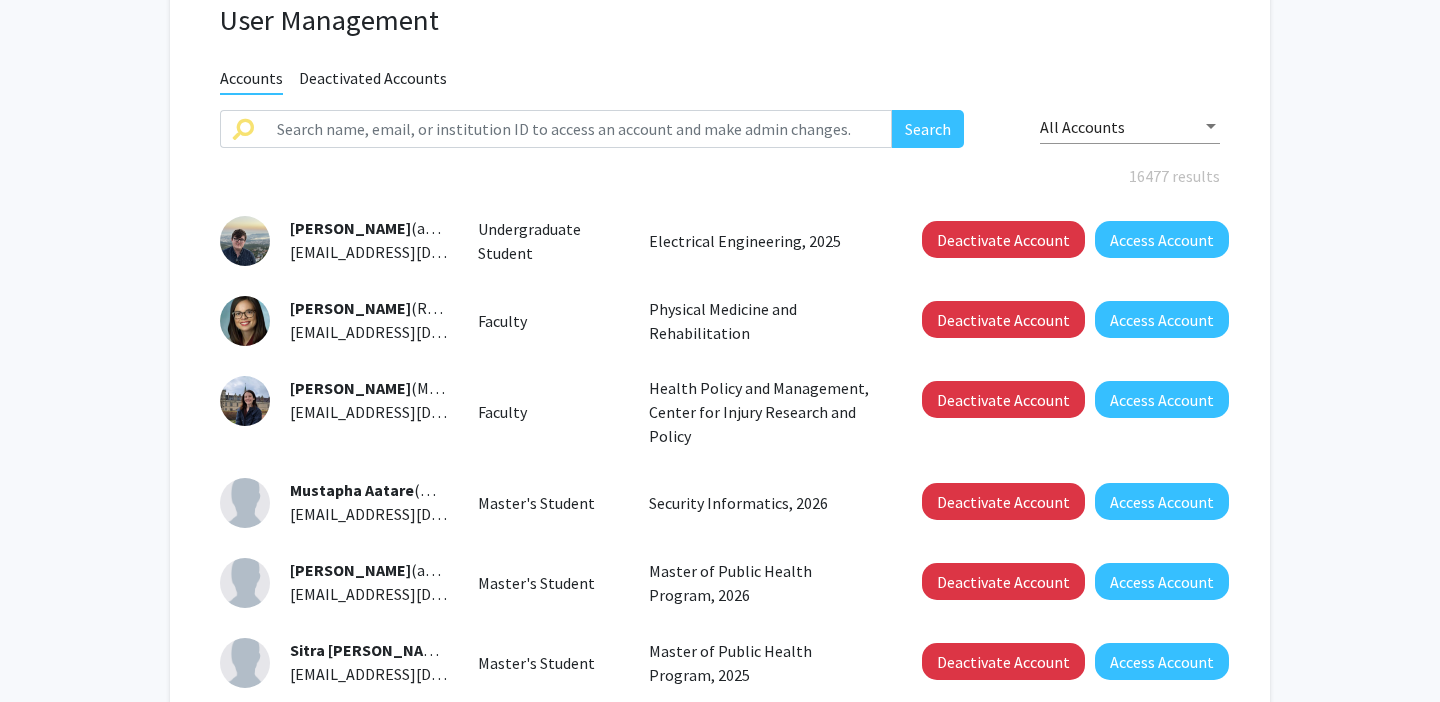 scroll, scrollTop: 147, scrollLeft: 0, axis: vertical 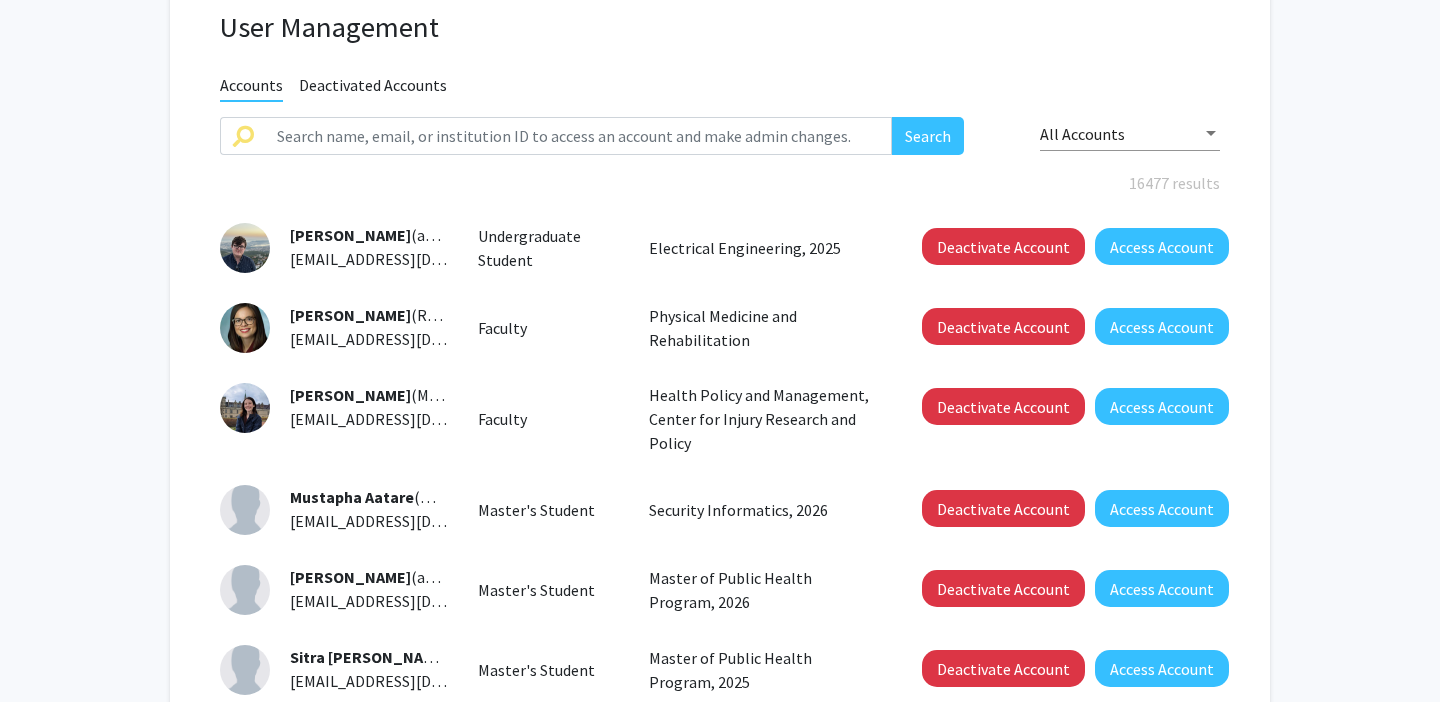 click on "All Accounts" at bounding box center (1121, 134) 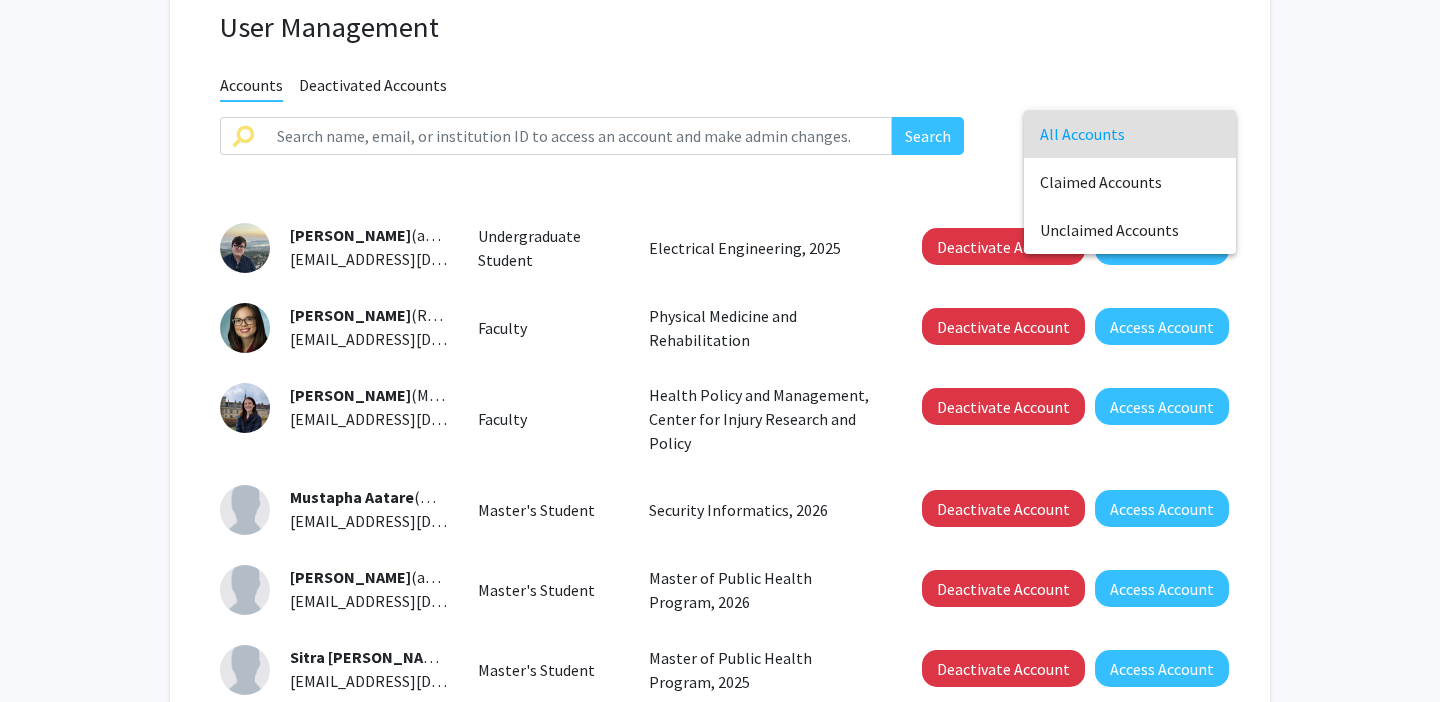 click at bounding box center [720, 351] 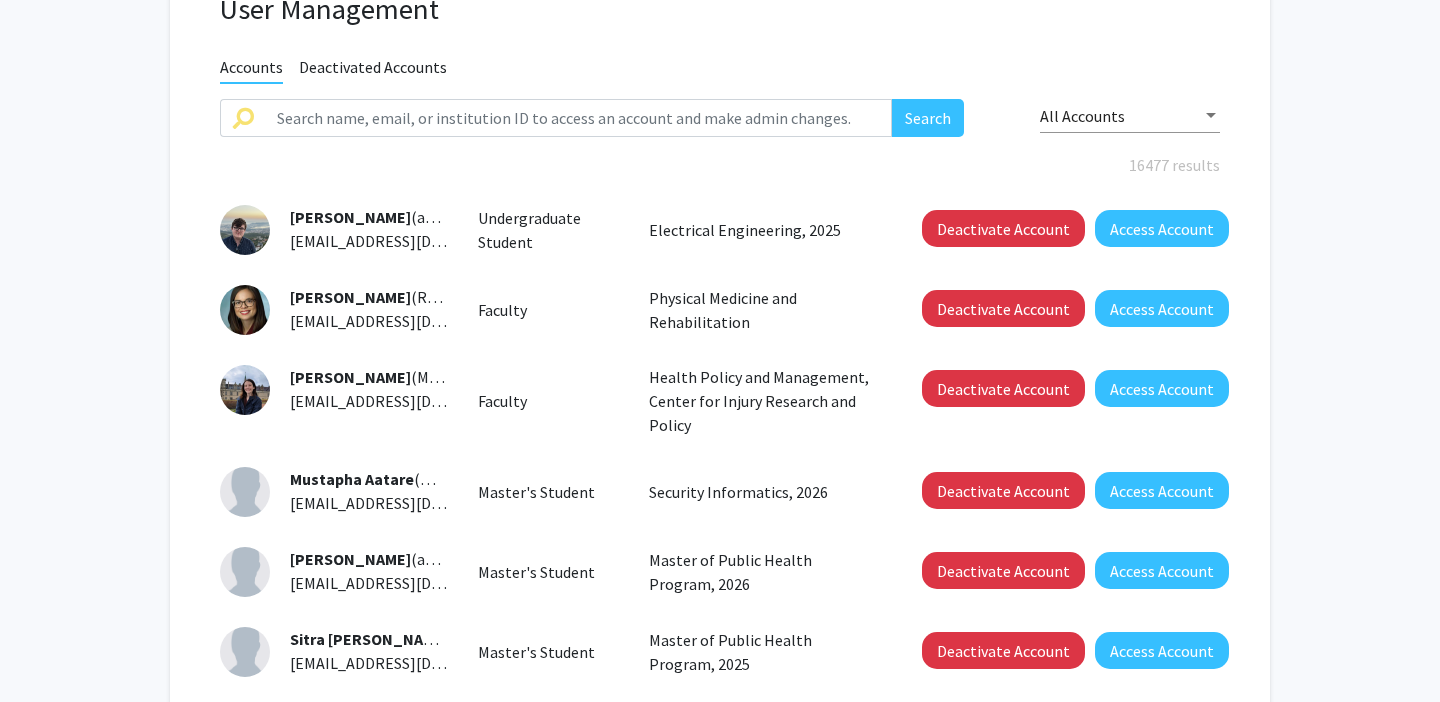 scroll, scrollTop: 245, scrollLeft: 0, axis: vertical 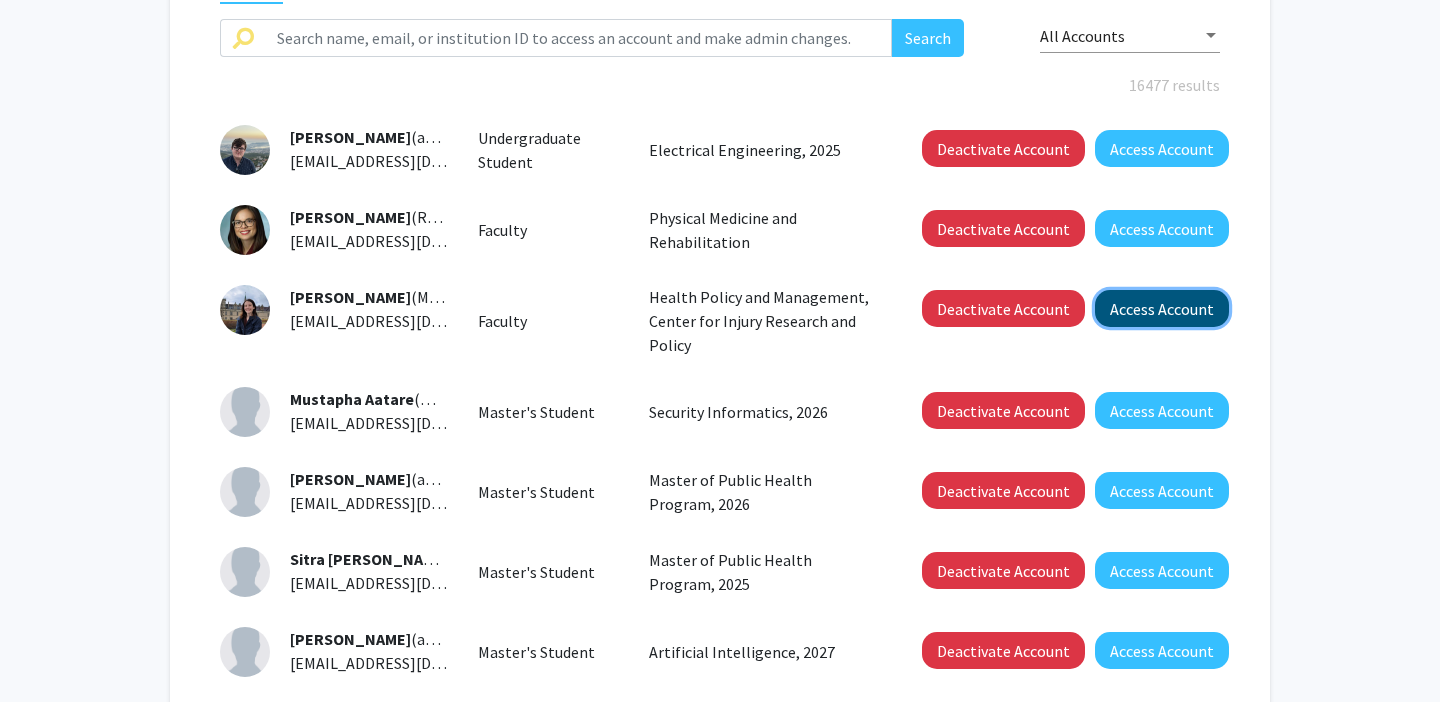 click on "Access Account" 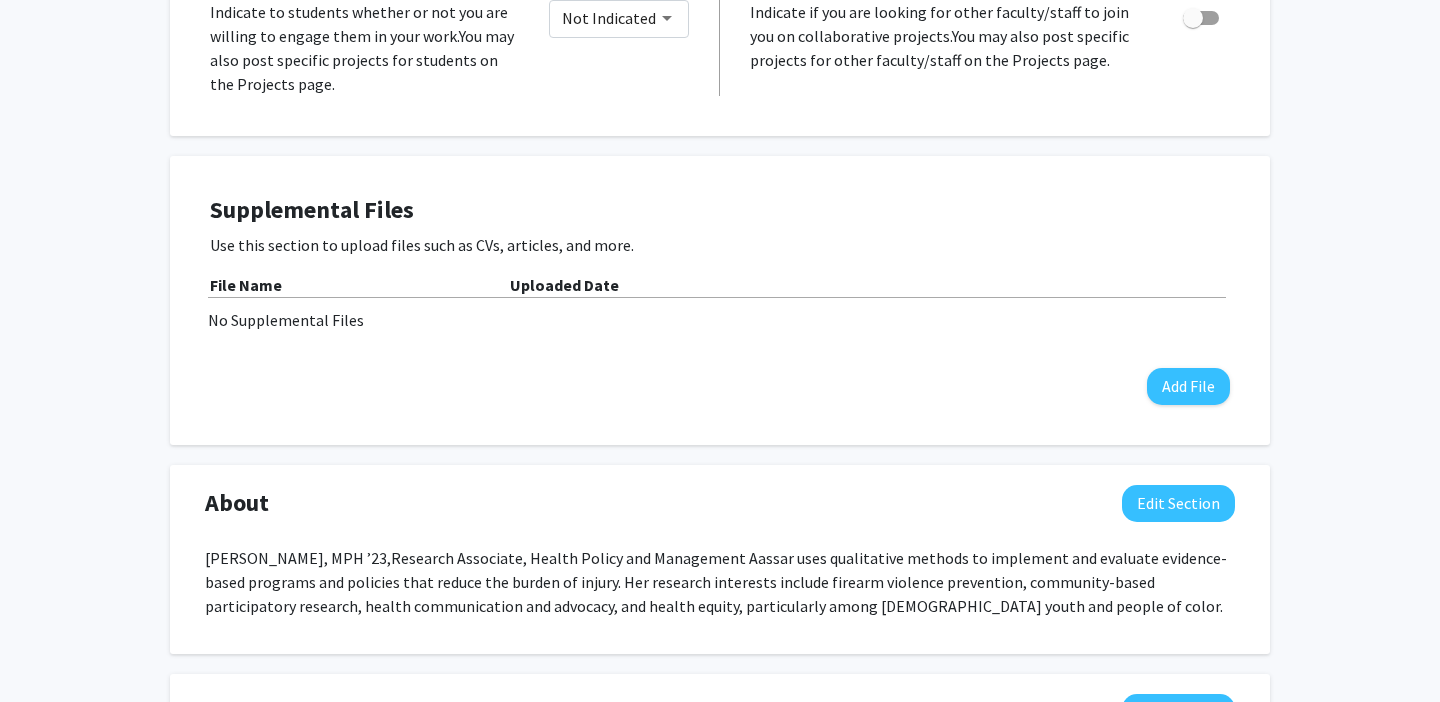 scroll, scrollTop: 0, scrollLeft: 0, axis: both 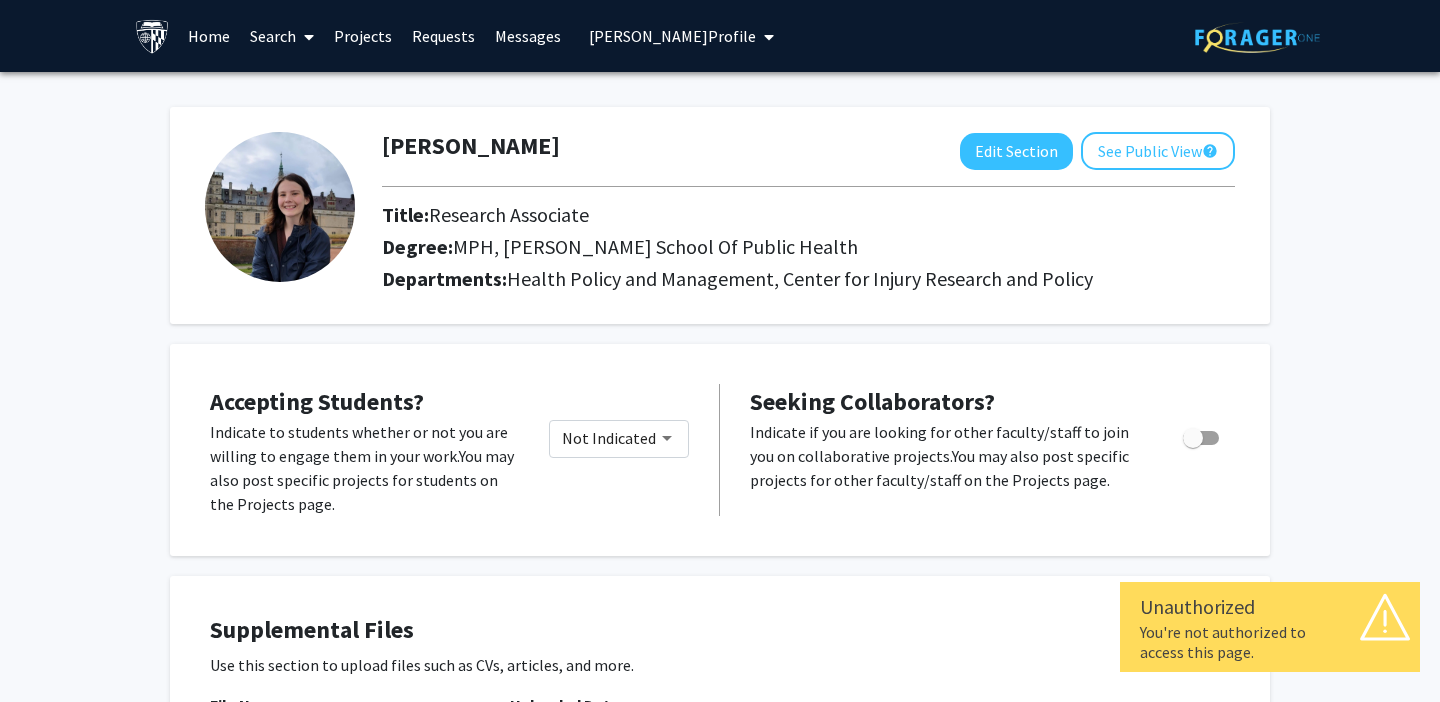 click on "[PERSON_NAME]   Profile" at bounding box center [672, 36] 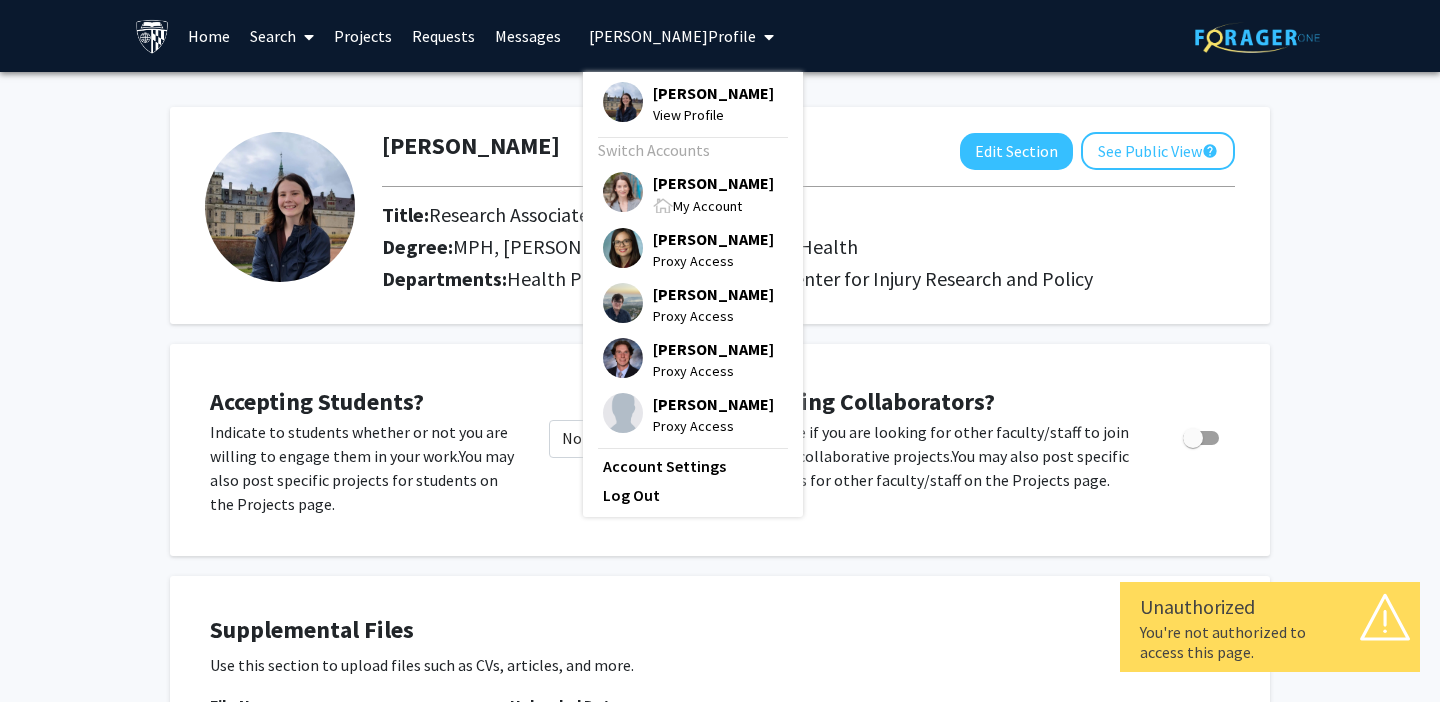 click on "[PERSON_NAME]   Profile" at bounding box center [672, 36] 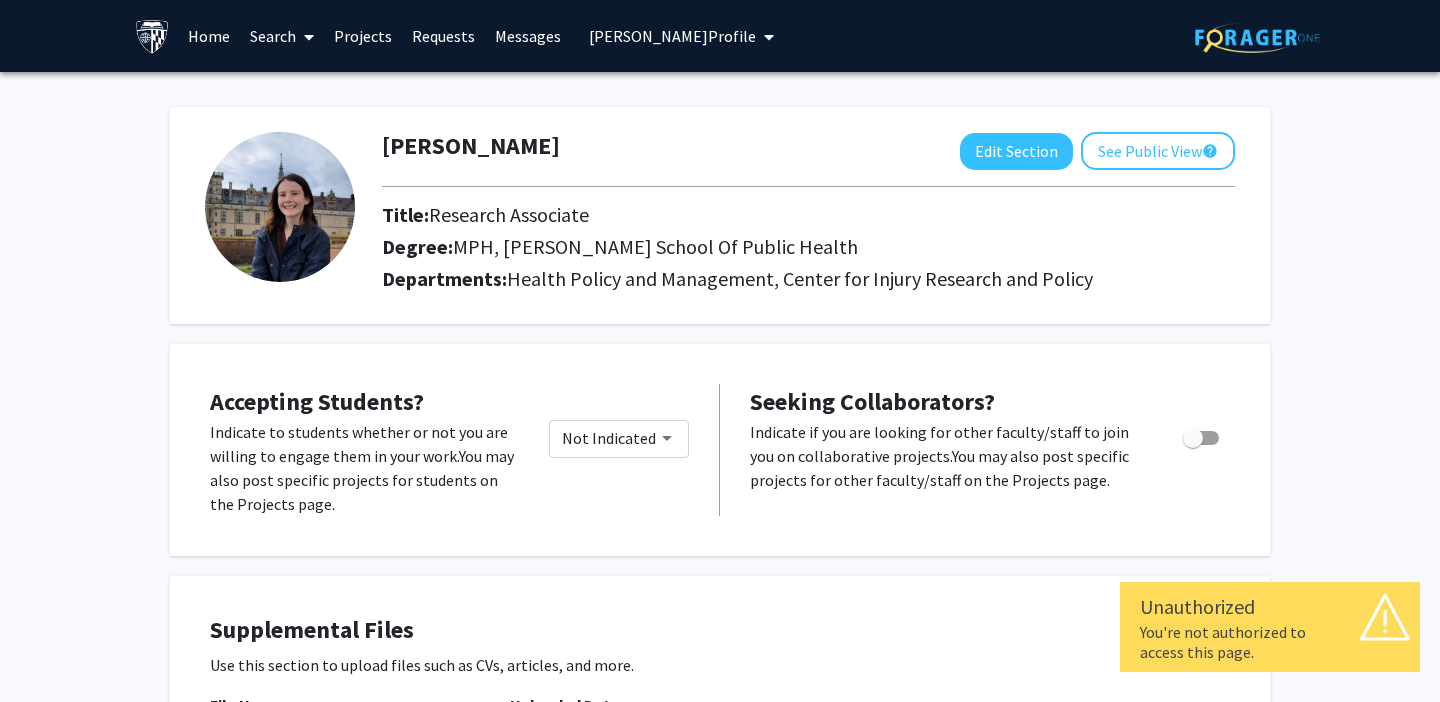 click on "Home" at bounding box center [209, 36] 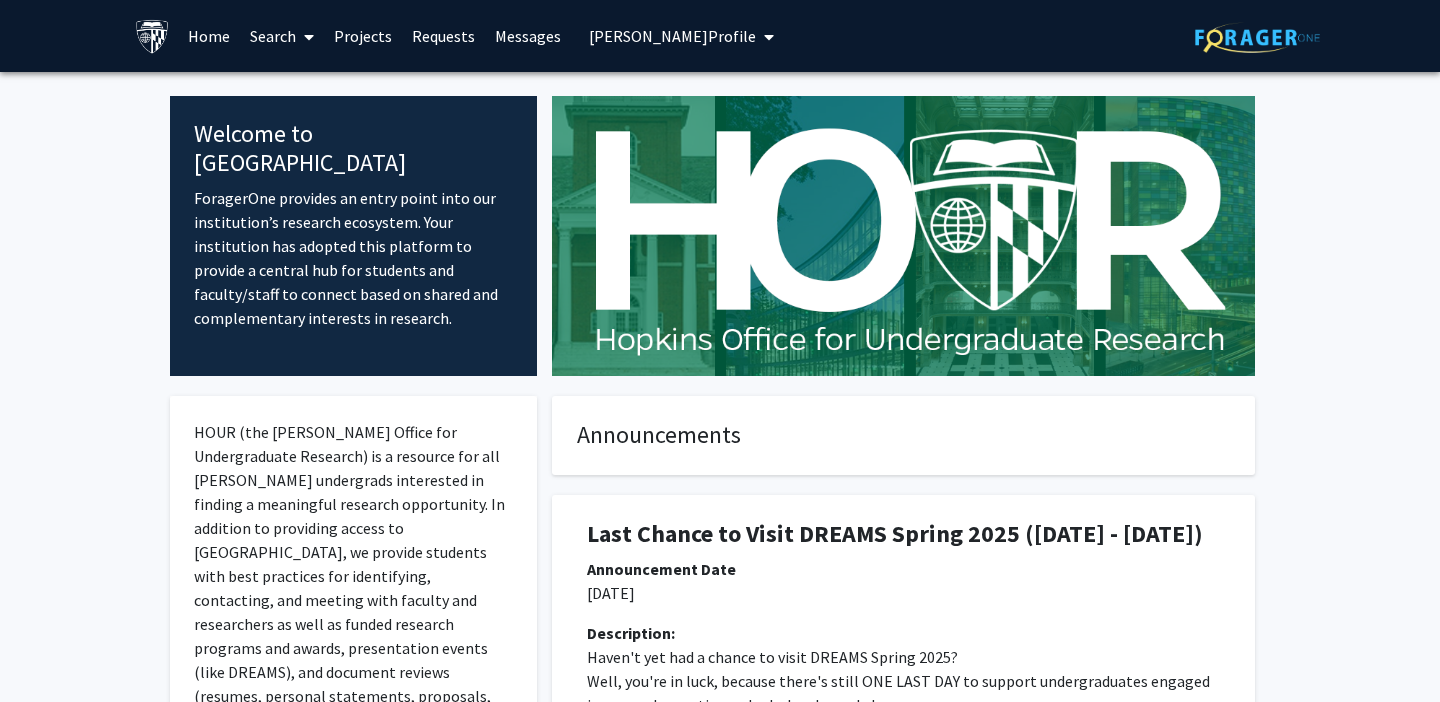 click on "[PERSON_NAME]   Profile" at bounding box center [672, 36] 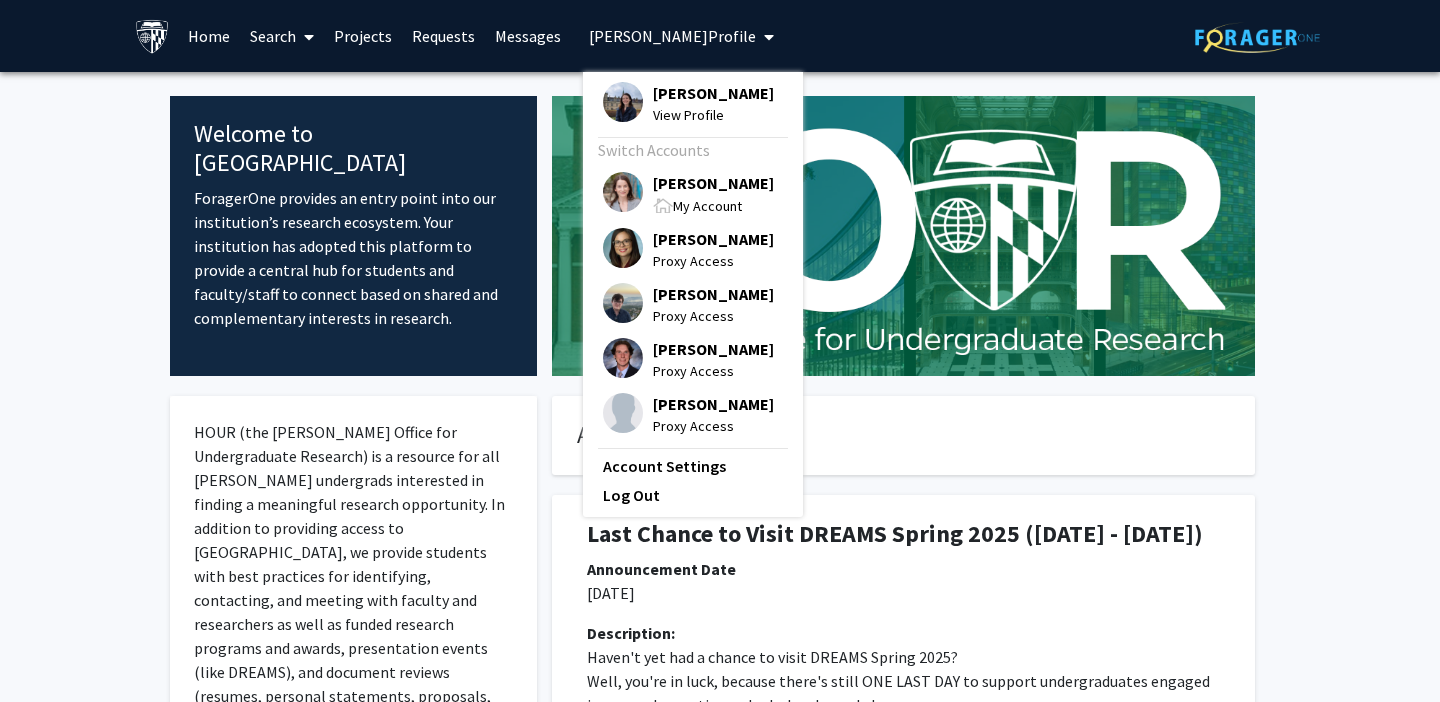 click at bounding box center (623, 192) 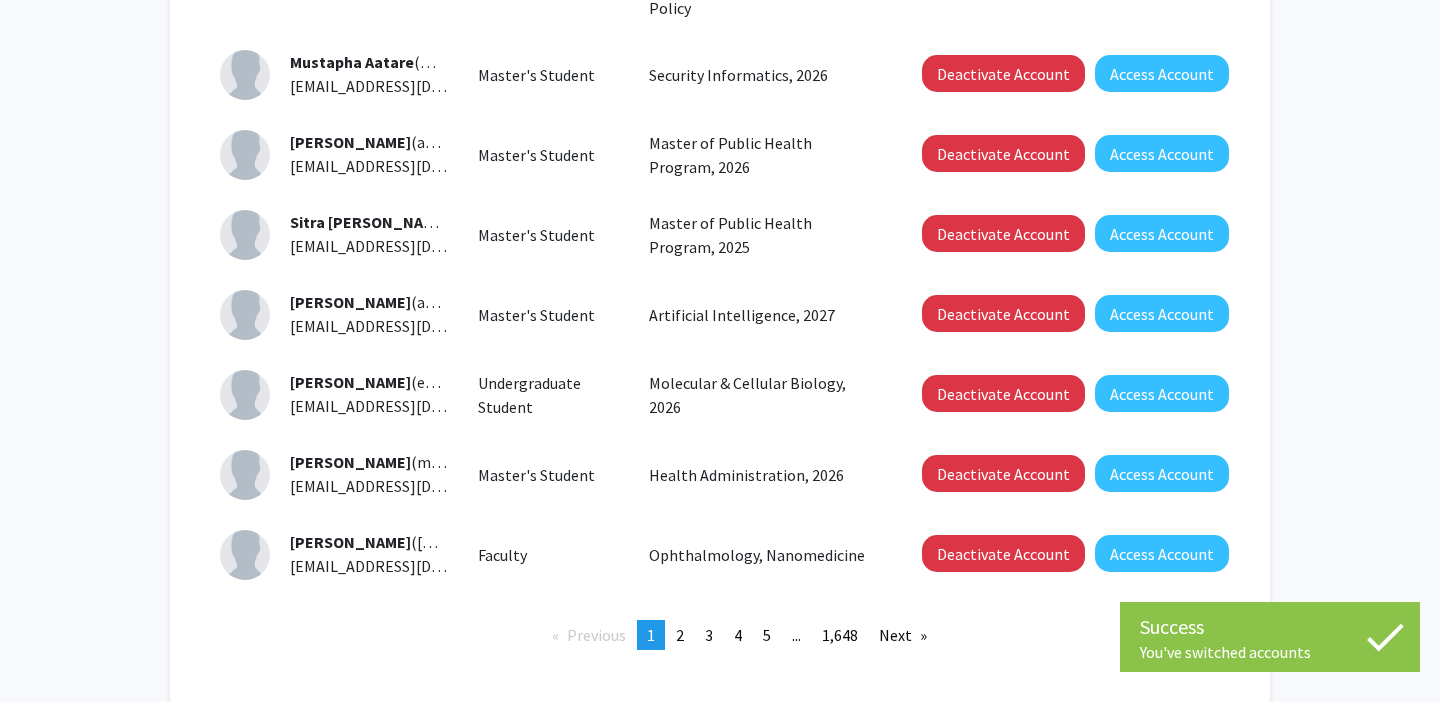 scroll, scrollTop: 680, scrollLeft: 0, axis: vertical 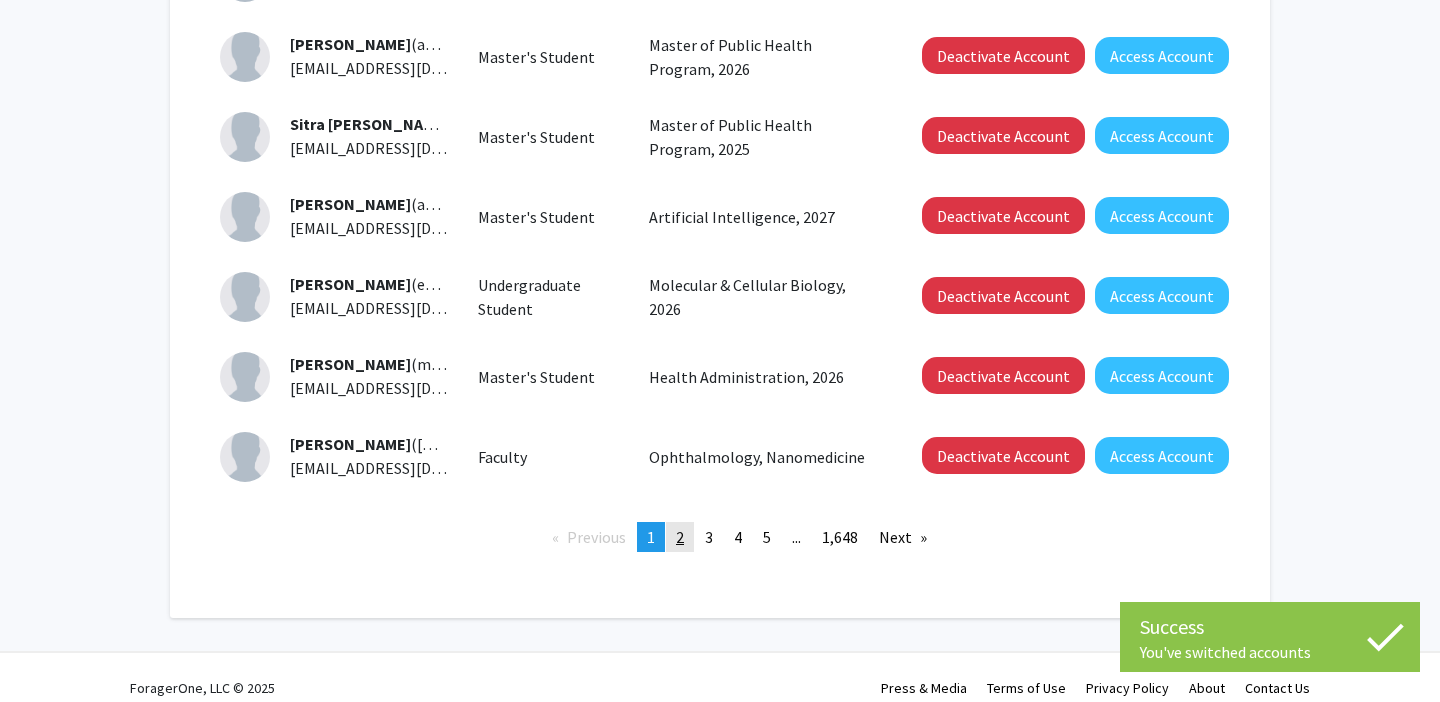 click on "2" 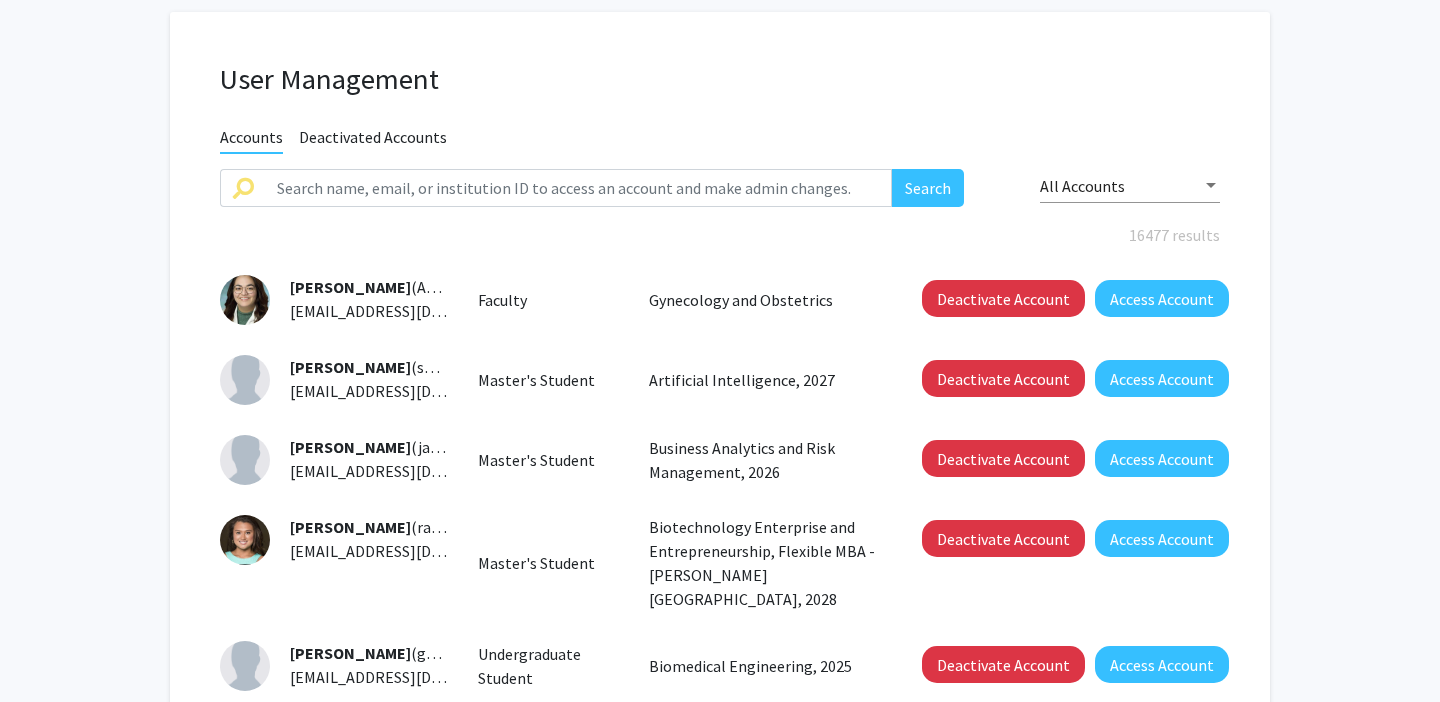 scroll, scrollTop: 0, scrollLeft: 0, axis: both 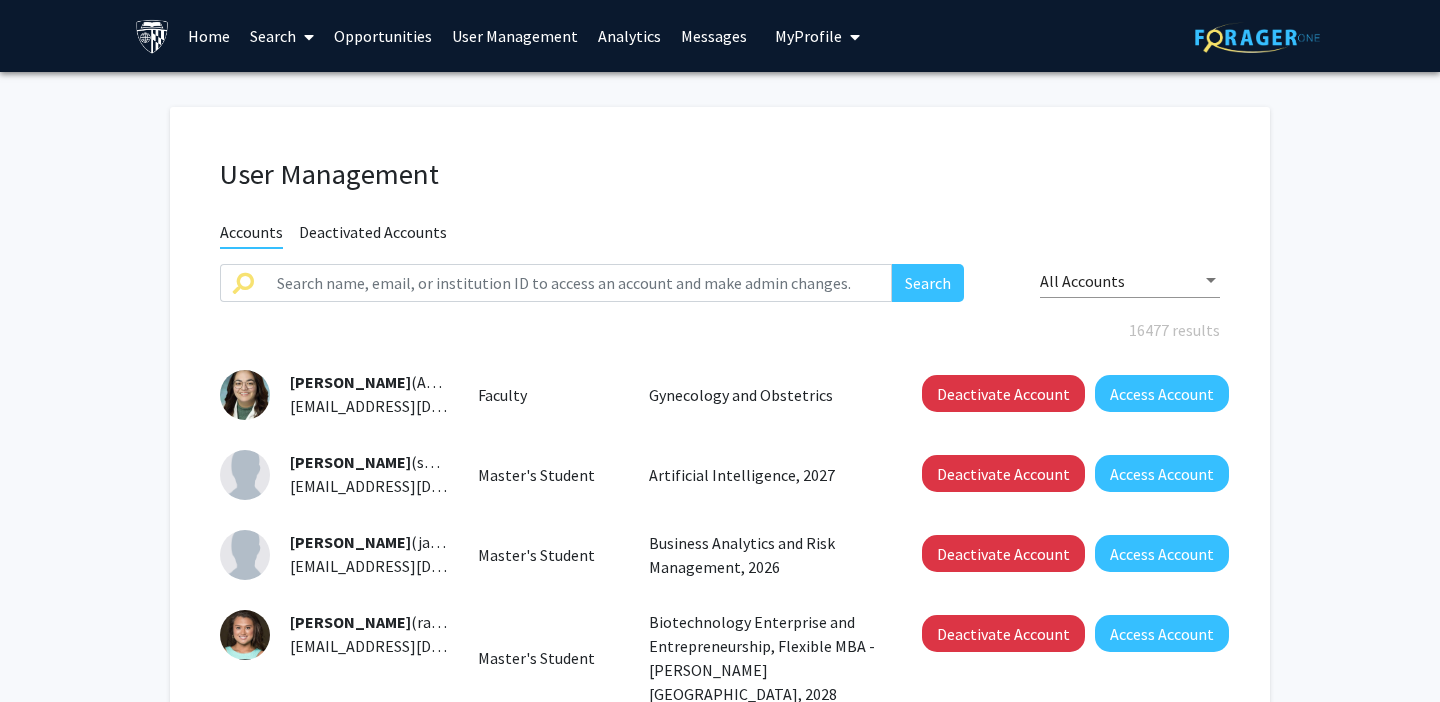 click on "Deactivated Accounts" 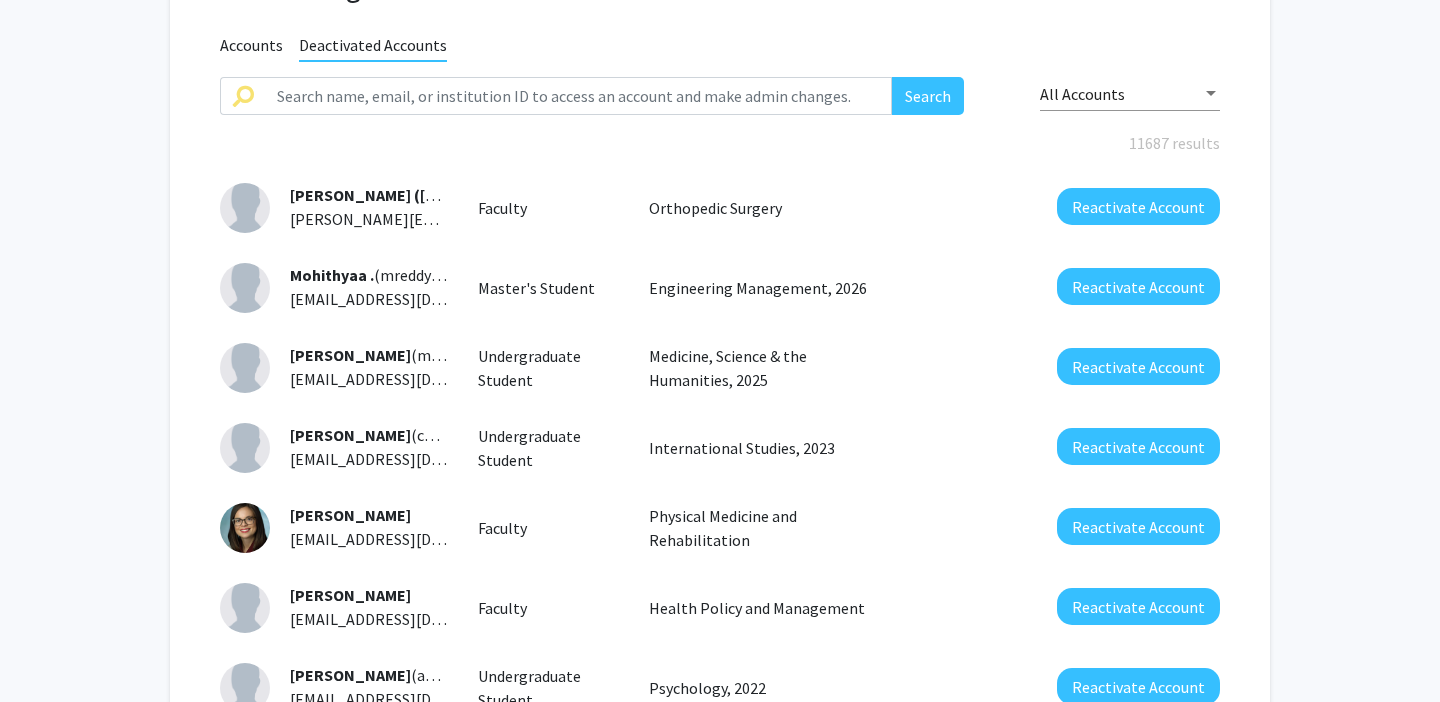 scroll, scrollTop: 149, scrollLeft: 0, axis: vertical 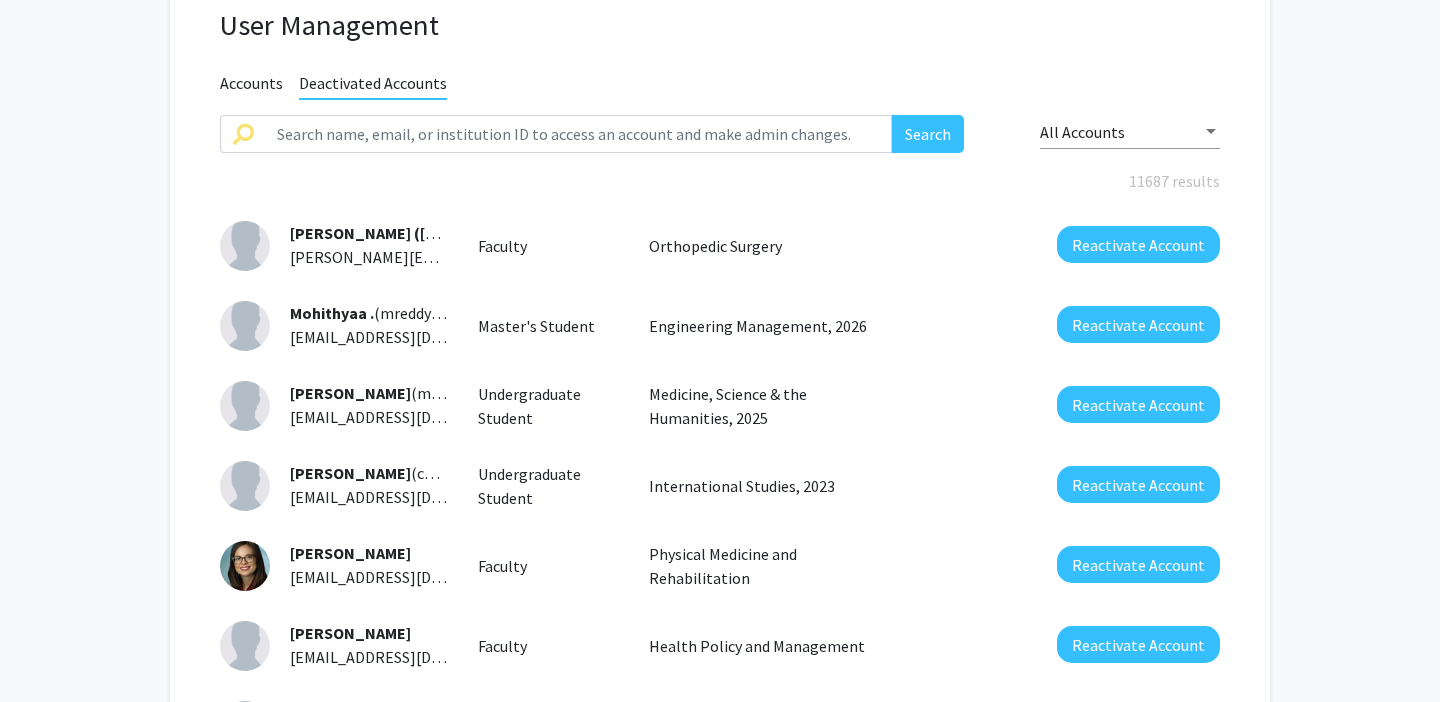 click on "Accounts" 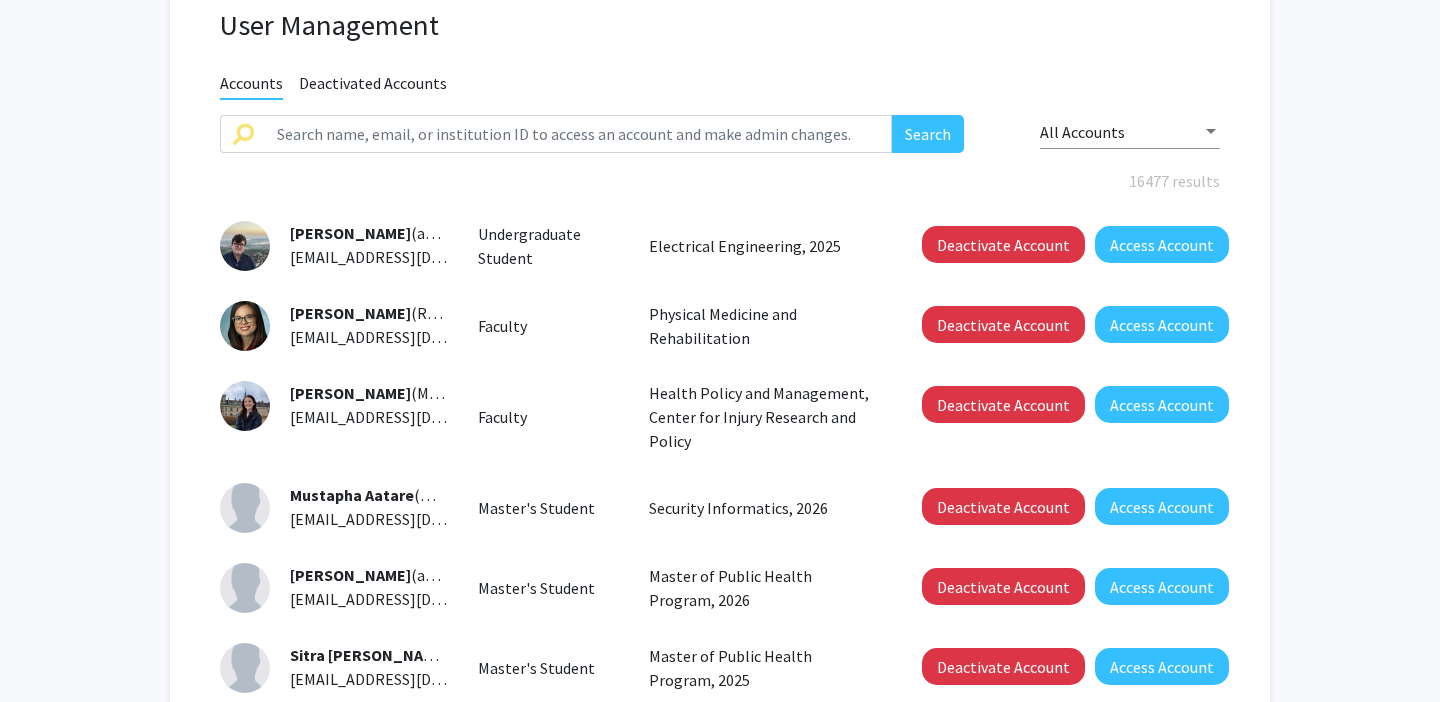 scroll, scrollTop: 0, scrollLeft: 0, axis: both 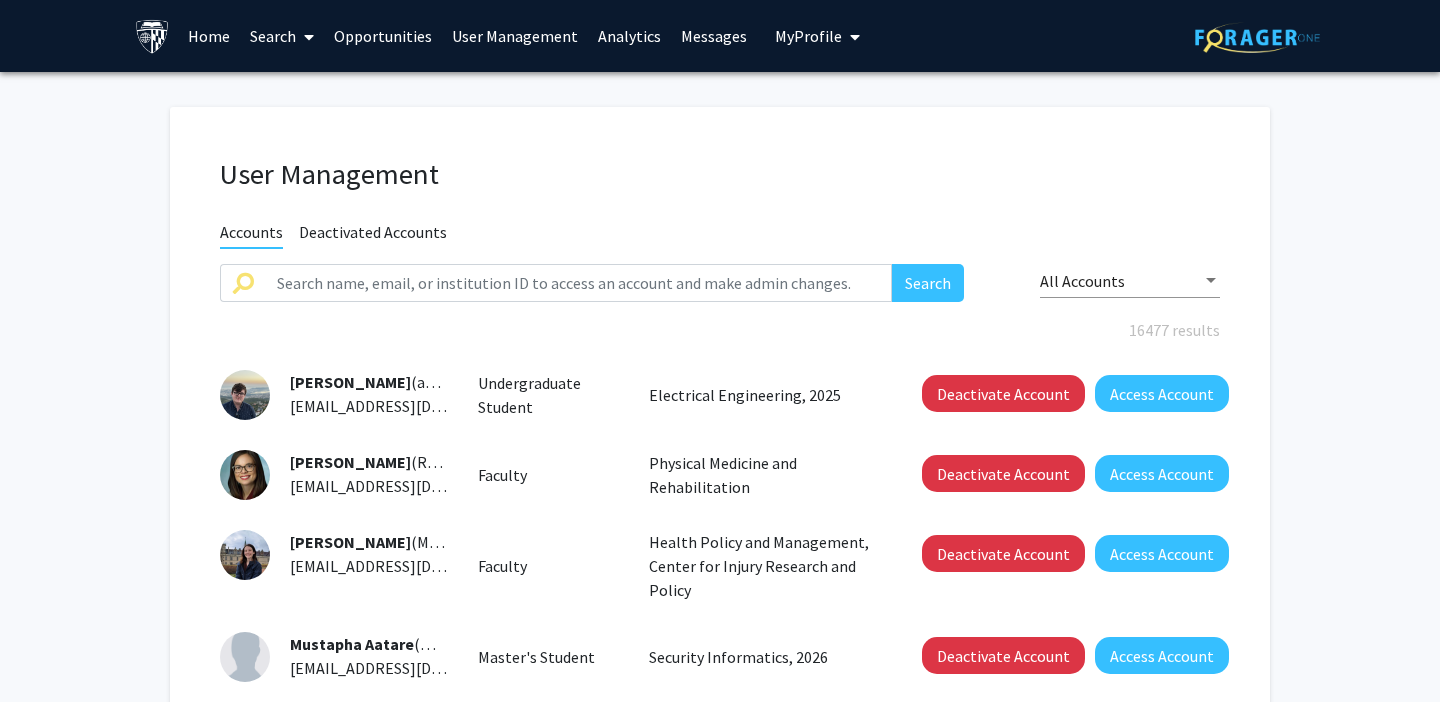click on "Deactivated Accounts" 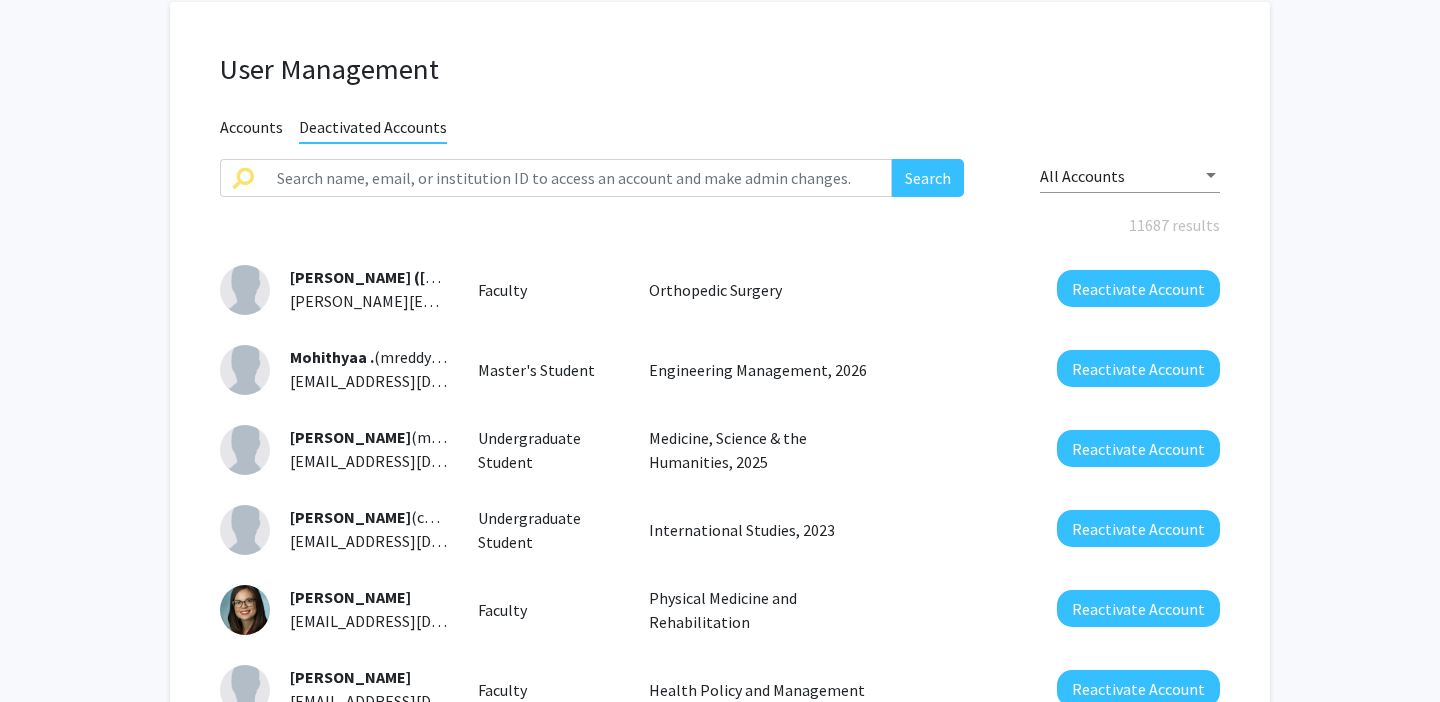 scroll, scrollTop: 106, scrollLeft: 0, axis: vertical 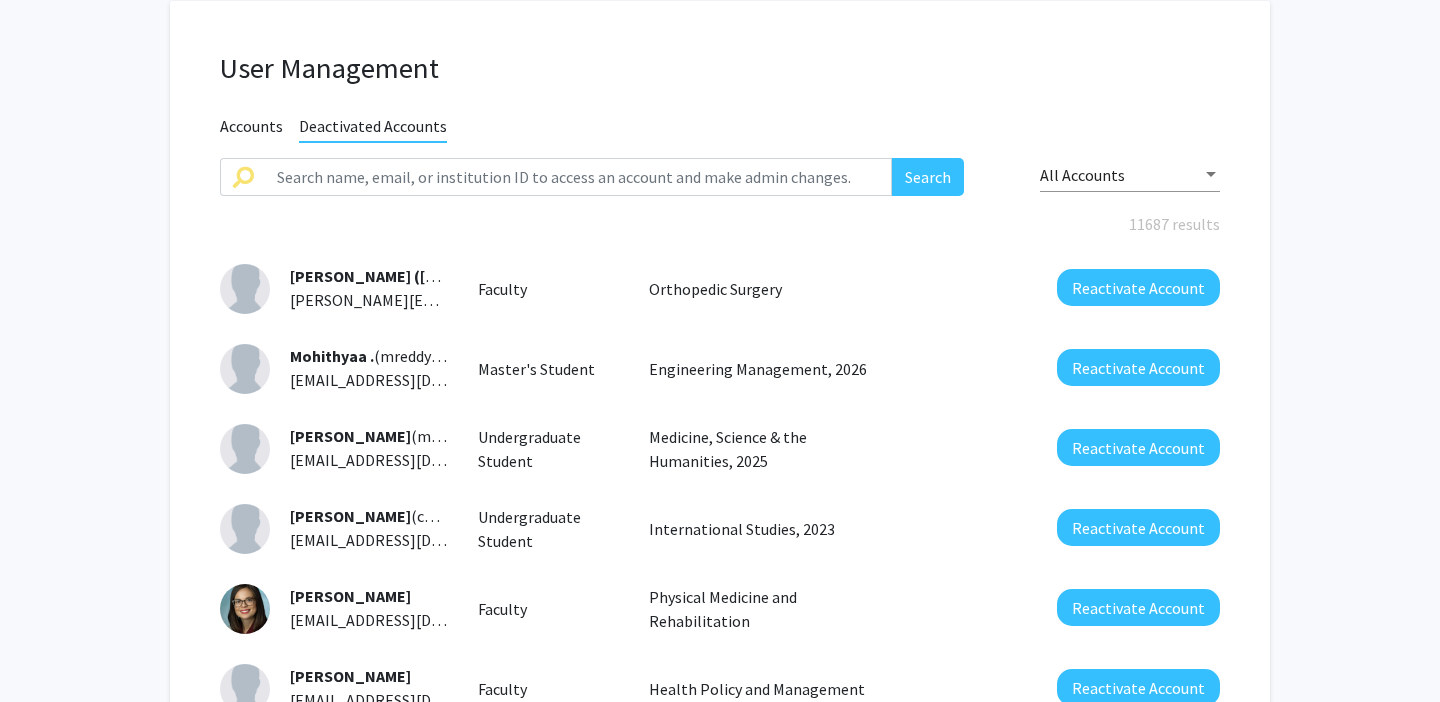 click on "Accounts" 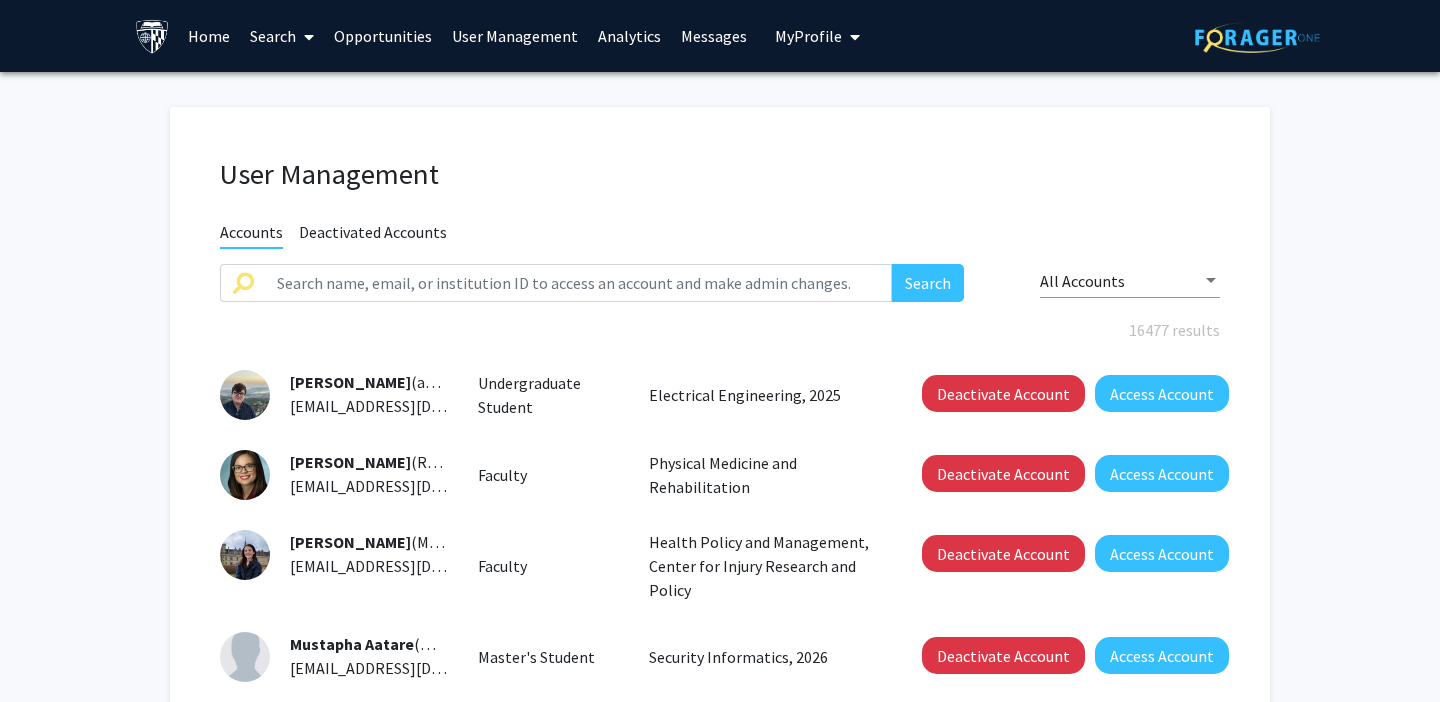 click on "Deactivated Accounts" 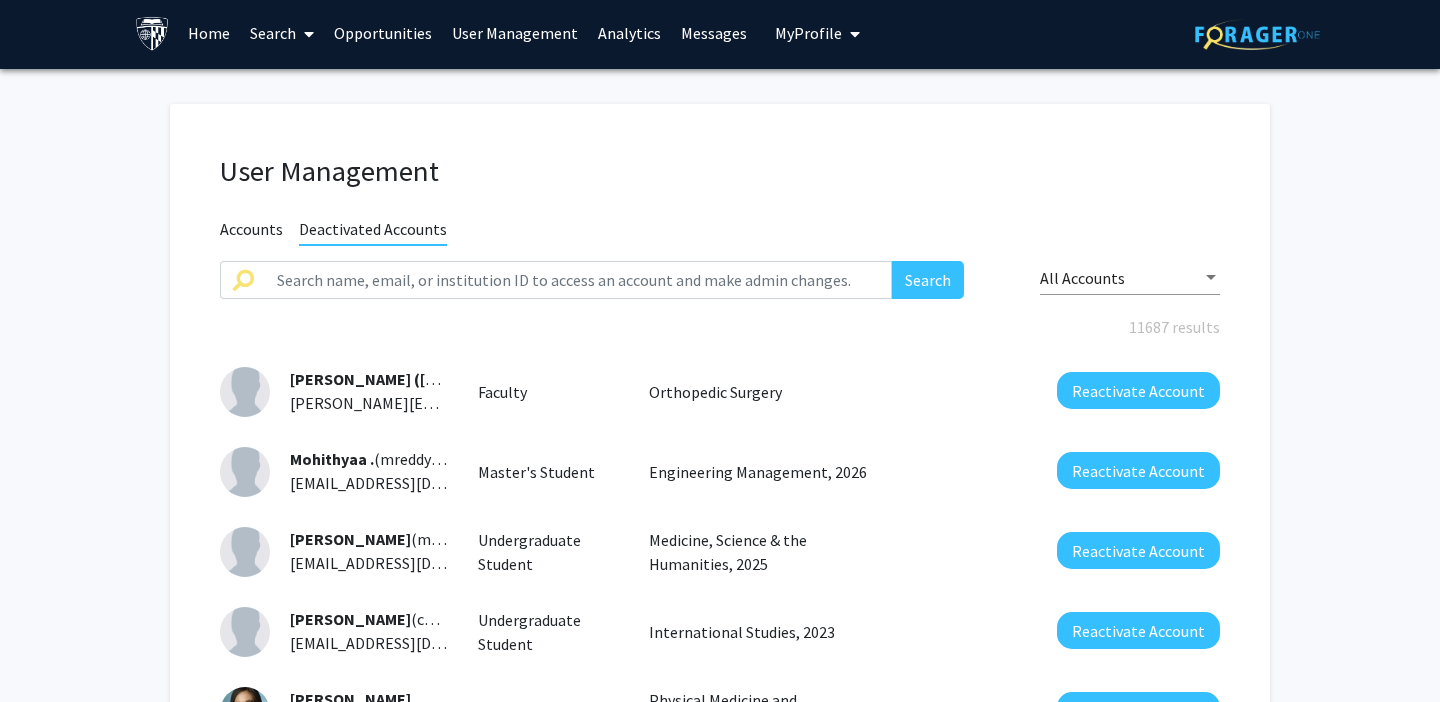 scroll, scrollTop: 0, scrollLeft: 0, axis: both 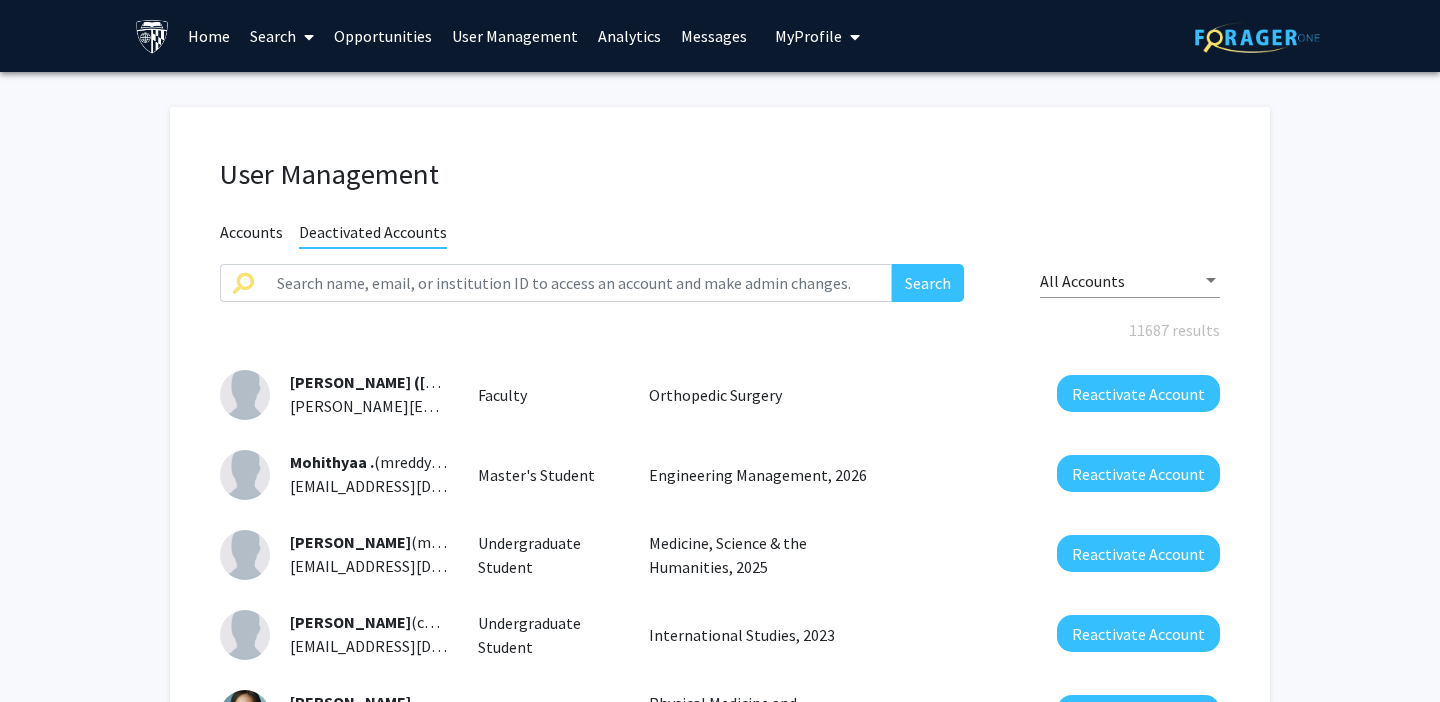 click on "Accounts" 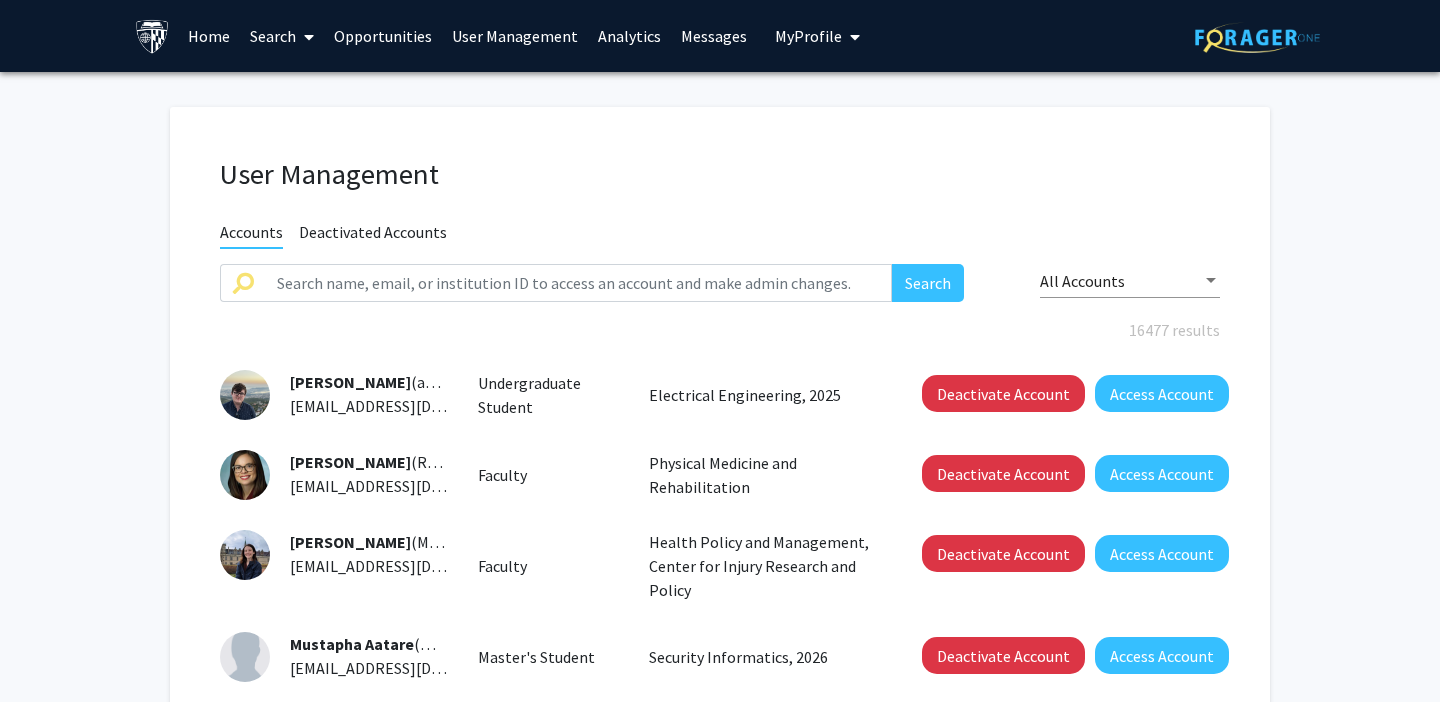 click on "My   Profile" at bounding box center [808, 36] 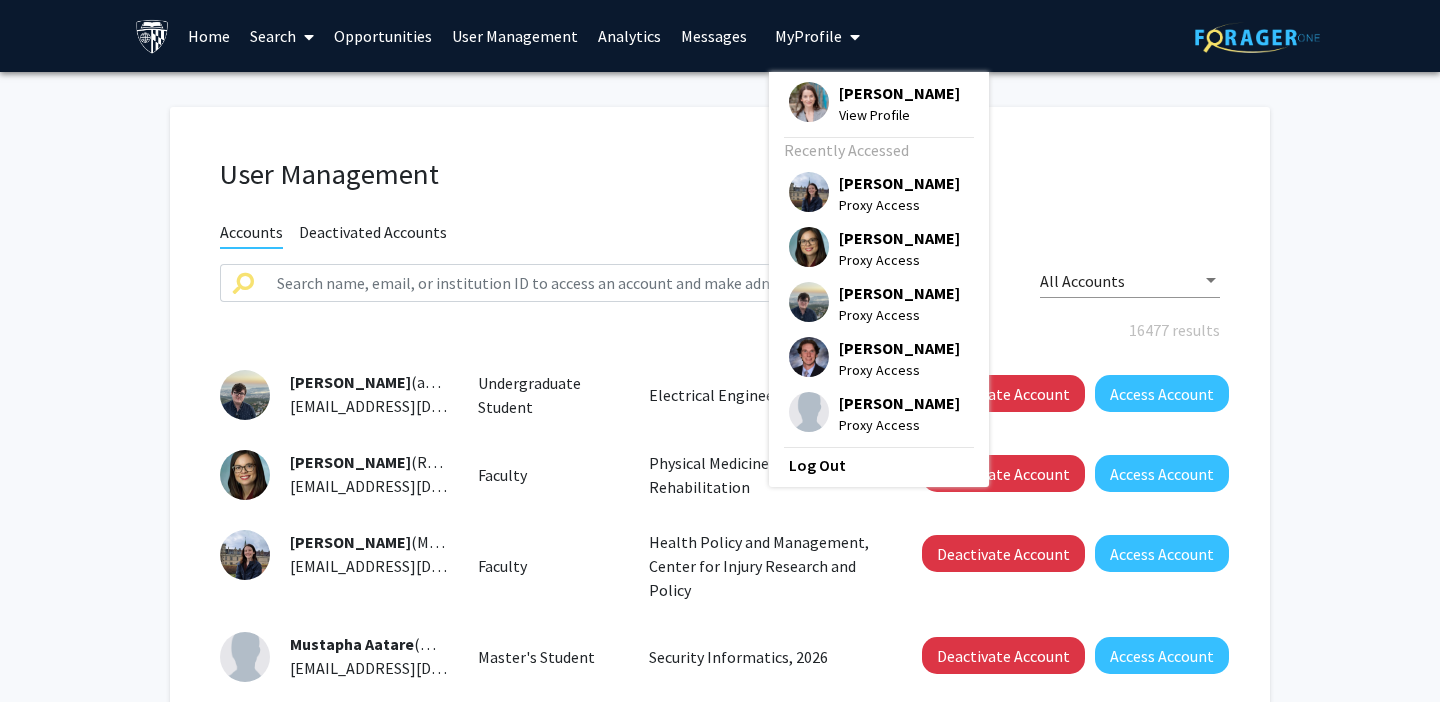 click at bounding box center (809, 247) 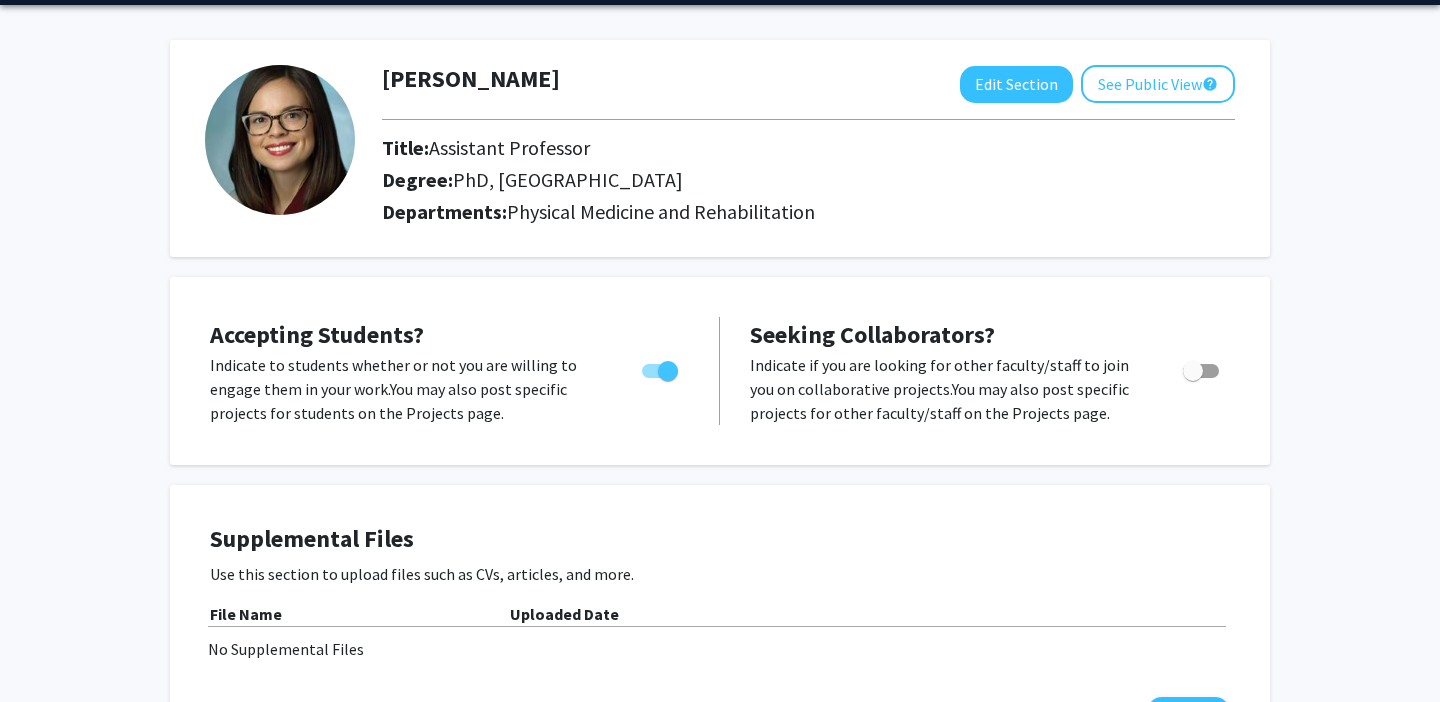 scroll, scrollTop: 0, scrollLeft: 0, axis: both 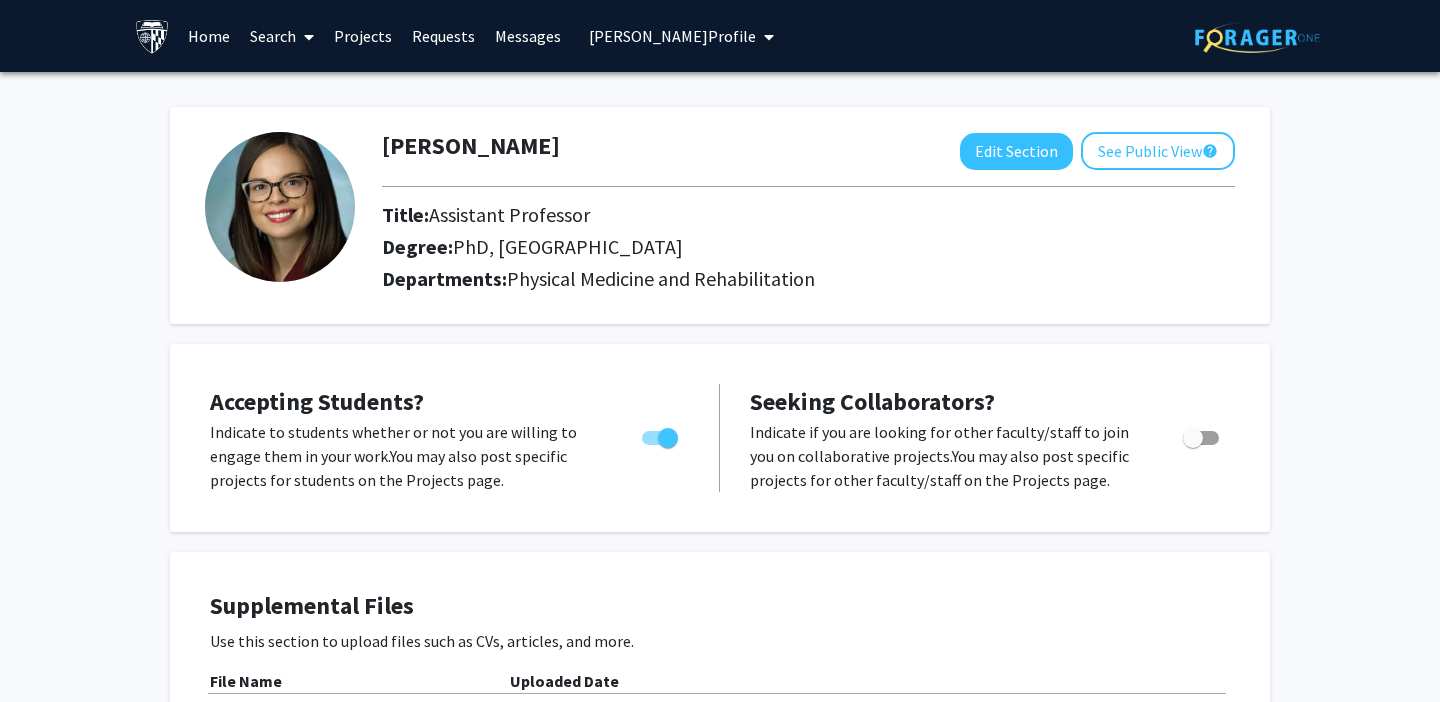 click on "Home" at bounding box center [209, 36] 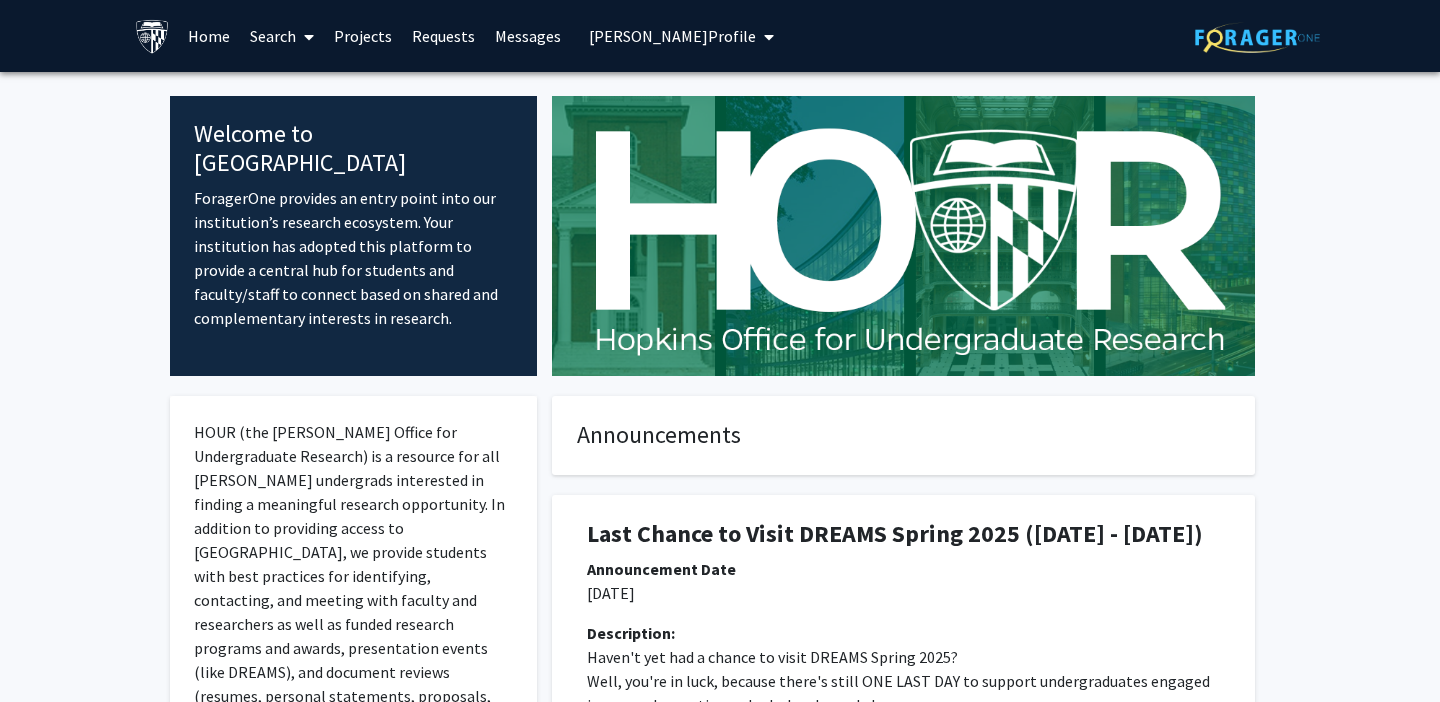click on "[PERSON_NAME]   Profile" at bounding box center (672, 36) 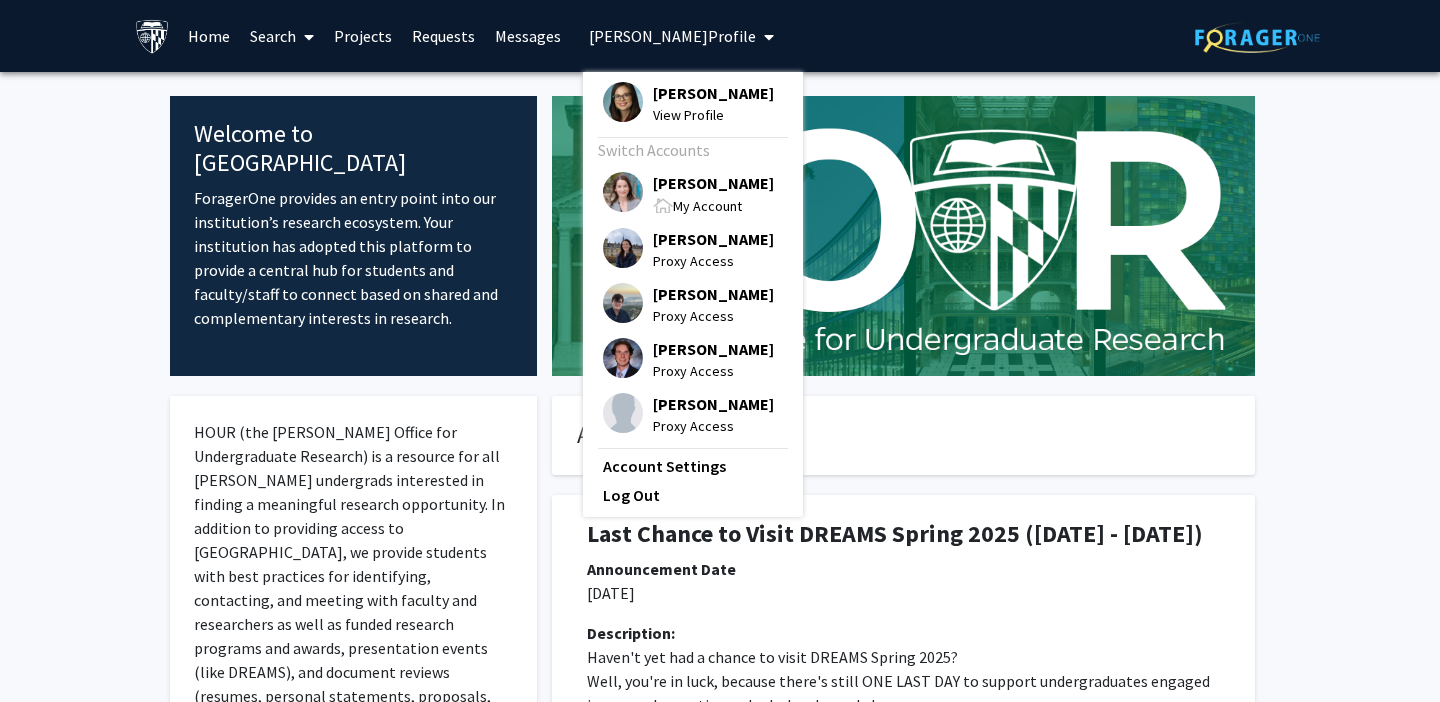 click at bounding box center (623, 192) 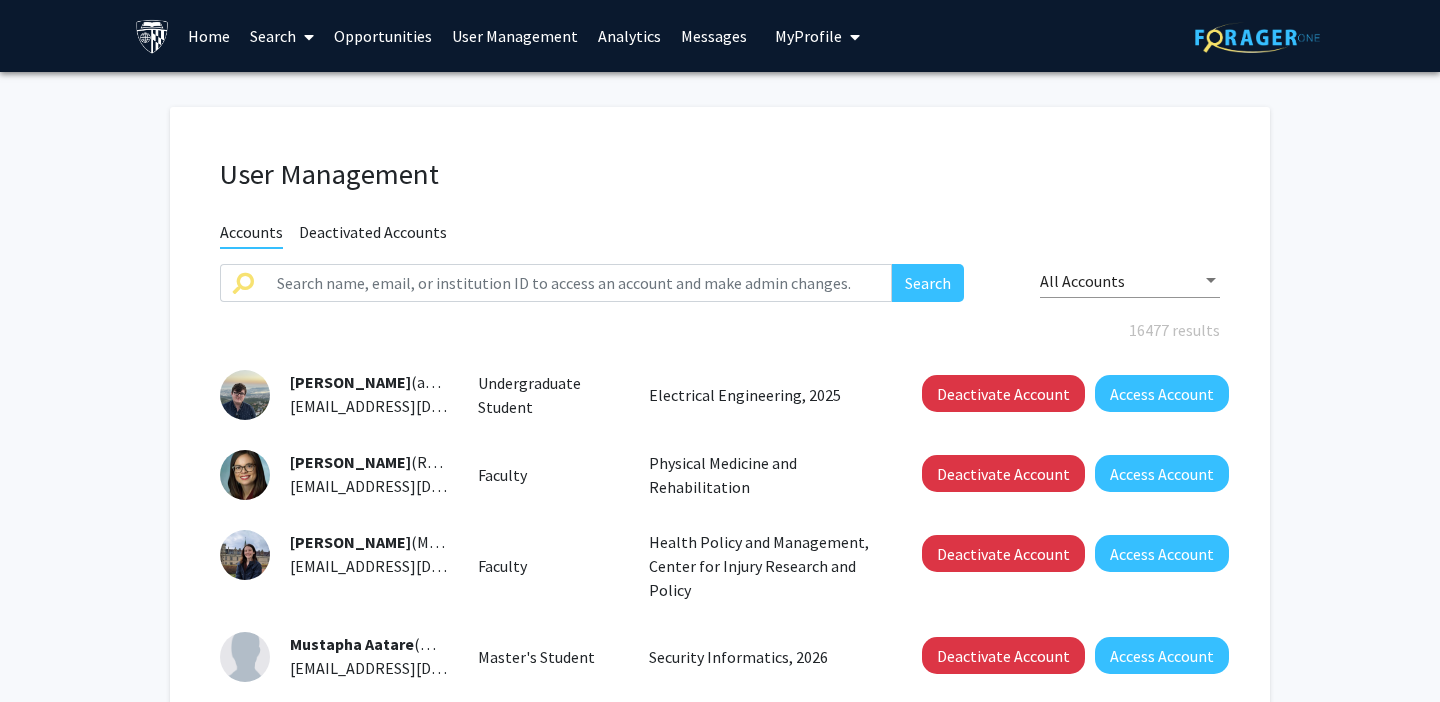 click on "My   Profile" at bounding box center (808, 36) 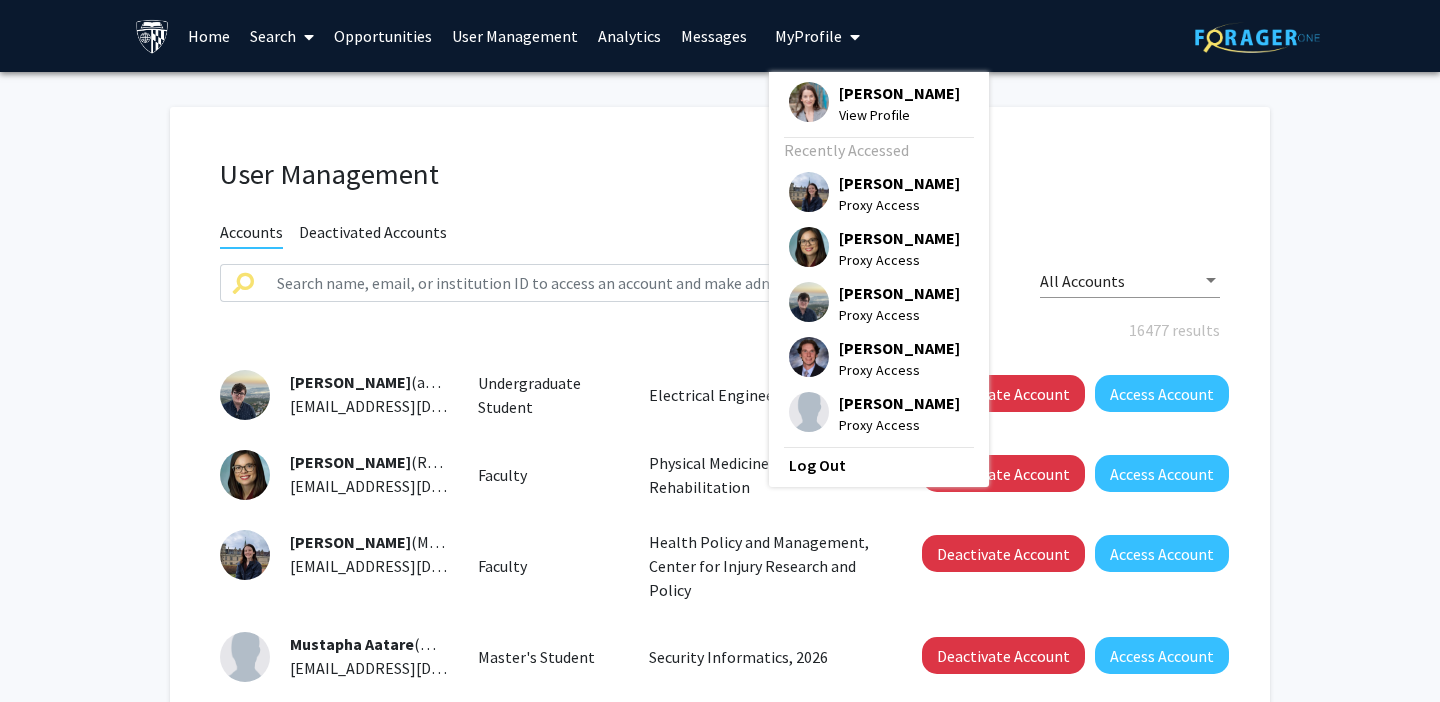 click on "User Management Accounts Deactivated Accounts Search All Accounts 16477 results  [PERSON_NAME]  (aaakers1) [EMAIL_ADDRESS][DOMAIN_NAME]  Undergraduate Student   Electrical Engineering, 2025   Deactivate Account   Access Account   [PERSON_NAME]  (RAARON4) [EMAIL_ADDRESS][DOMAIN_NAME]  Faculty   Physical Medicine and Rehabilitation   Deactivate Account   Access Account   [PERSON_NAME]  (MAASSAR1) [EMAIL_ADDRESS][DOMAIN_NAME]  Faculty   Health Policy and Management, Center for Injury Research and Policy   Deactivate Account   Access Account   Mustapha Aatare  (maatare1) [EMAIL_ADDRESS][DOMAIN_NAME]  Master's Student   Security Informatics, 2026   Deactivate Account   Access Account   [PERSON_NAME]  (aabaalk1) [EMAIL_ADDRESS][DOMAIN_NAME]  Master's Student   Master of Public Health Program, 2026   Deactivate Account   Access Account   Sitra [PERSON_NAME]  (sababul1) [EMAIL_ADDRESS][DOMAIN_NAME]  Master's Student   Master of Public Health Program, 2025   Deactivate Account   Access Account   [PERSON_NAME]  (aabalma1) [EMAIL_ADDRESS][DOMAIN_NAME]  Master's Student   Deactivate Account   Faculty" 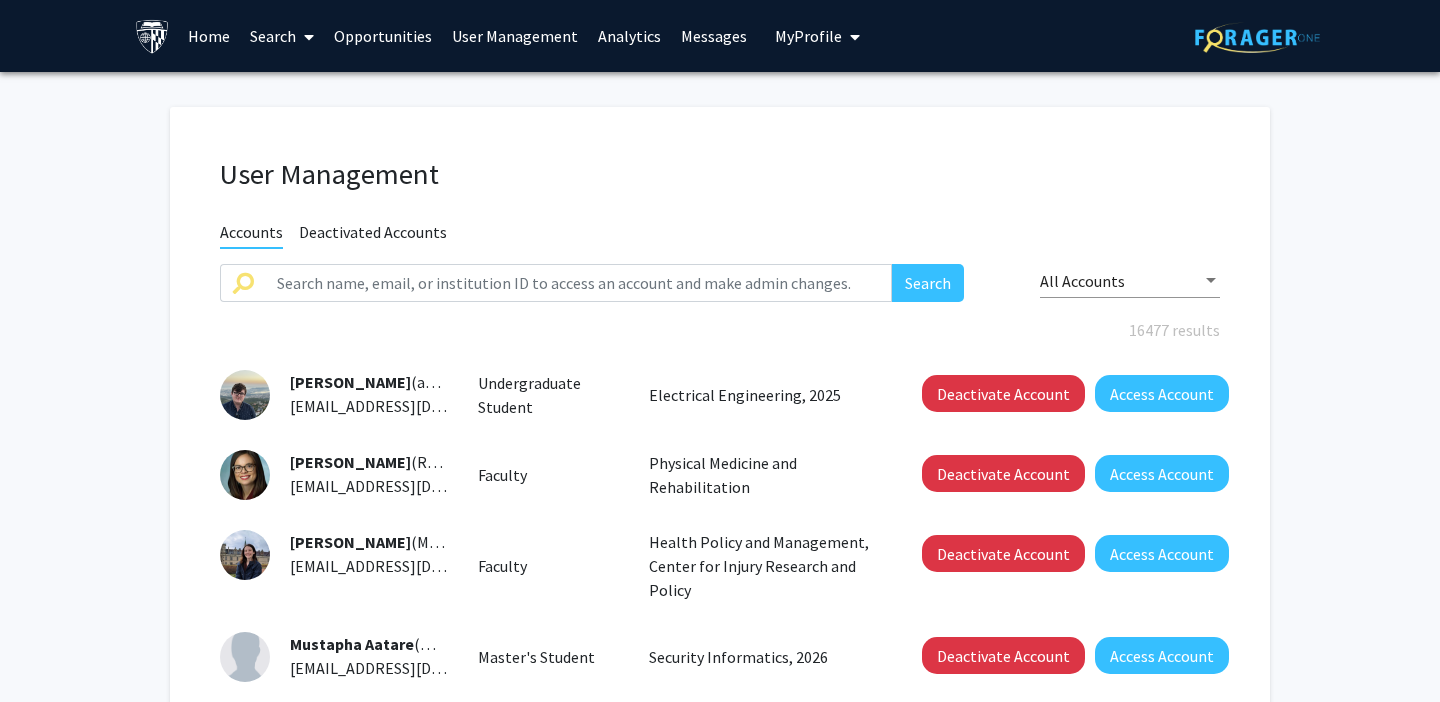 click on "My   Profile" at bounding box center [808, 36] 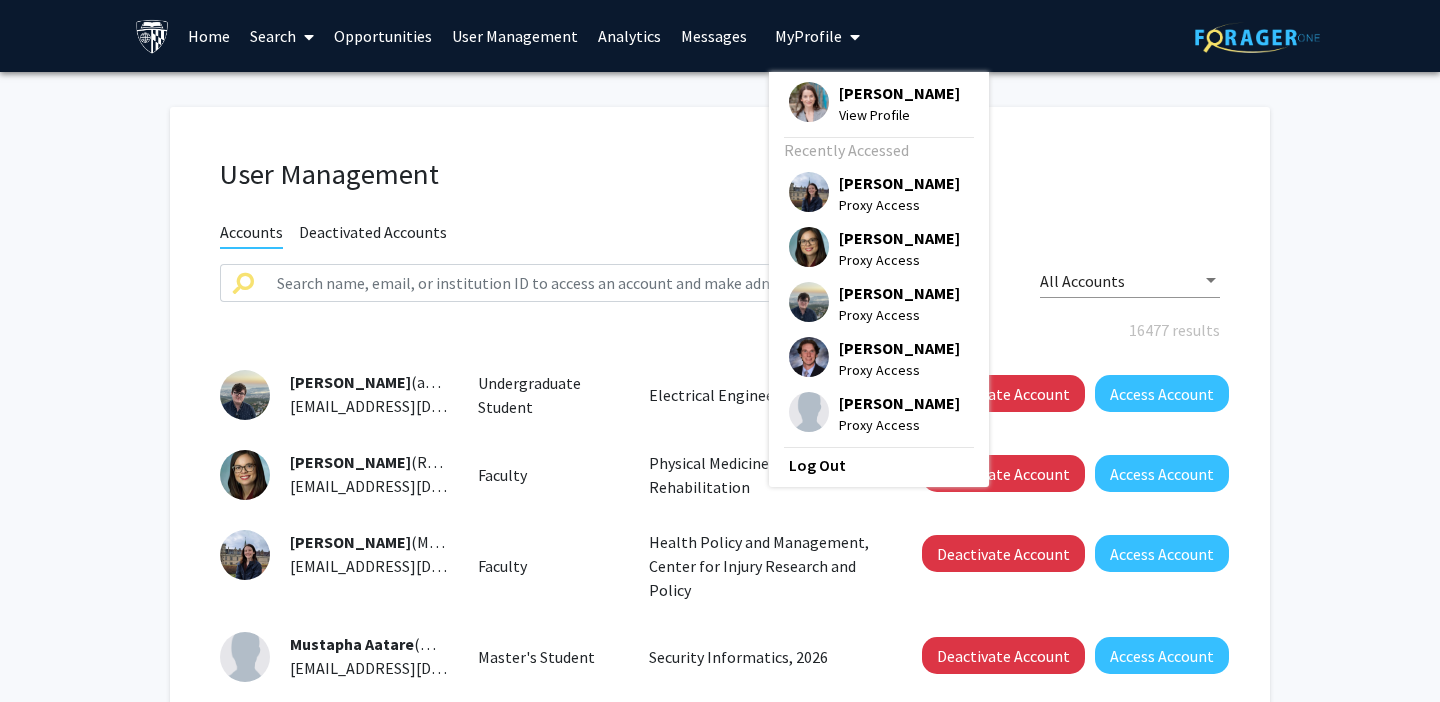 click at bounding box center [809, 247] 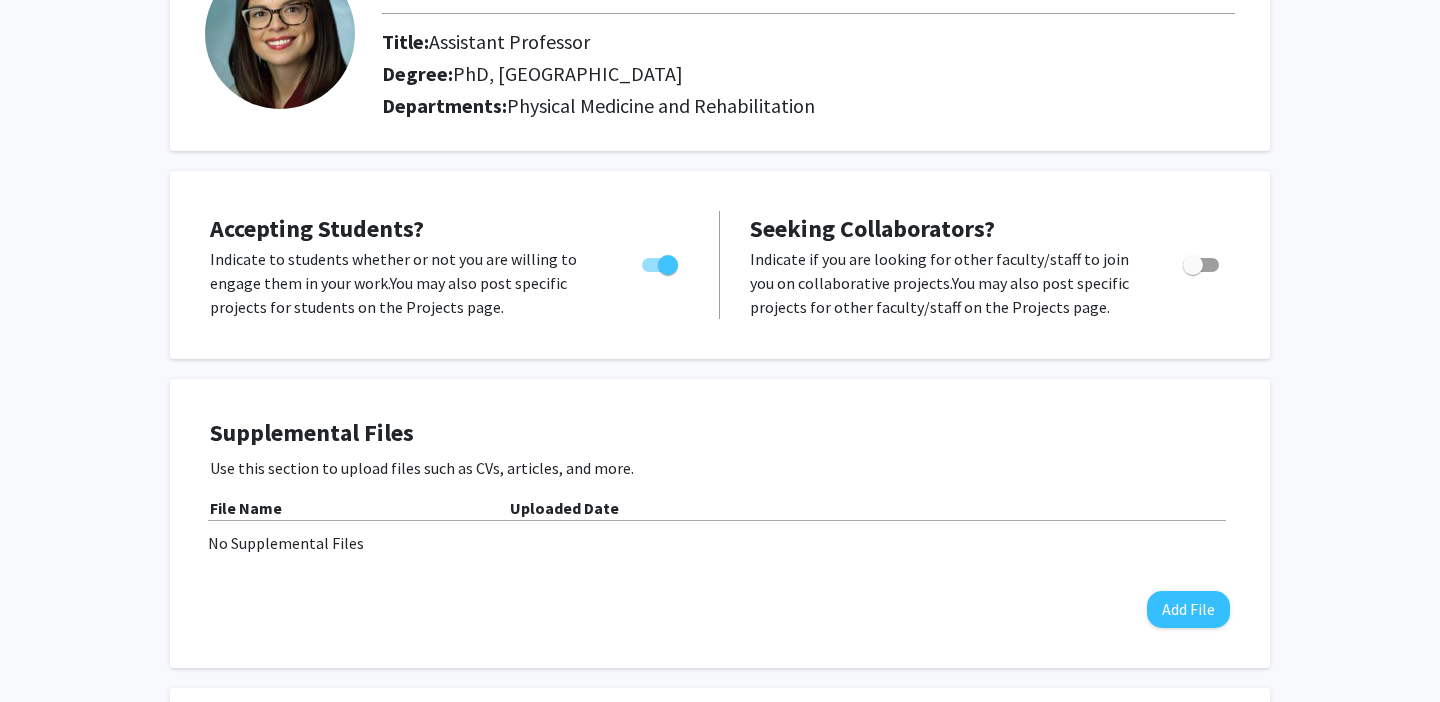 scroll, scrollTop: 0, scrollLeft: 0, axis: both 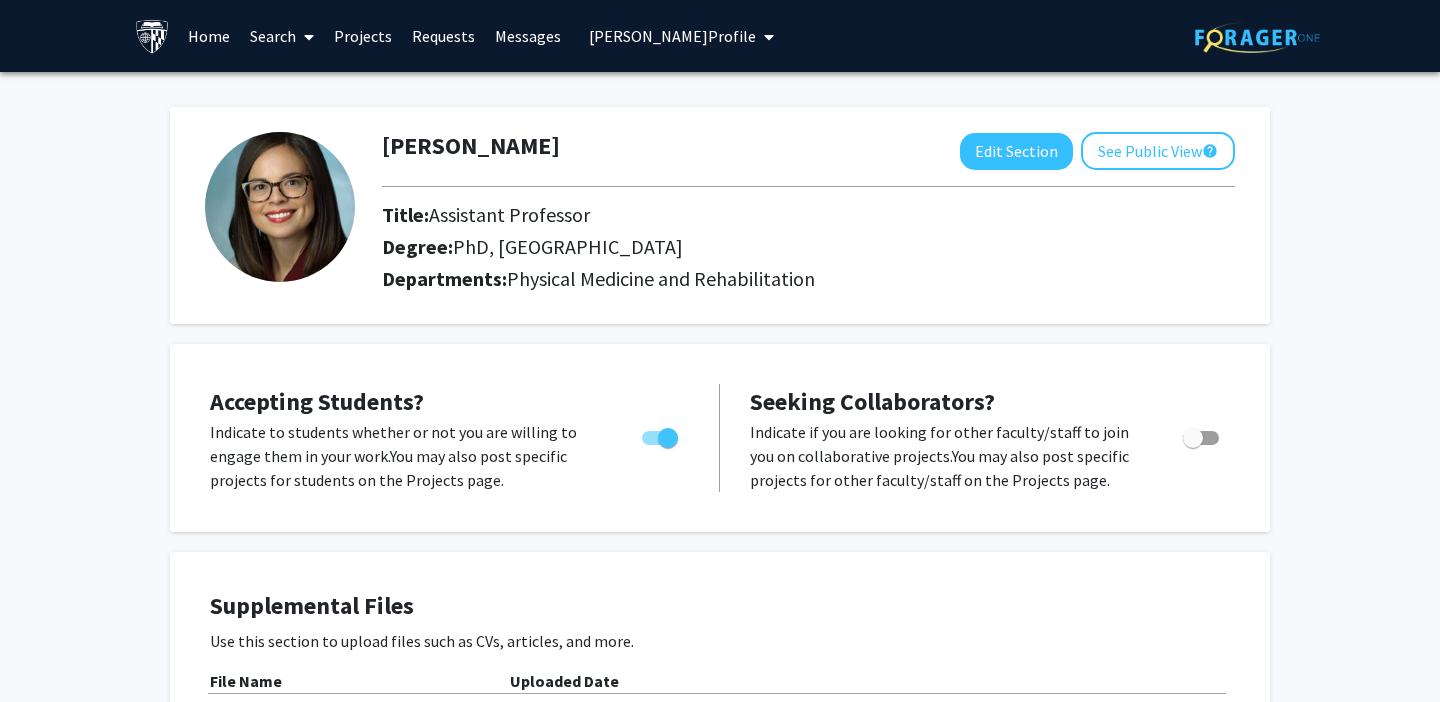 click on "Home" at bounding box center [209, 36] 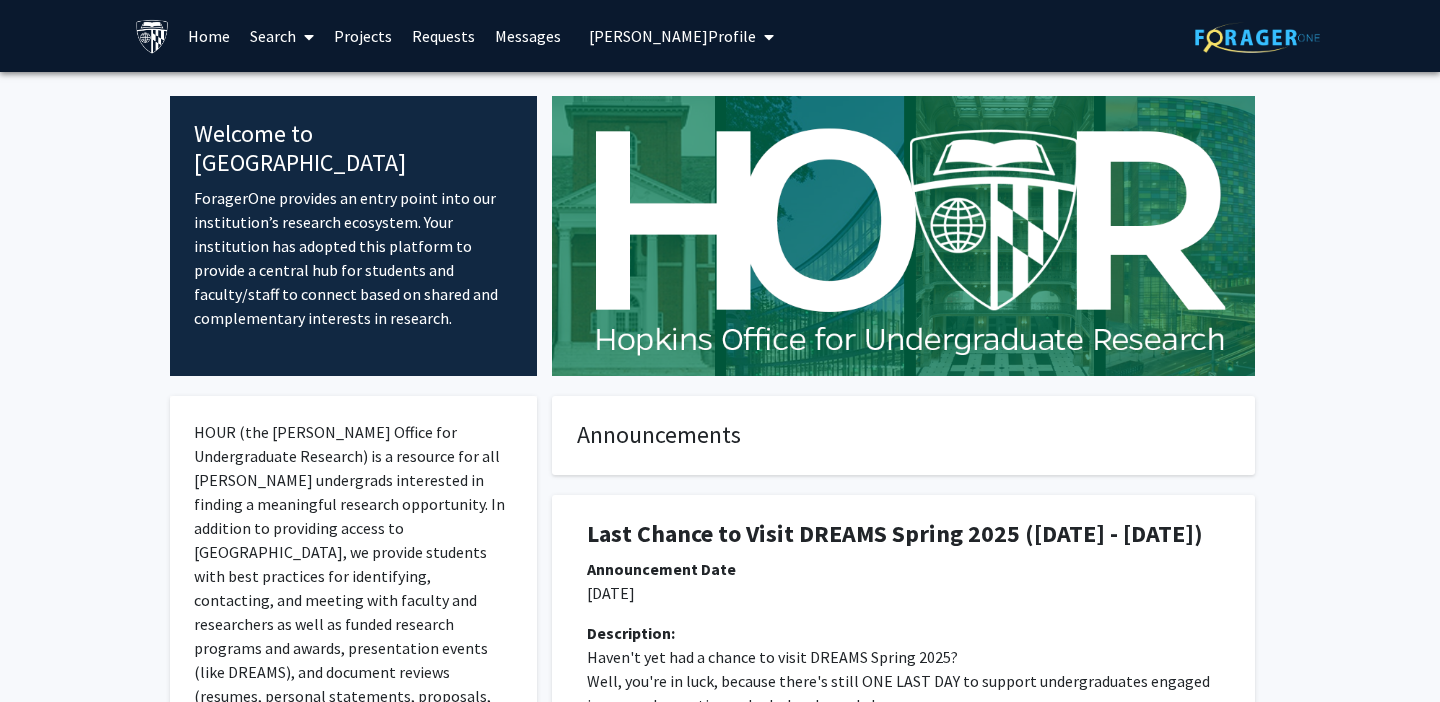 click on "[PERSON_NAME]   Profile" at bounding box center [672, 36] 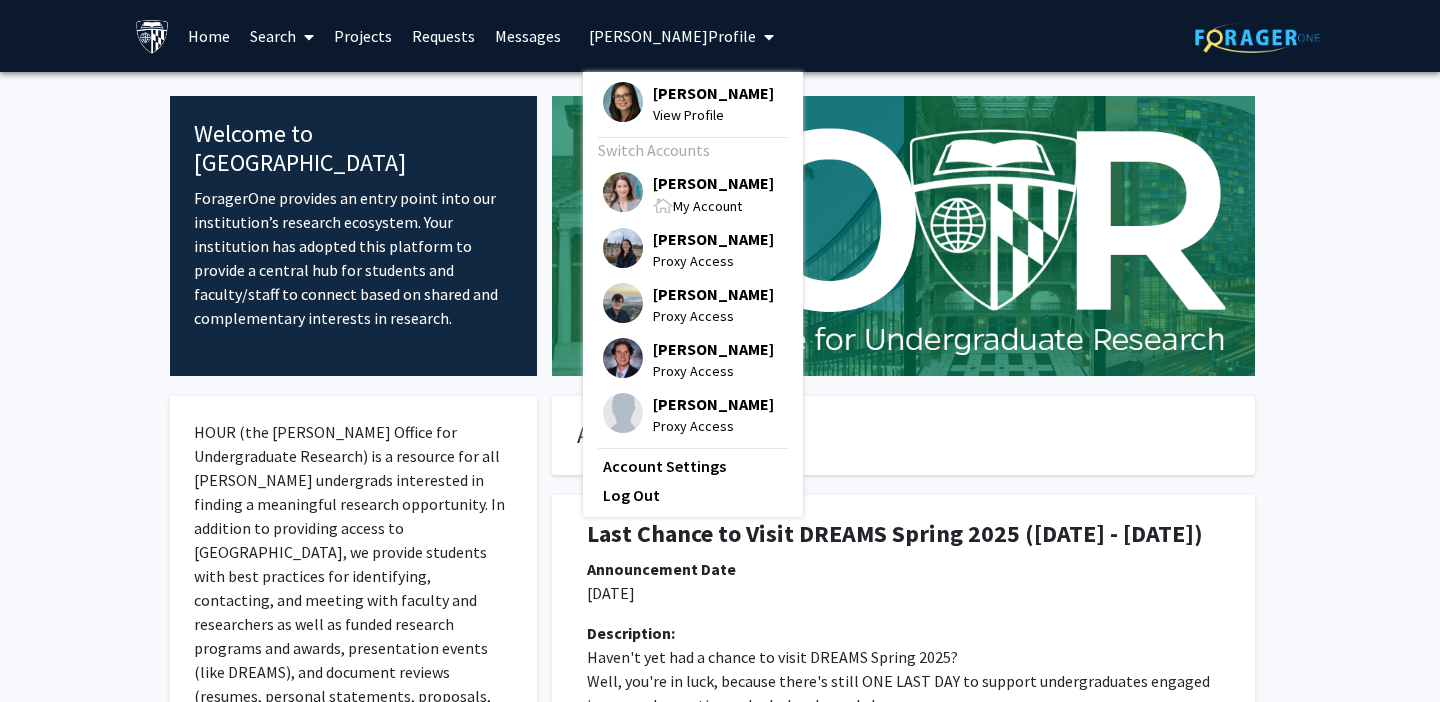click at bounding box center (623, 192) 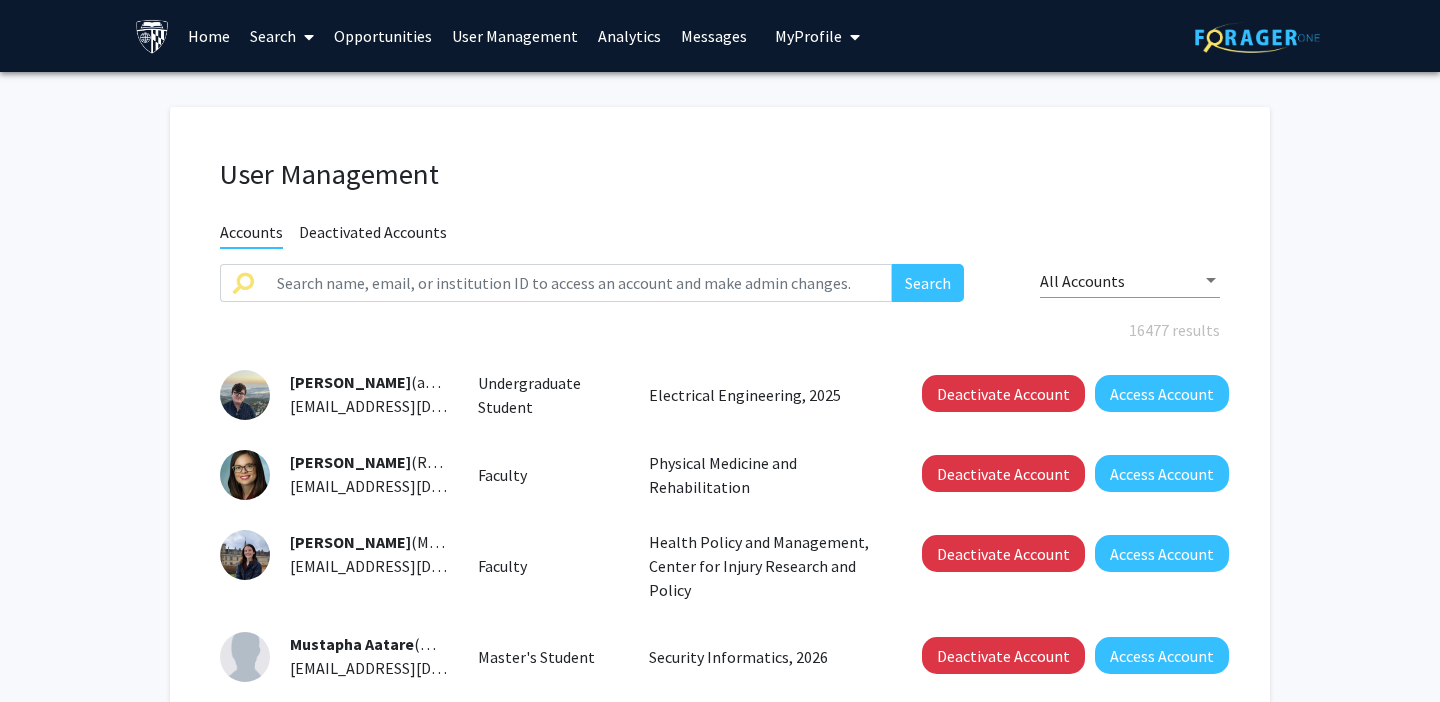 click on "My   Profile" at bounding box center [808, 36] 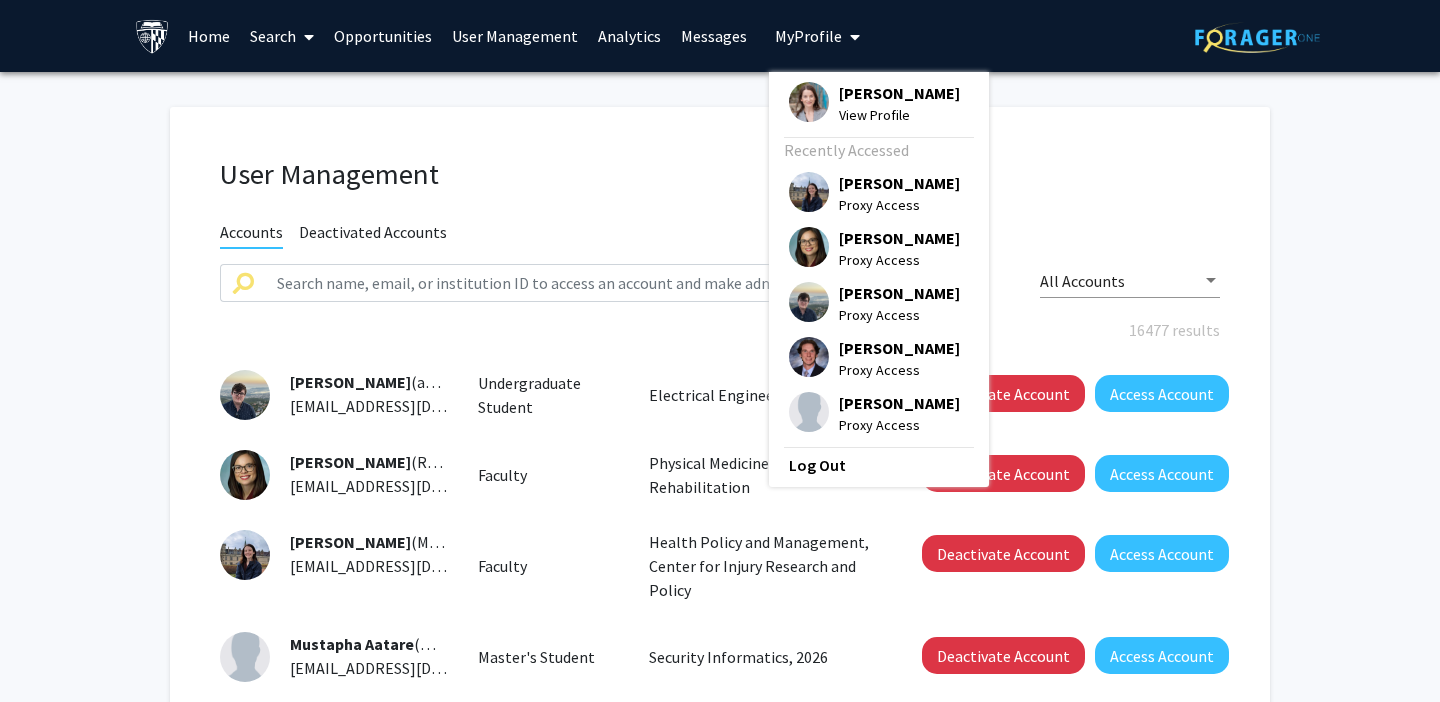 click at bounding box center [809, 247] 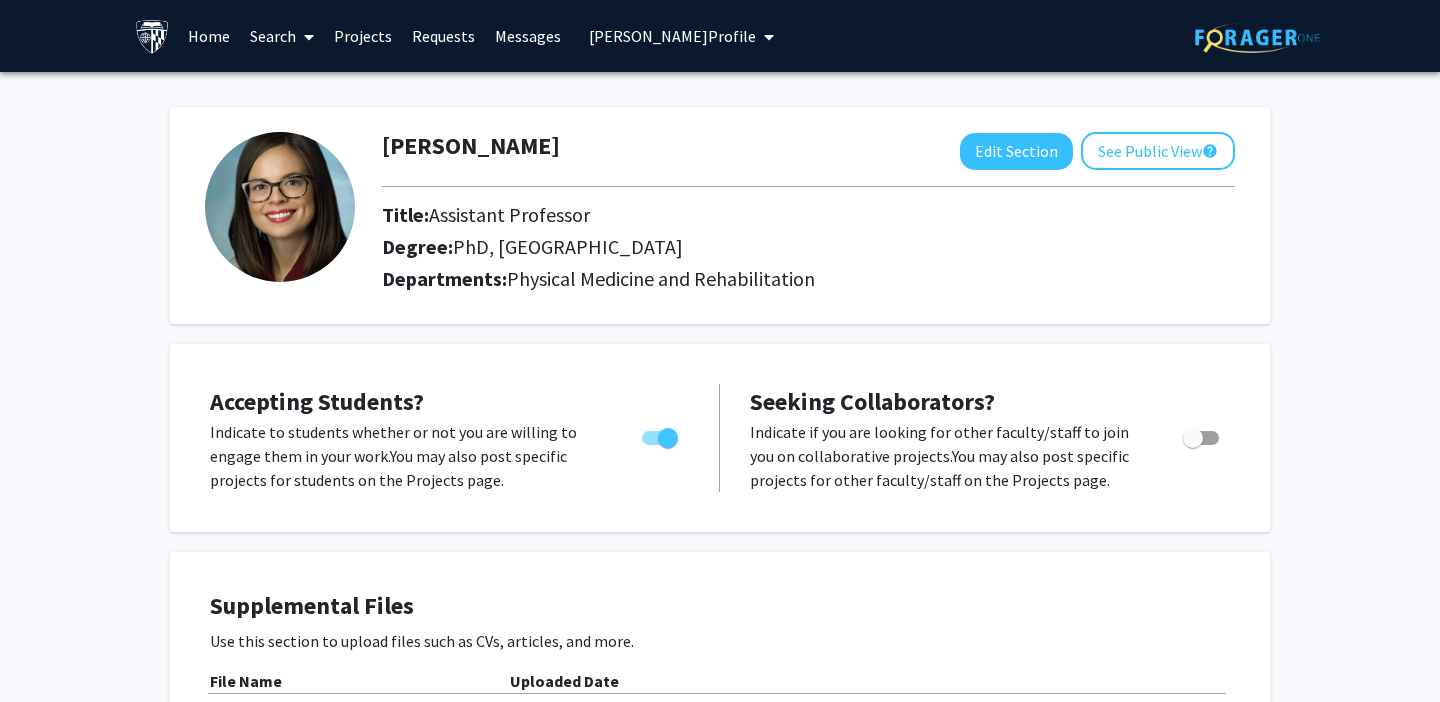 click on "Home" at bounding box center [209, 36] 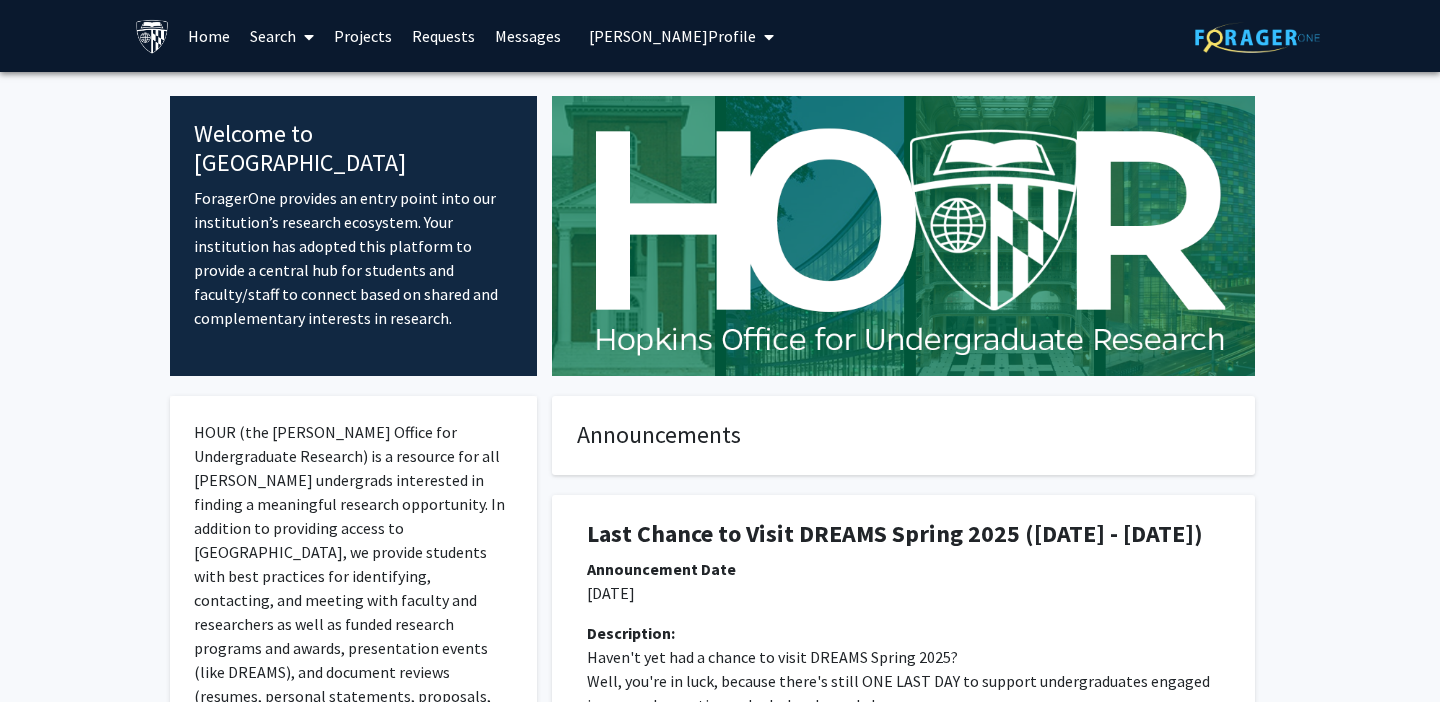 click on "[PERSON_NAME]   Profile" at bounding box center [672, 36] 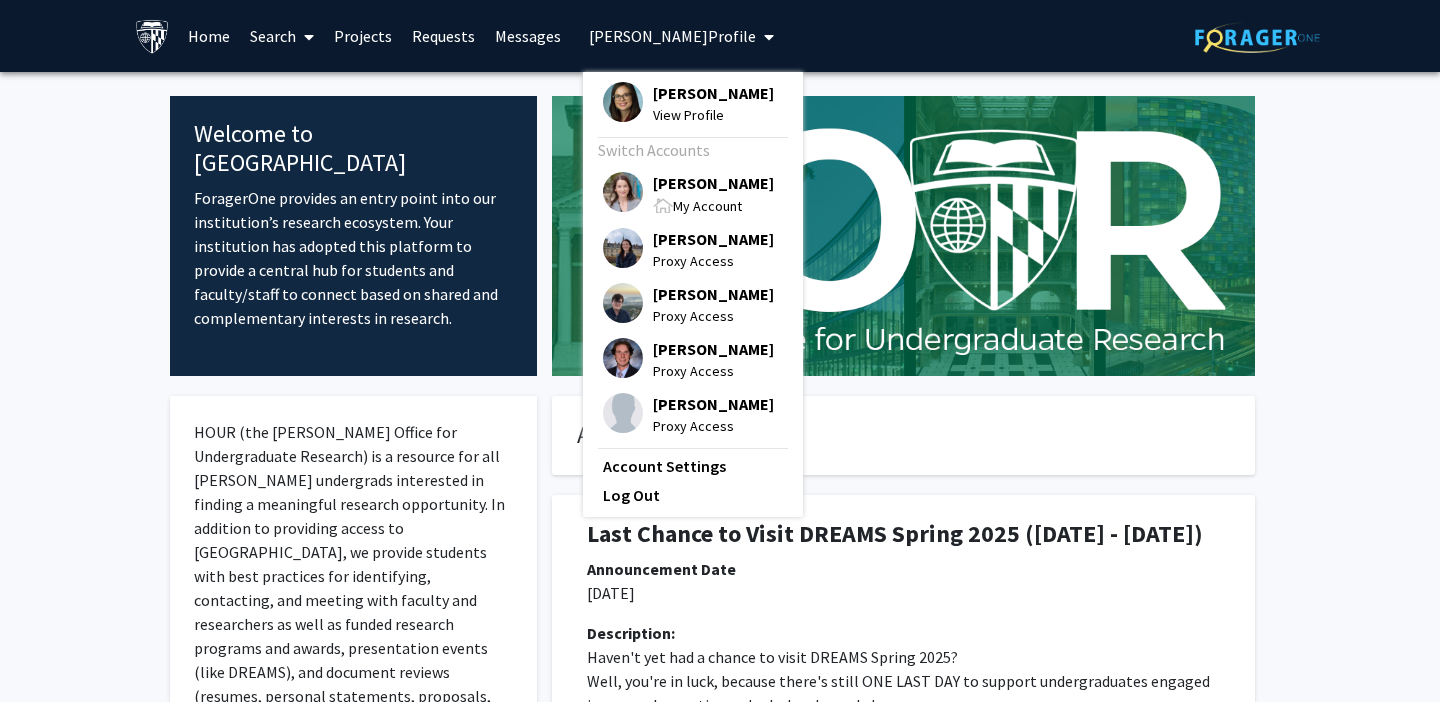 click at bounding box center (623, 192) 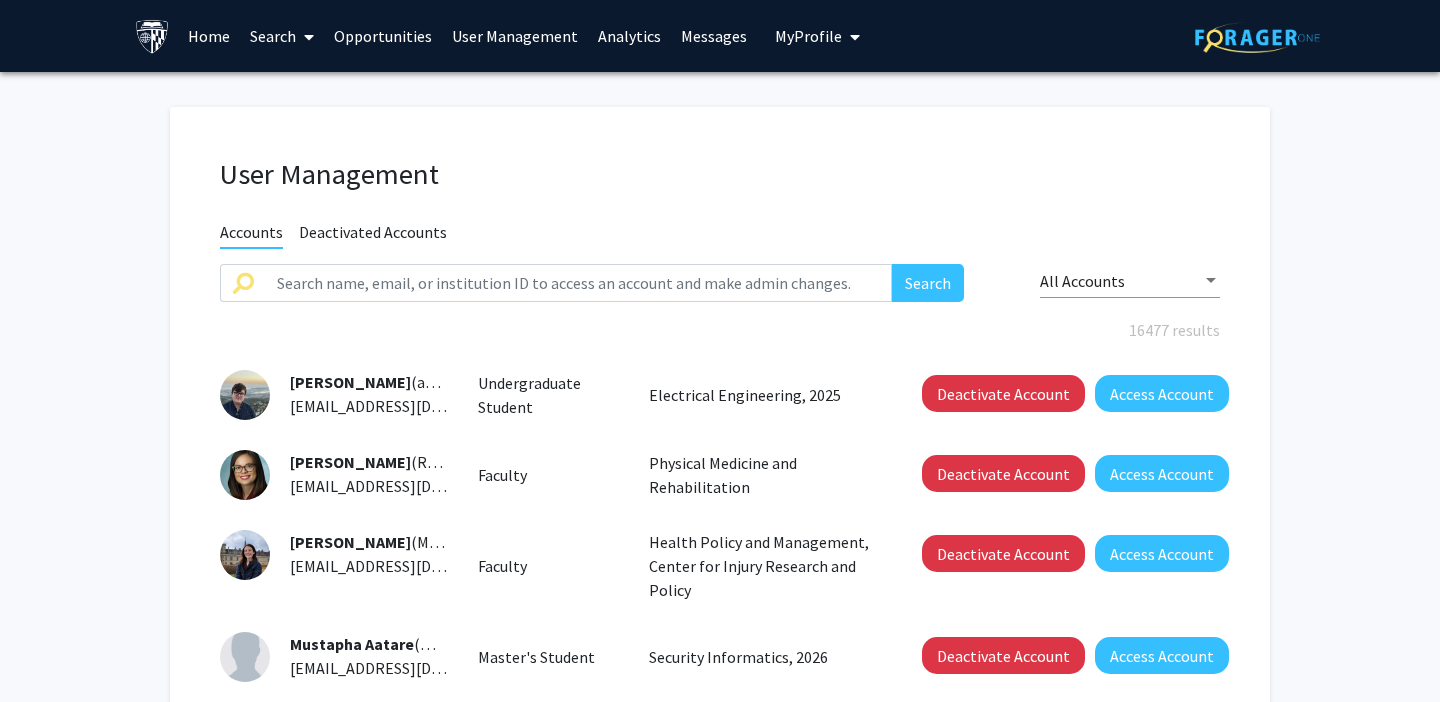 click on "My   Profile" at bounding box center (808, 36) 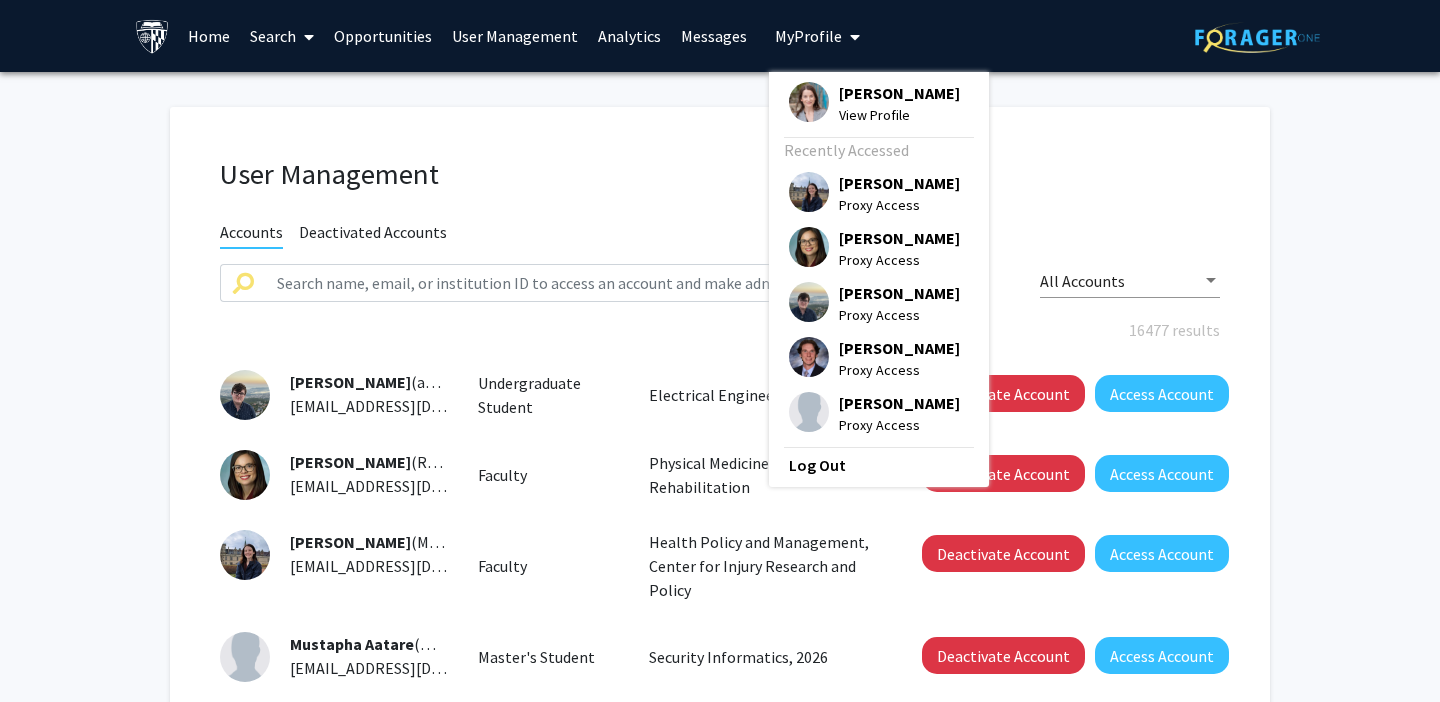 click on "My   Profile" at bounding box center [808, 36] 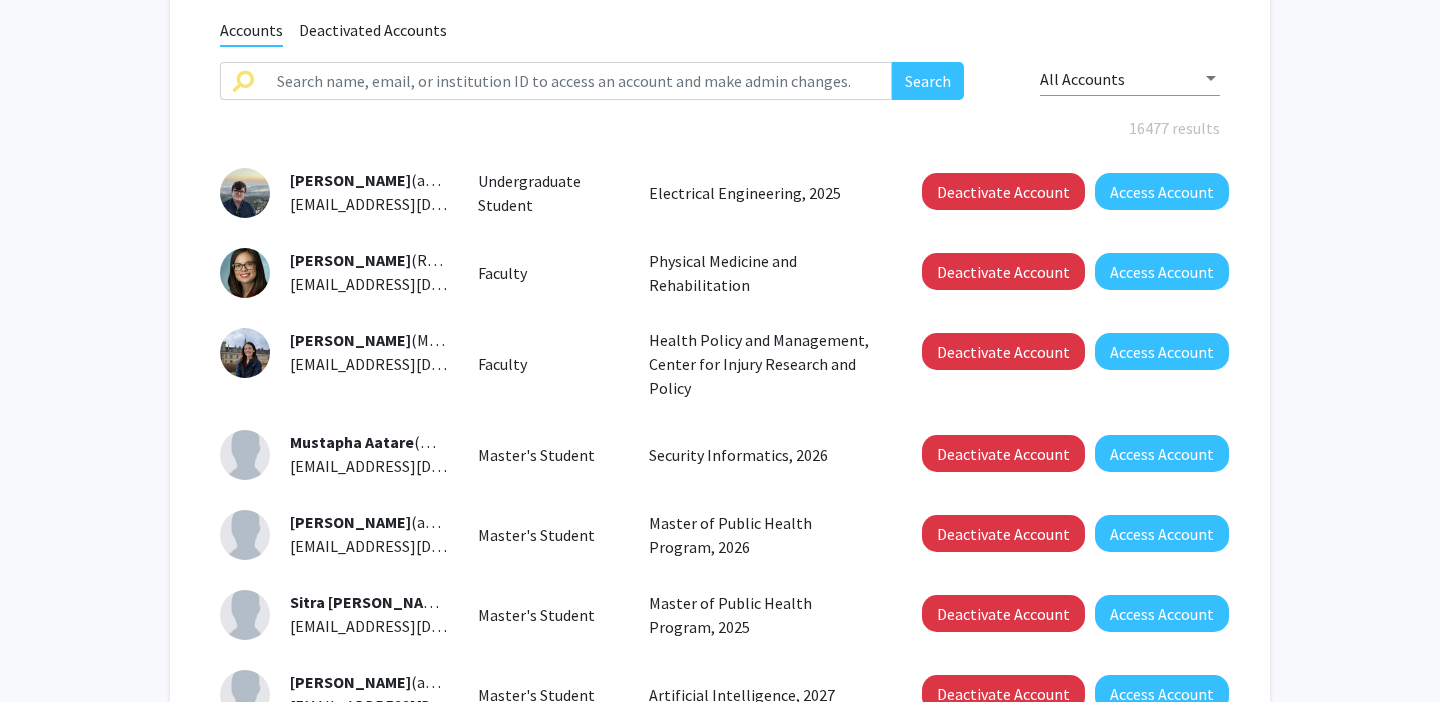 scroll, scrollTop: 211, scrollLeft: 0, axis: vertical 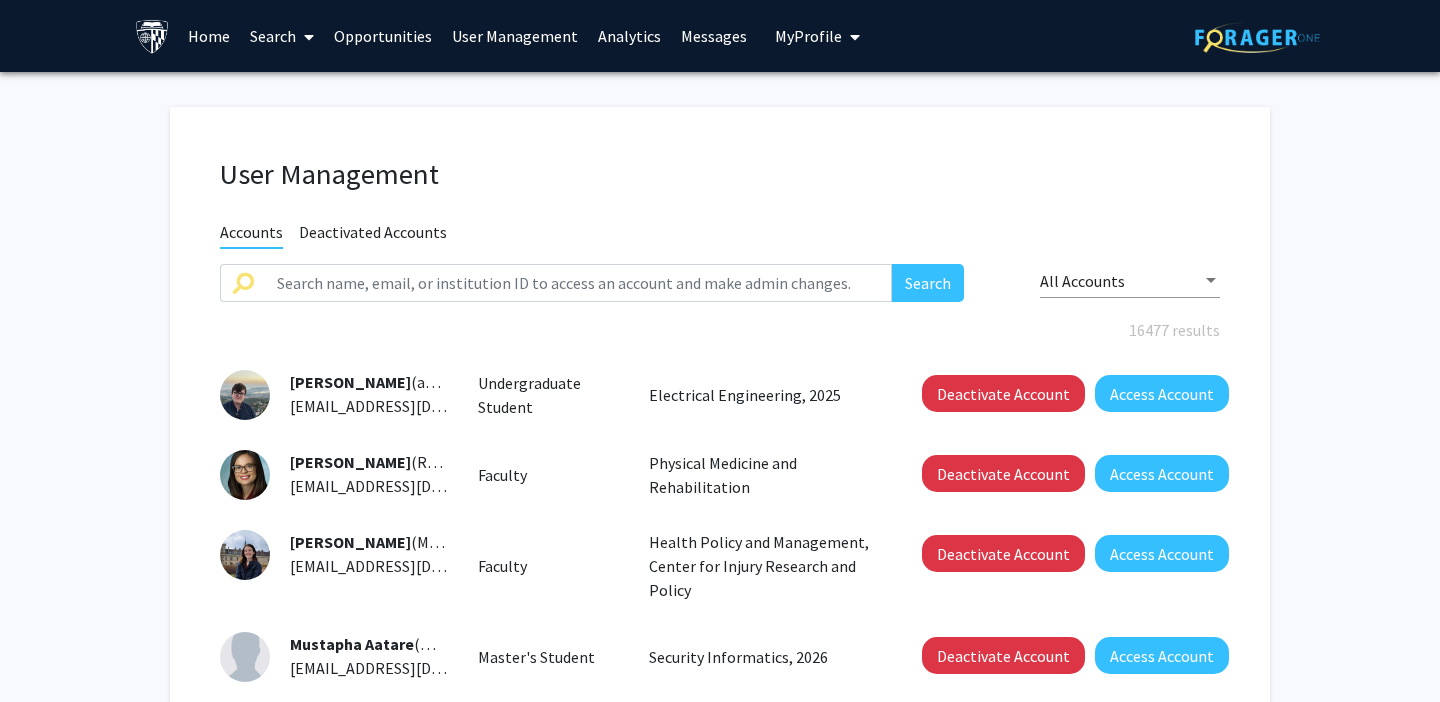 click on "My   Profile" at bounding box center (808, 36) 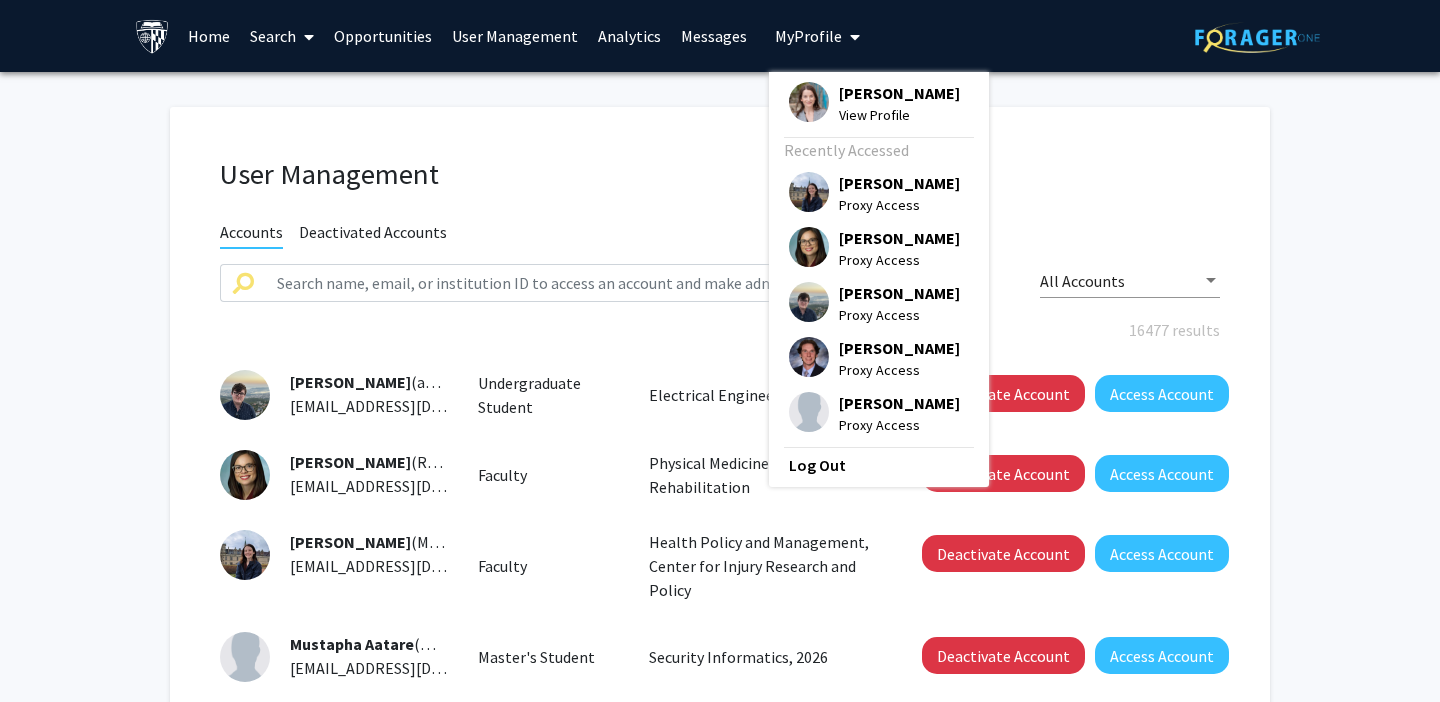 click on "User Management Accounts Deactivated Accounts Search All Accounts 16477 results  [PERSON_NAME]  (aaakers1) [EMAIL_ADDRESS][DOMAIN_NAME]  Undergraduate Student   Electrical Engineering, 2025   Deactivate Account   Access Account   [PERSON_NAME]  (RAARON4) [EMAIL_ADDRESS][DOMAIN_NAME]  Faculty   Physical Medicine and Rehabilitation   Deactivate Account   Access Account   [PERSON_NAME]  (MAASSAR1) [EMAIL_ADDRESS][DOMAIN_NAME]  Faculty   Health Policy and Management, Center for Injury Research and Policy   Deactivate Account   Access Account   Mustapha Aatare  (maatare1) [EMAIL_ADDRESS][DOMAIN_NAME]  Master's Student   Security Informatics, 2026   Deactivate Account   Access Account   [PERSON_NAME]  (aabaalk1) [EMAIL_ADDRESS][DOMAIN_NAME]  Master's Student   Master of Public Health Program, 2026   Deactivate Account   Access Account   Sitra [PERSON_NAME]  (sababul1) [EMAIL_ADDRESS][DOMAIN_NAME]  Master's Student   Master of Public Health Program, 2025   Deactivate Account   Access Account   [PERSON_NAME]  (aabalma1) [EMAIL_ADDRESS][DOMAIN_NAME]  Master's Student   Deactivate Account   Faculty" 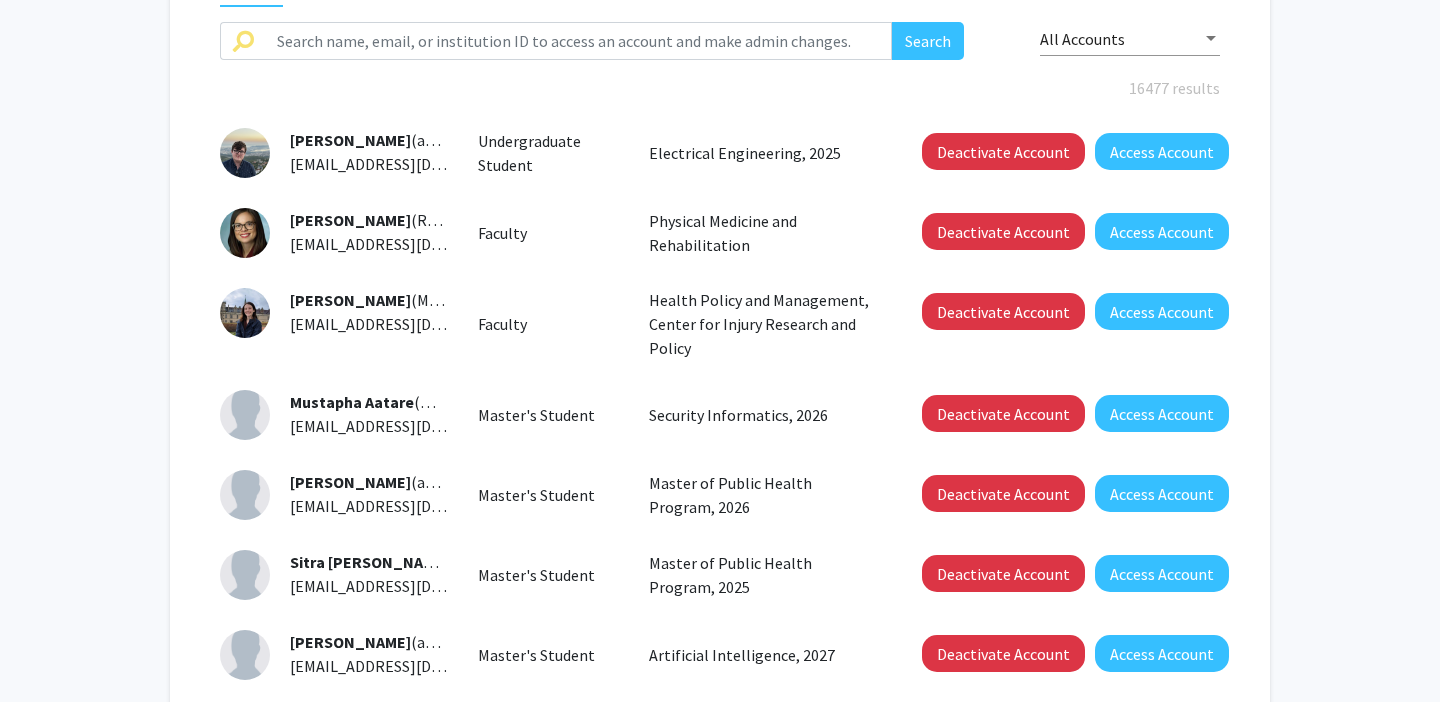 scroll, scrollTop: 0, scrollLeft: 0, axis: both 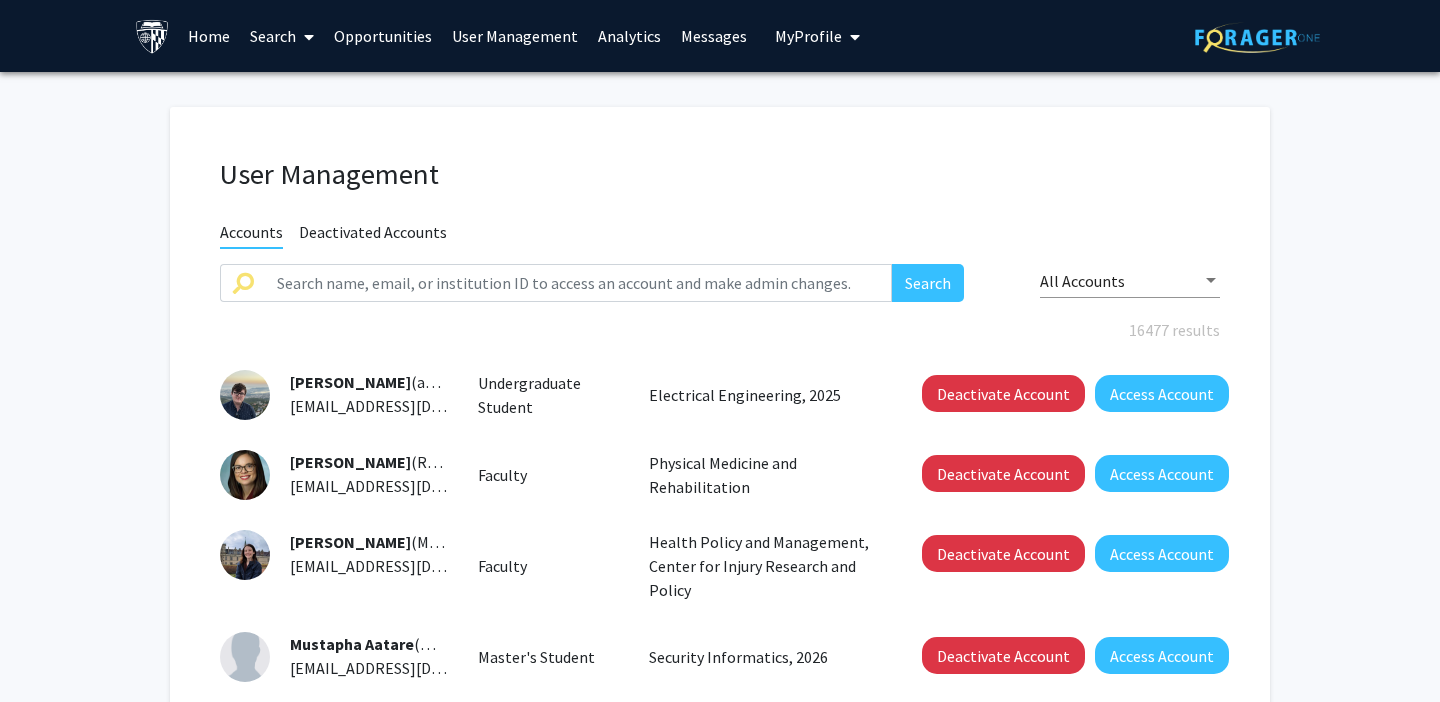 click on "Search" at bounding box center [282, 36] 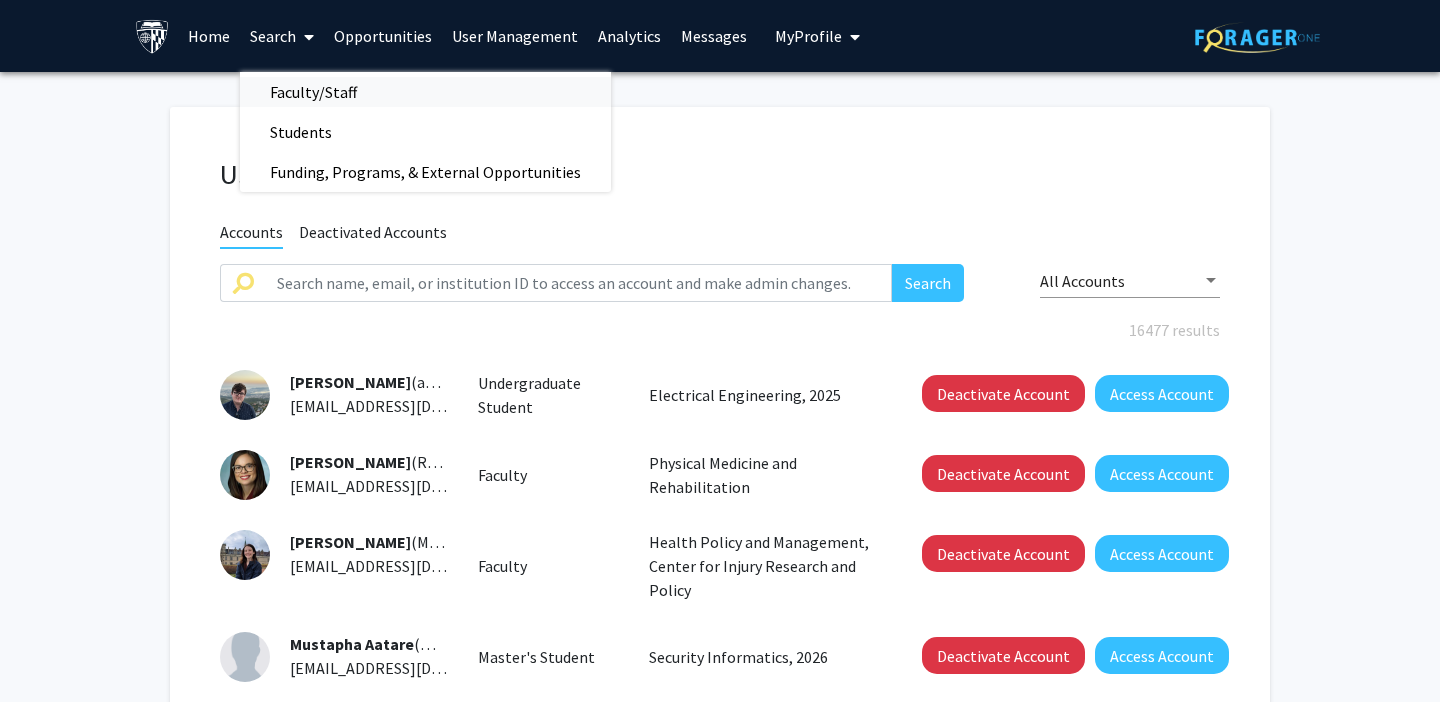 click on "Faculty/Staff" at bounding box center (313, 92) 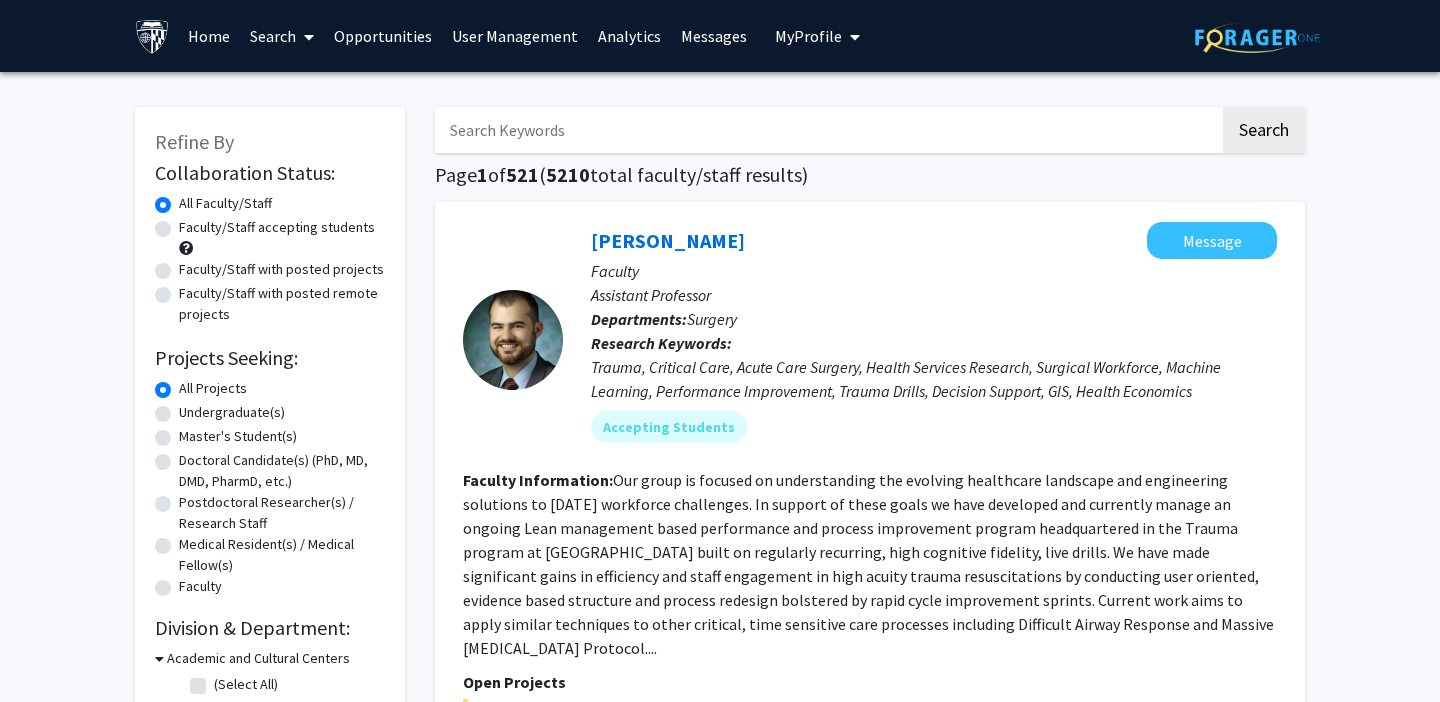 click on "Faculty/Staff with posted projects" 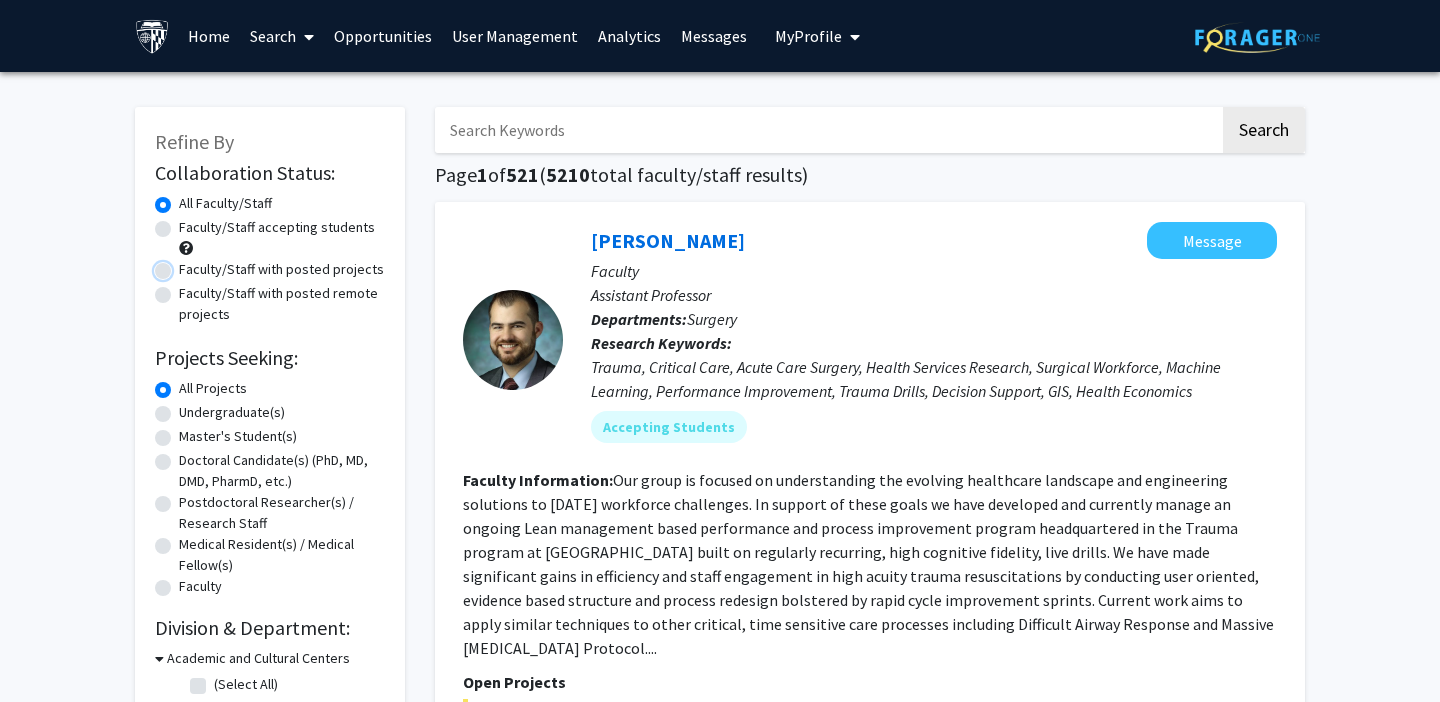 click on "Faculty/Staff with posted projects" at bounding box center (185, 265) 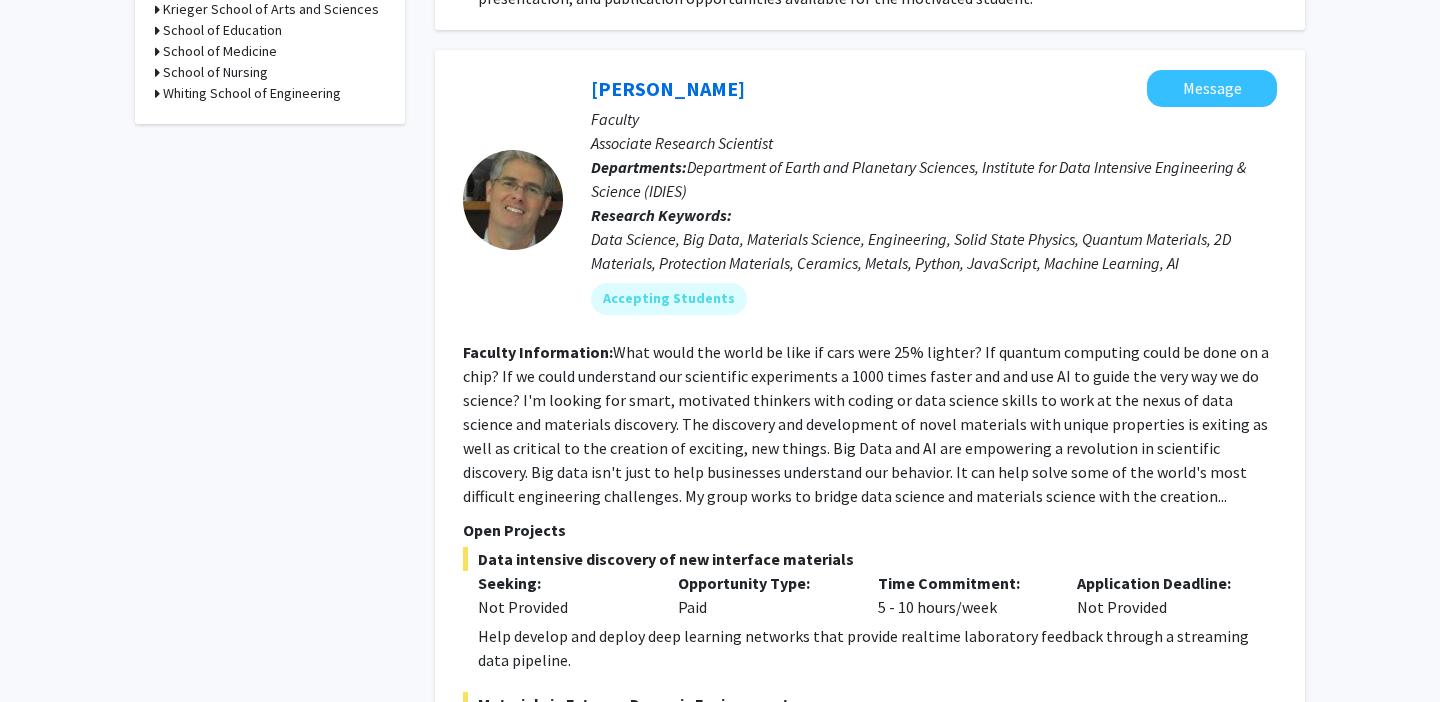 scroll, scrollTop: 916, scrollLeft: 0, axis: vertical 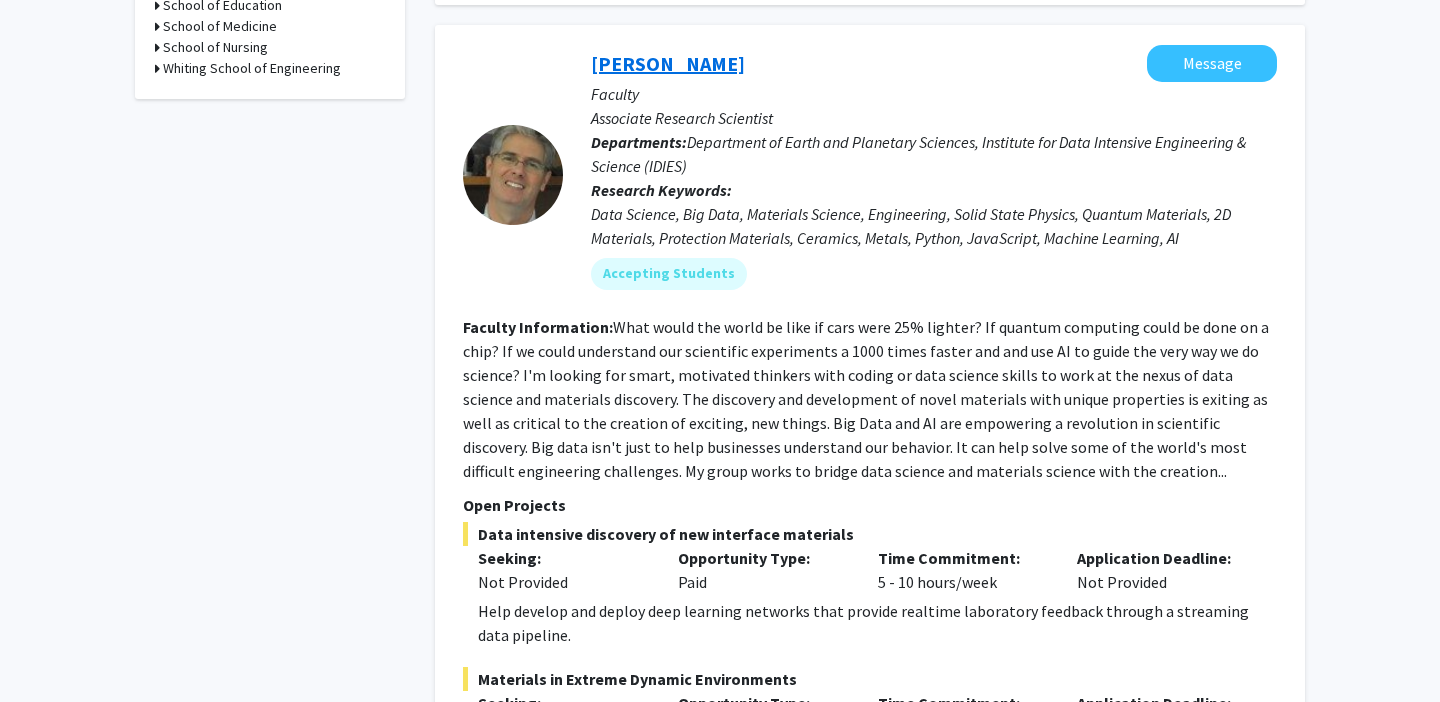 click on "[PERSON_NAME]" 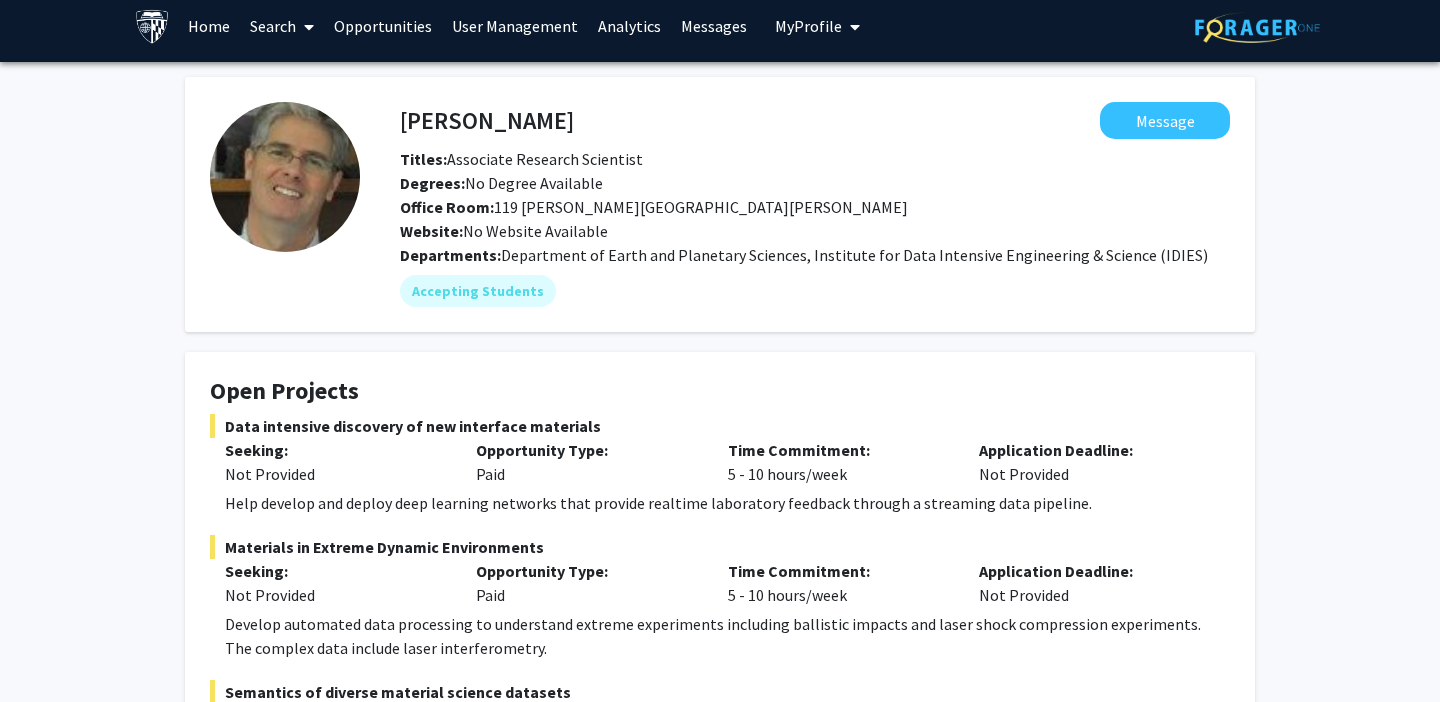 scroll, scrollTop: 6, scrollLeft: 0, axis: vertical 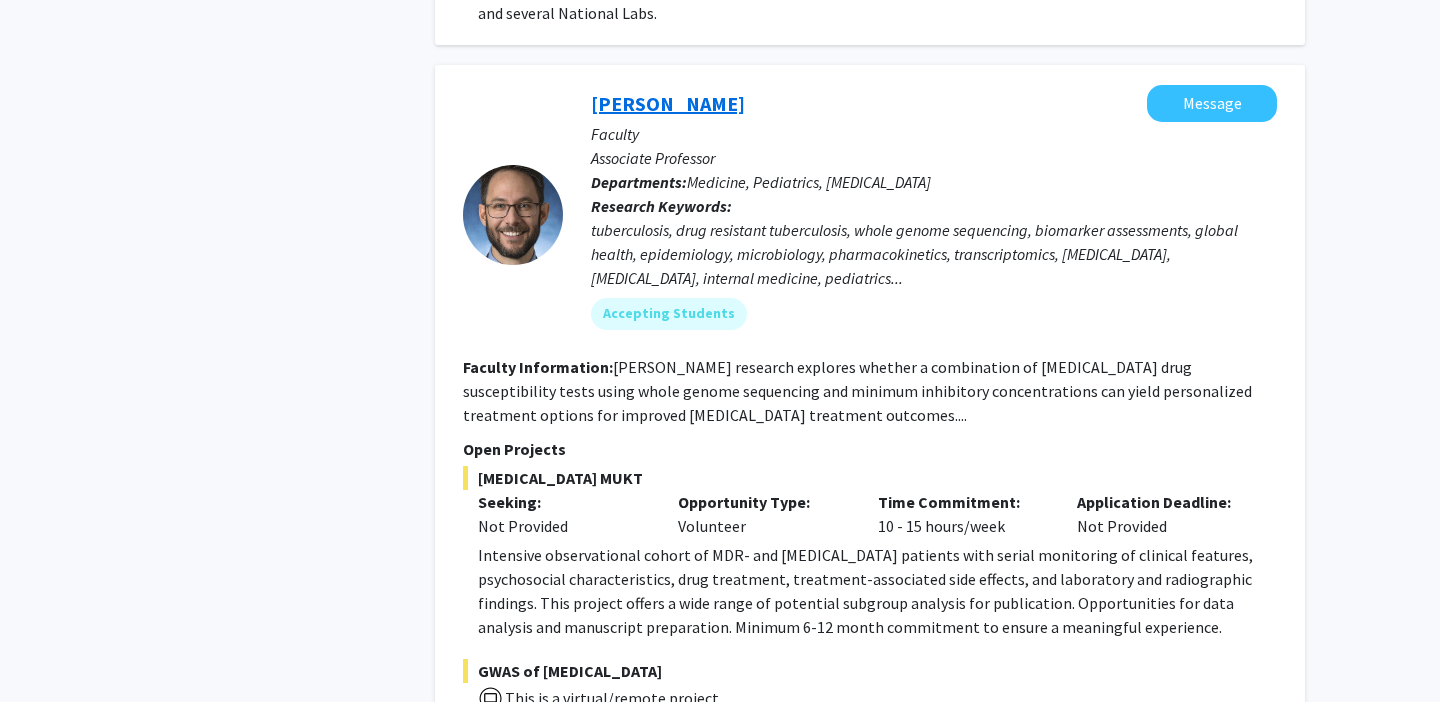click on "[PERSON_NAME]" 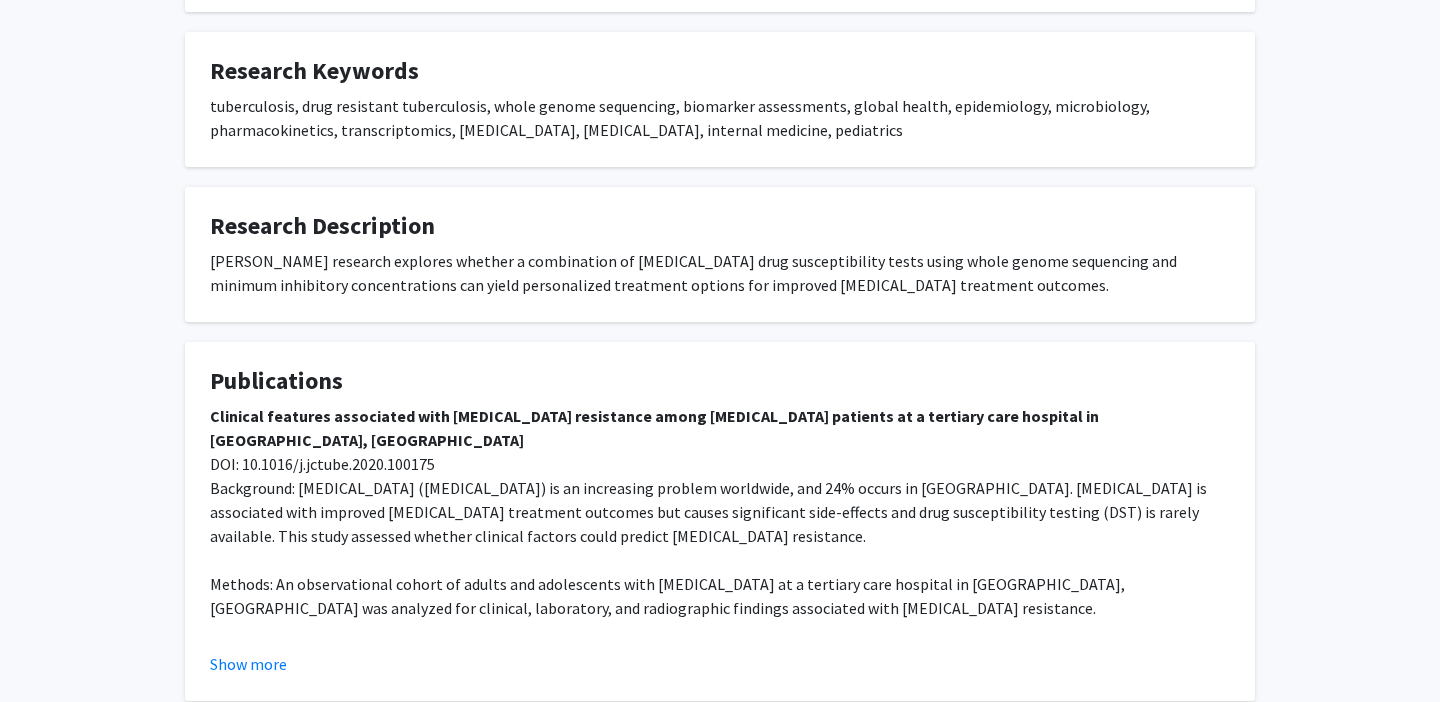 scroll, scrollTop: 1559, scrollLeft: 0, axis: vertical 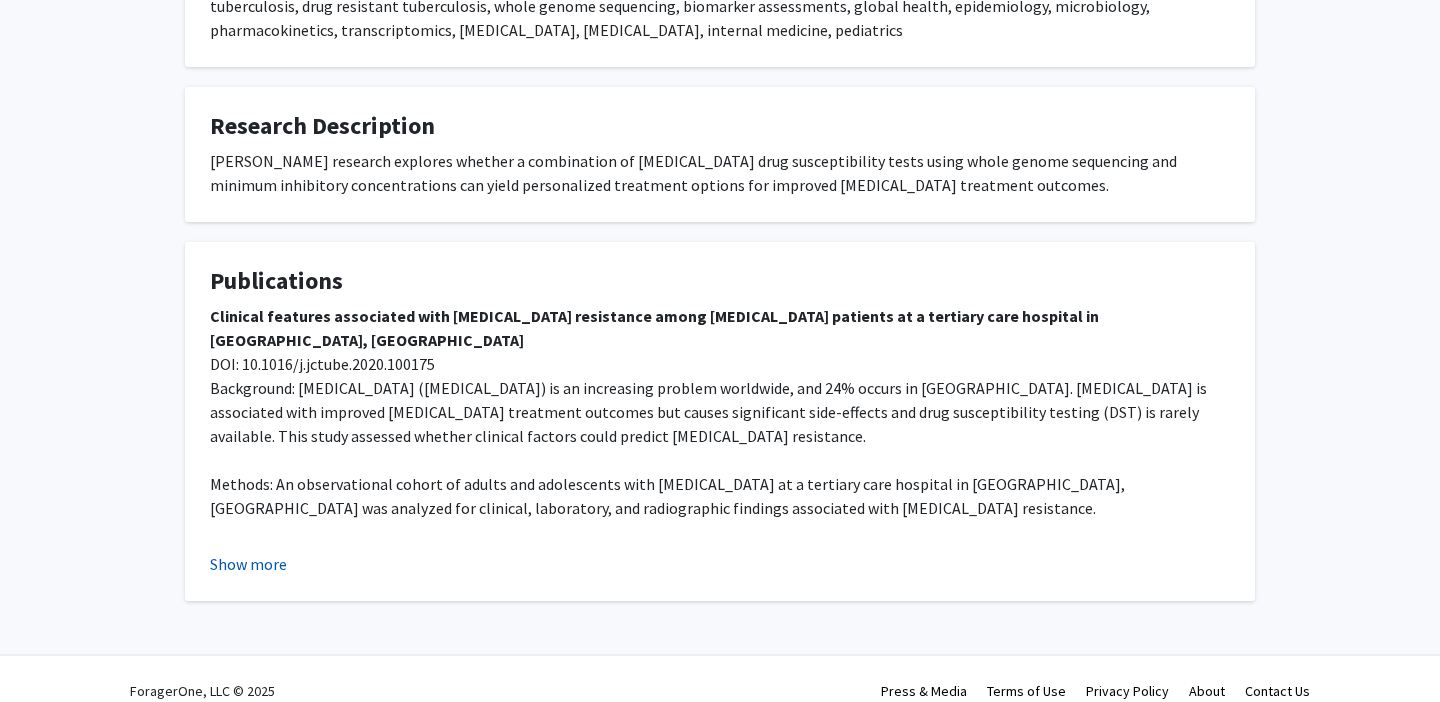 click on "Show more" 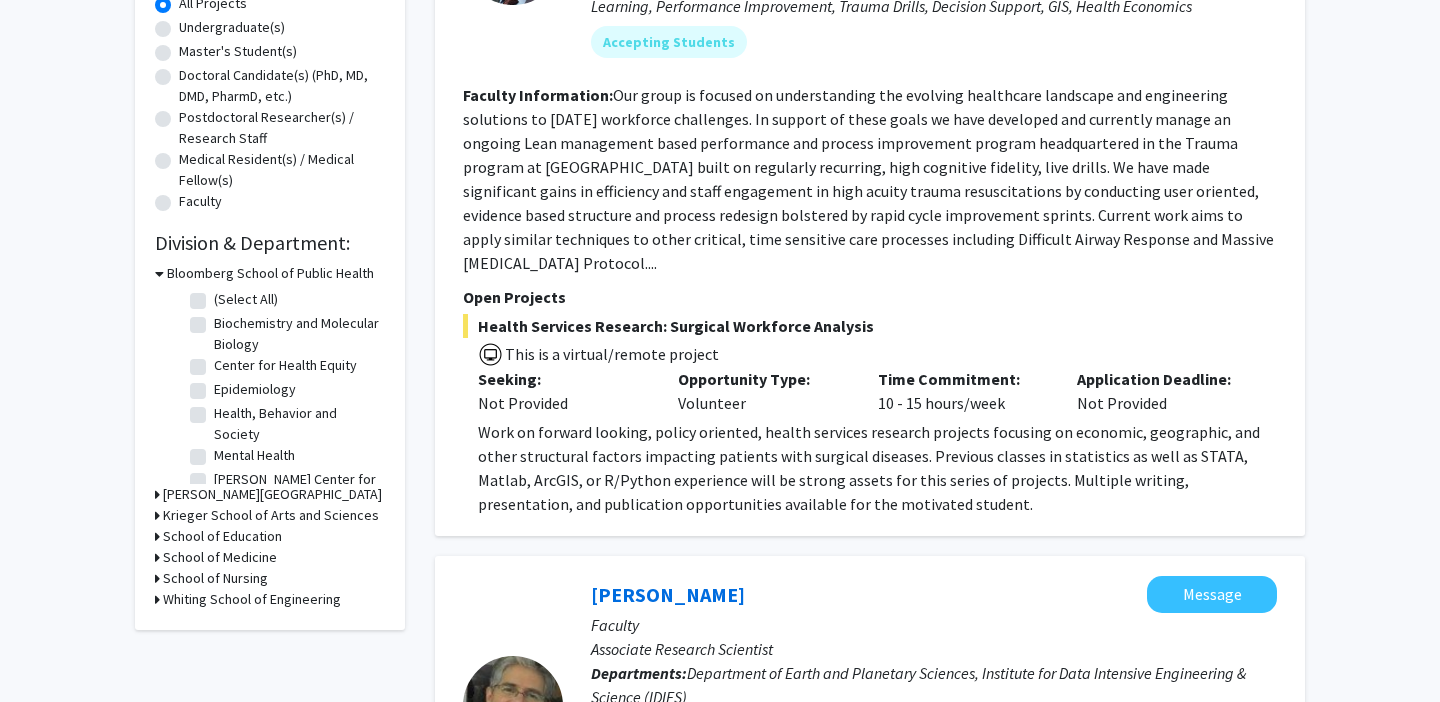 scroll, scrollTop: 386, scrollLeft: 0, axis: vertical 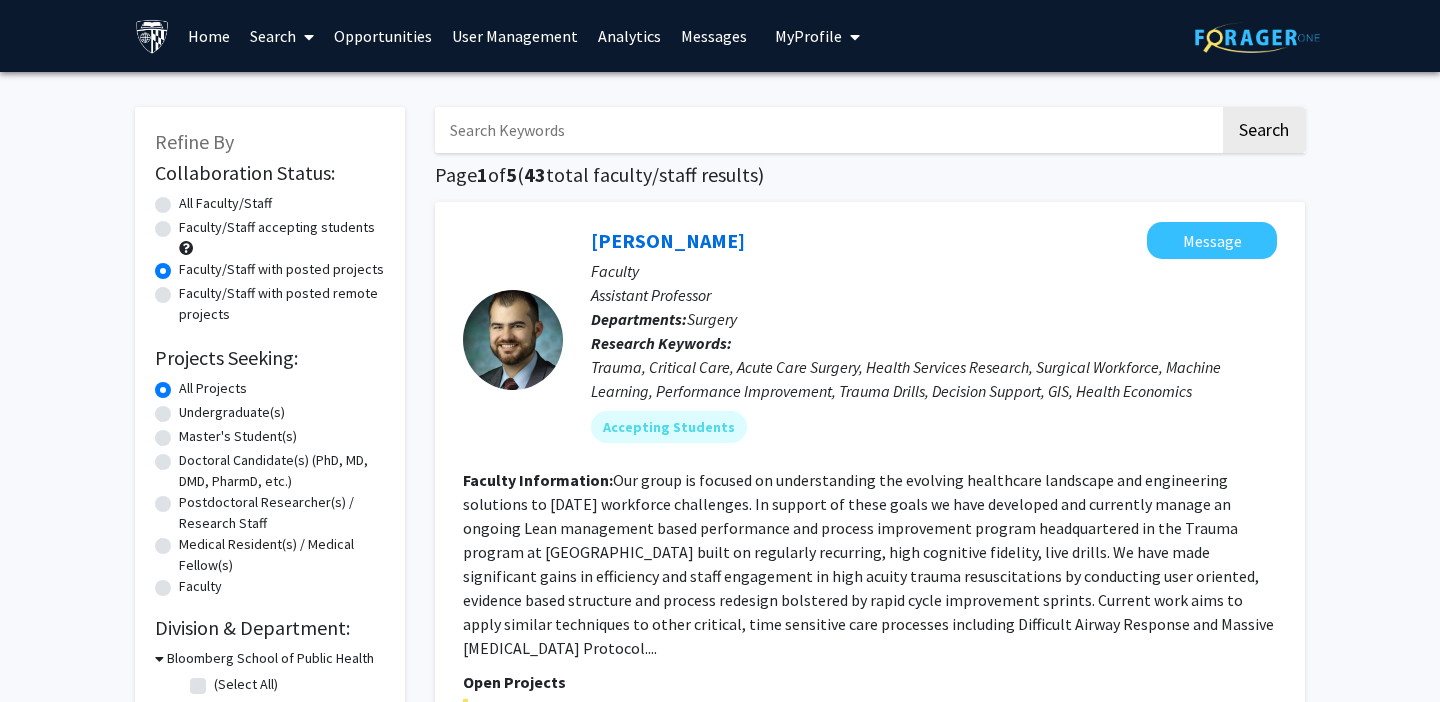 click on "My   Profile" at bounding box center (808, 36) 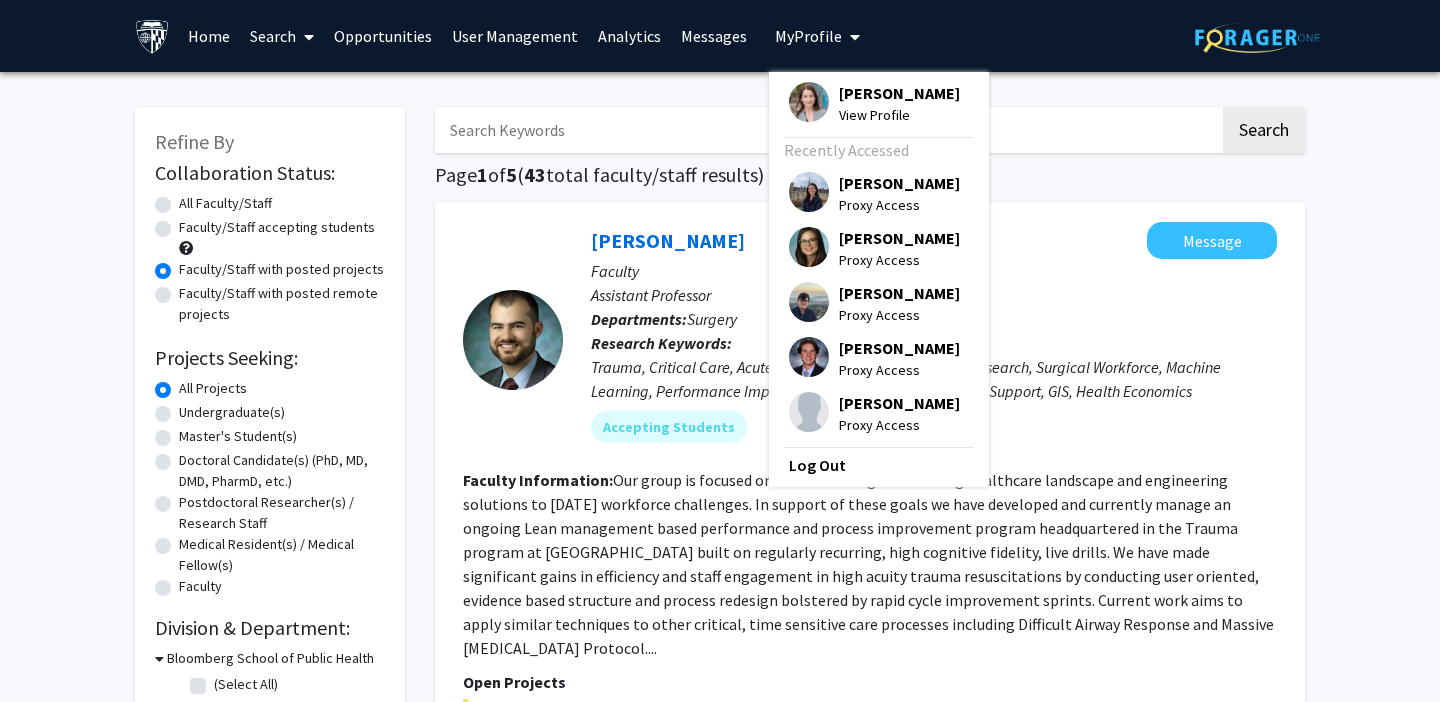 click at bounding box center [809, 302] 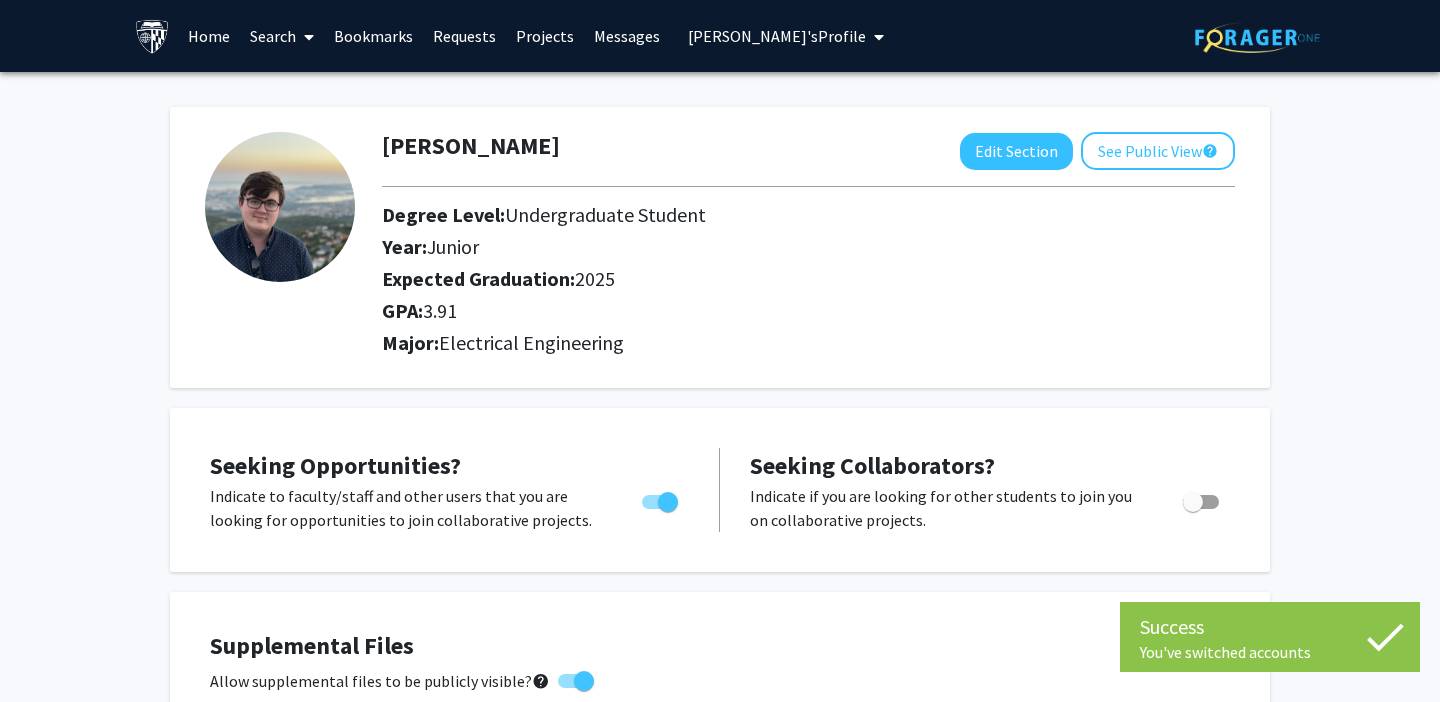 click on "Bookmarks" at bounding box center (373, 36) 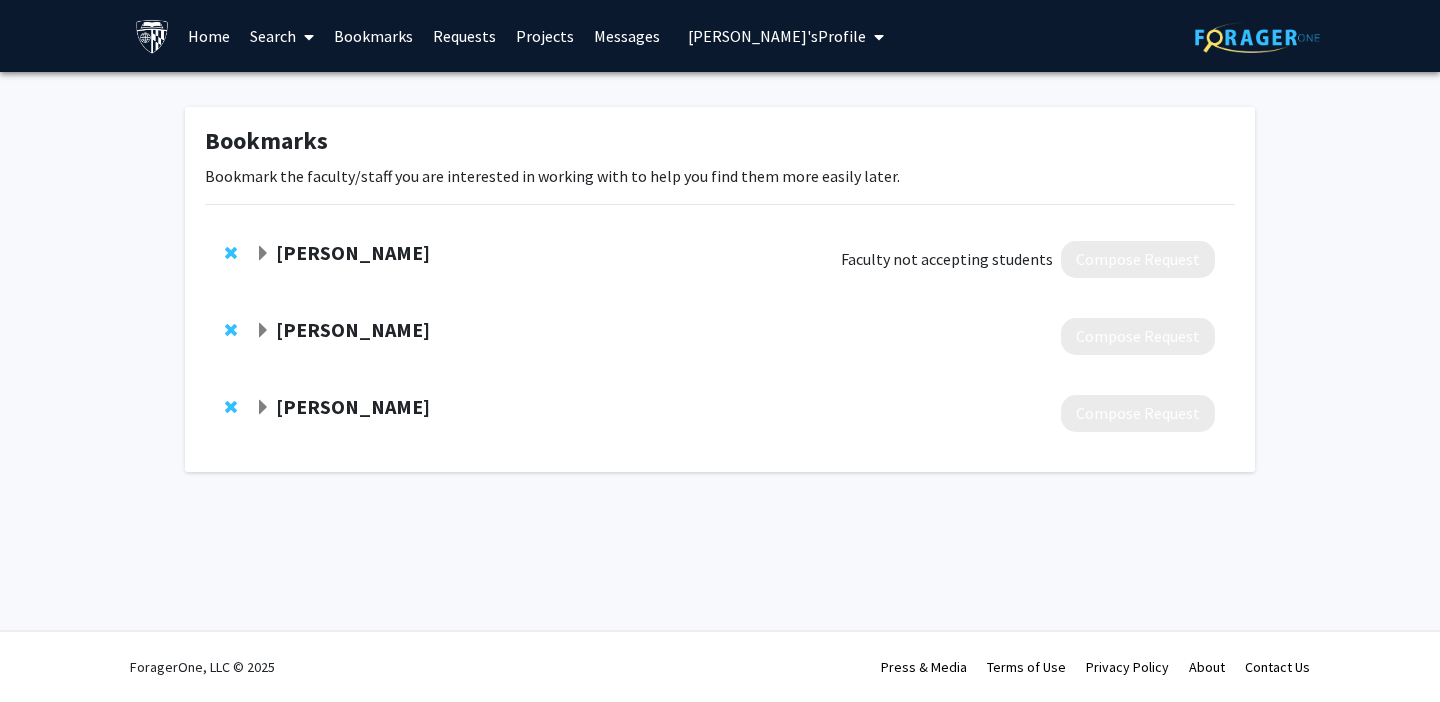click 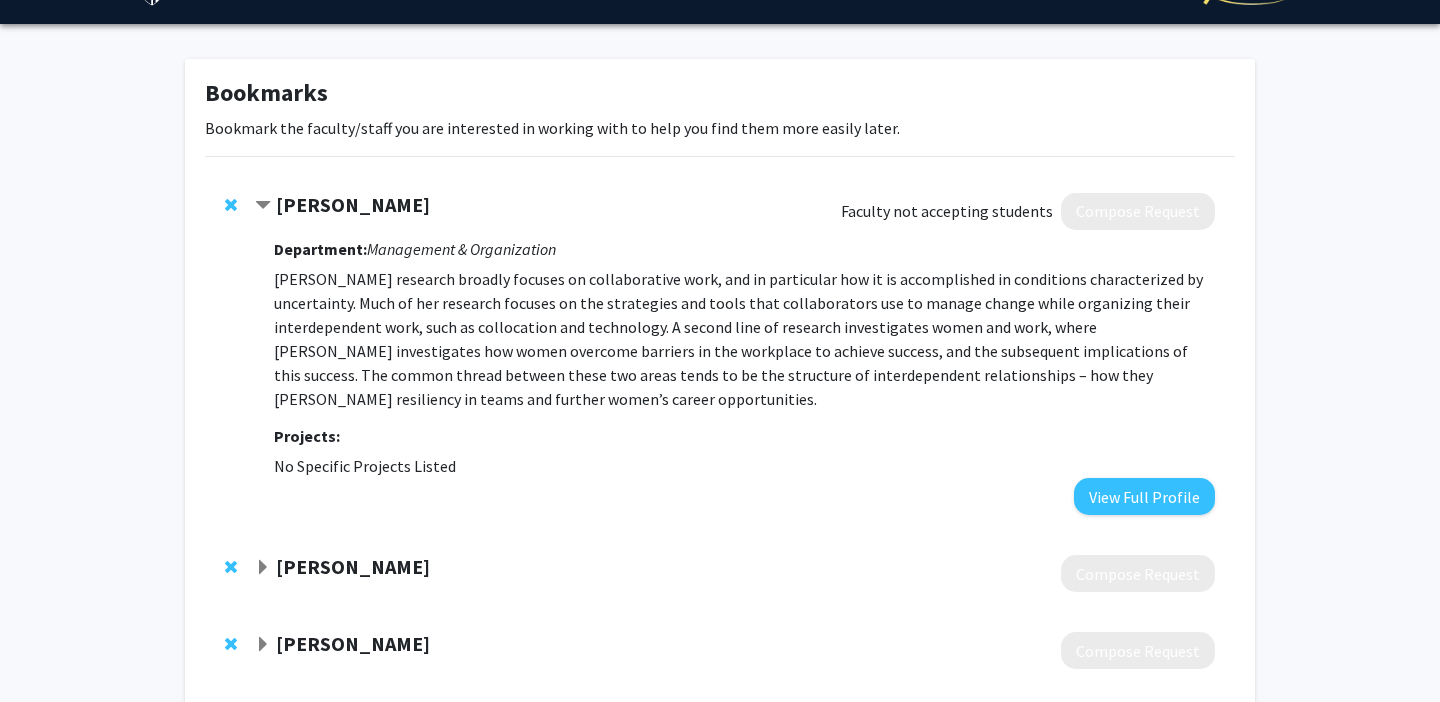 scroll, scrollTop: 0, scrollLeft: 0, axis: both 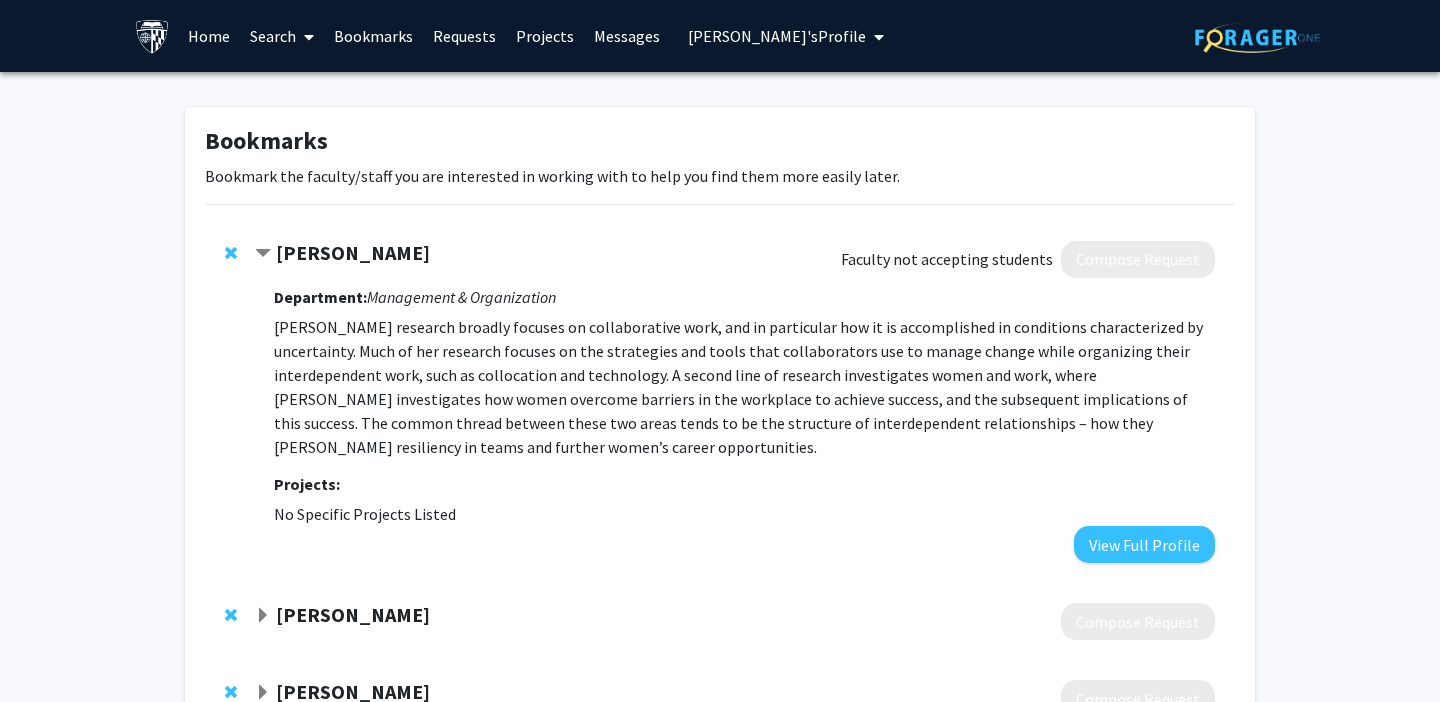 click on "Home" at bounding box center (209, 36) 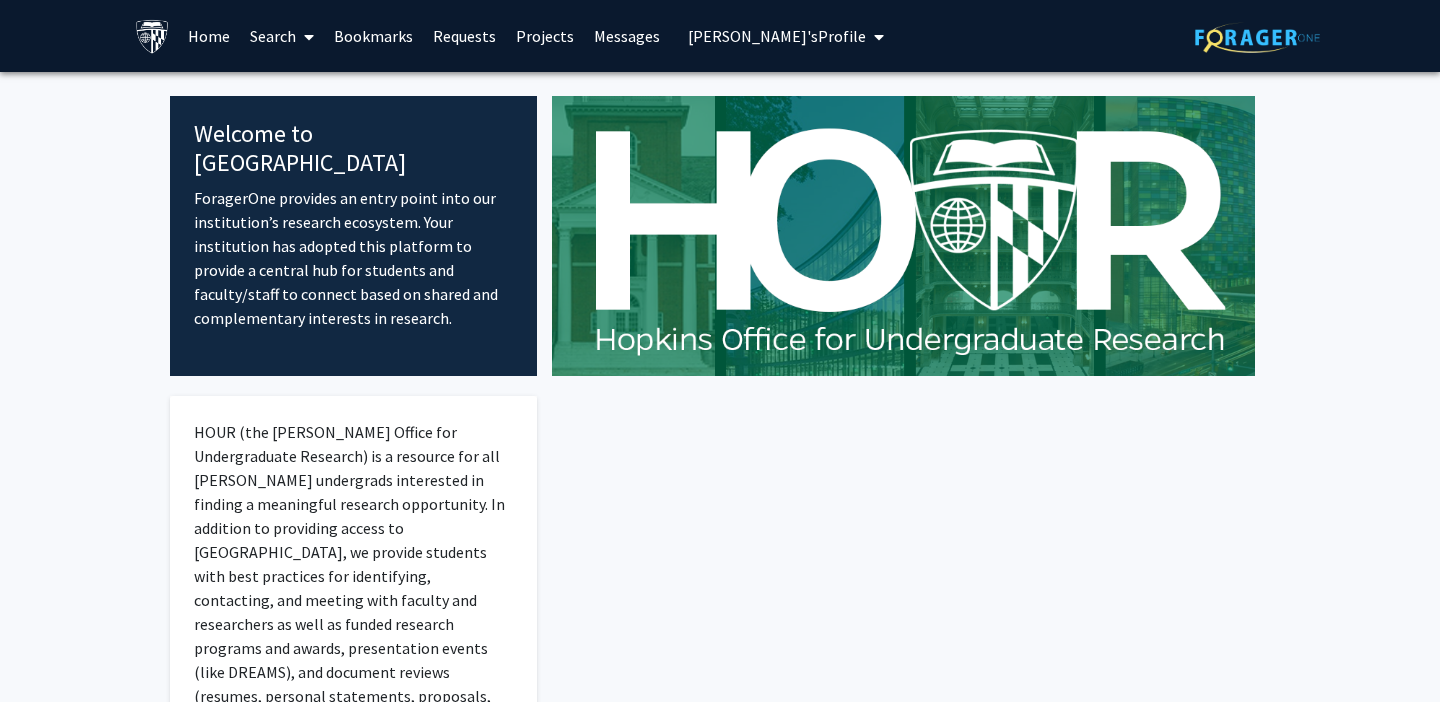 click on "[PERSON_NAME]'s   Profile" at bounding box center [777, 36] 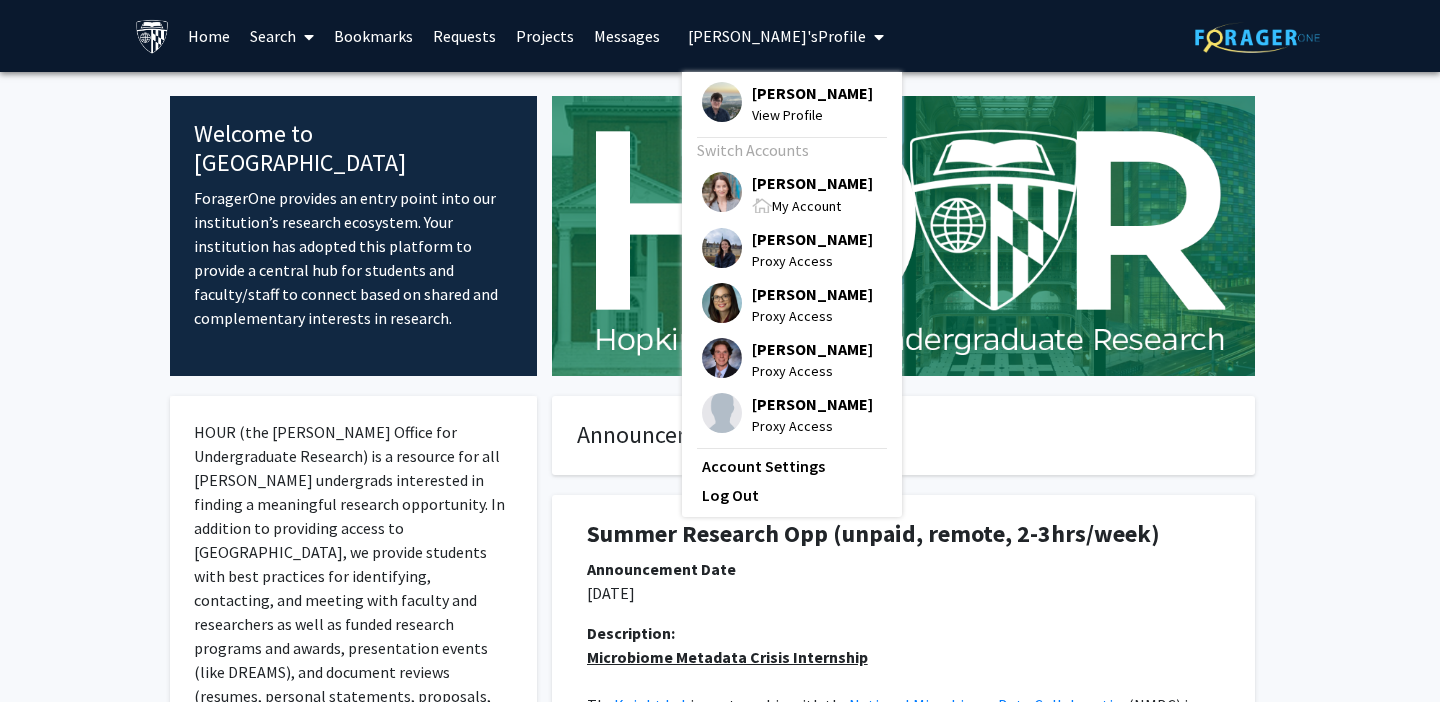click on "My Account" at bounding box center (812, 205) 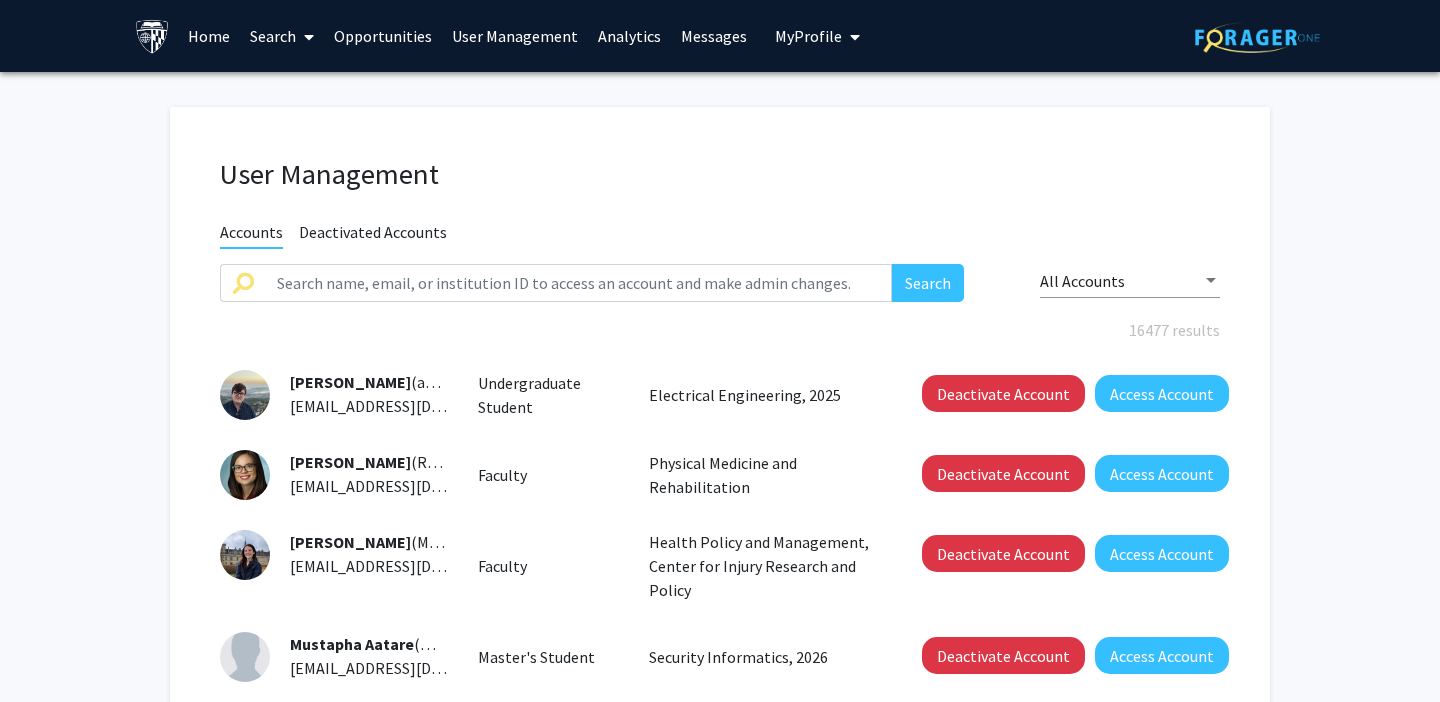 click on "Search" at bounding box center [282, 36] 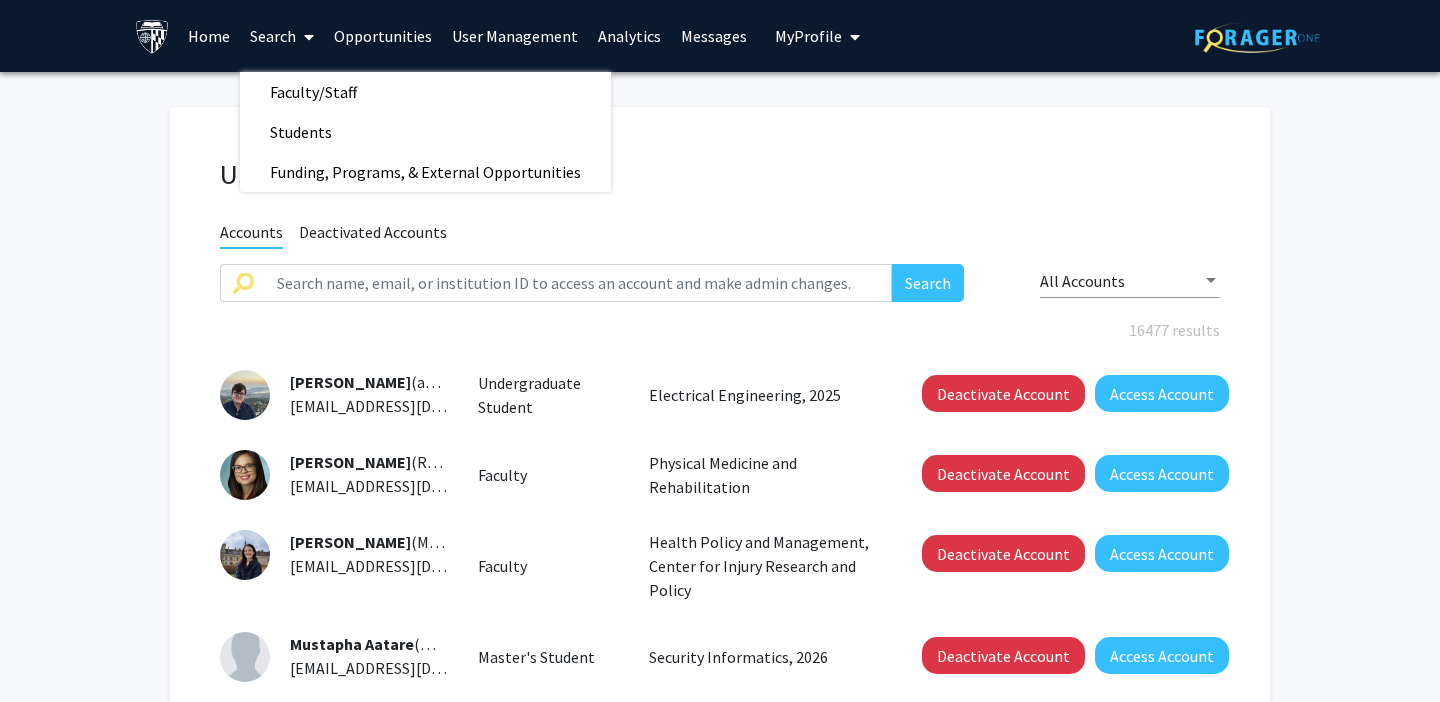 click on "User Management Accounts Deactivated Accounts Search All Accounts 16477 results  [PERSON_NAME]  (aaakers1) [EMAIL_ADDRESS][DOMAIN_NAME]  Undergraduate Student   Electrical Engineering, 2025   Deactivate Account   Access Account   [PERSON_NAME]  (RAARON4) [EMAIL_ADDRESS][DOMAIN_NAME]  Faculty   Physical Medicine and Rehabilitation   Deactivate Account   Access Account   [PERSON_NAME]  (MAASSAR1) [EMAIL_ADDRESS][DOMAIN_NAME]  Faculty   Health Policy and Management, Center for Injury Research and Policy   Deactivate Account   Access Account   Mustapha Aatare  (maatare1) [EMAIL_ADDRESS][DOMAIN_NAME]  Master's Student   Security Informatics, 2026   Deactivate Account   Access Account   [PERSON_NAME]  (aabaalk1) [EMAIL_ADDRESS][DOMAIN_NAME]  Master's Student   Master of Public Health Program, 2026   Deactivate Account   Access Account   Sitra [PERSON_NAME]  (sababul1) [EMAIL_ADDRESS][DOMAIN_NAME]  Master's Student   Master of Public Health Program, 2025   Deactivate Account   Access Account   [PERSON_NAME]  (aabalma1) [EMAIL_ADDRESS][DOMAIN_NAME]  Master's Student   Deactivate Account   Faculty" 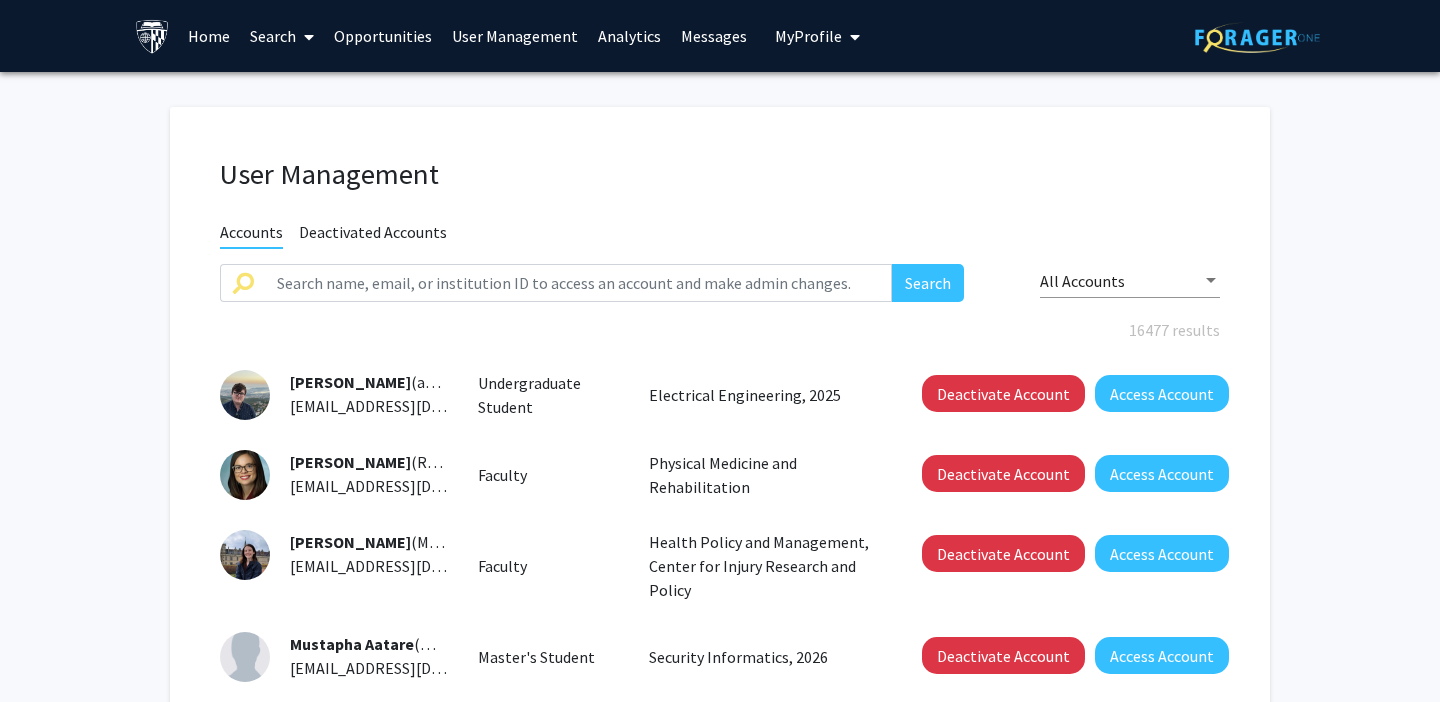 click on "Search" at bounding box center [282, 36] 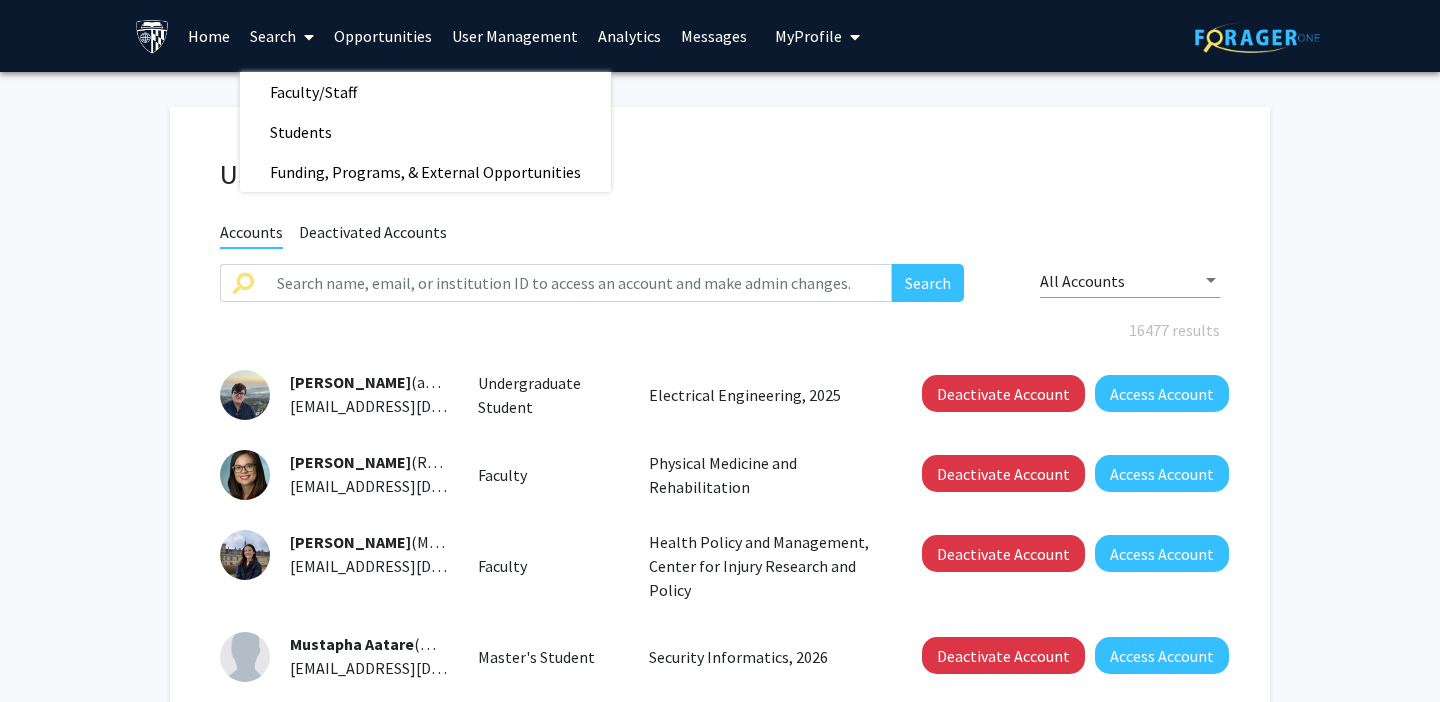 click on "My   Profile" at bounding box center [808, 36] 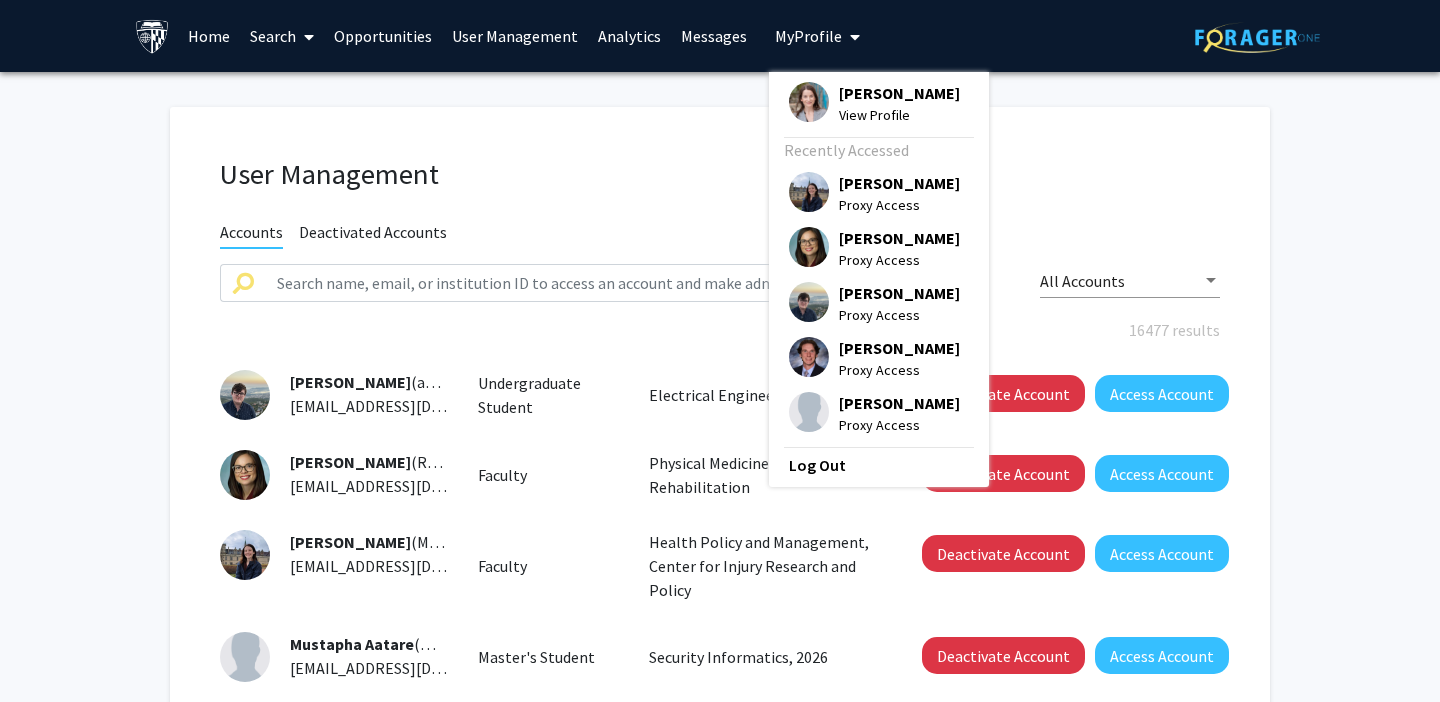 click on "[PERSON_NAME]" at bounding box center [899, 93] 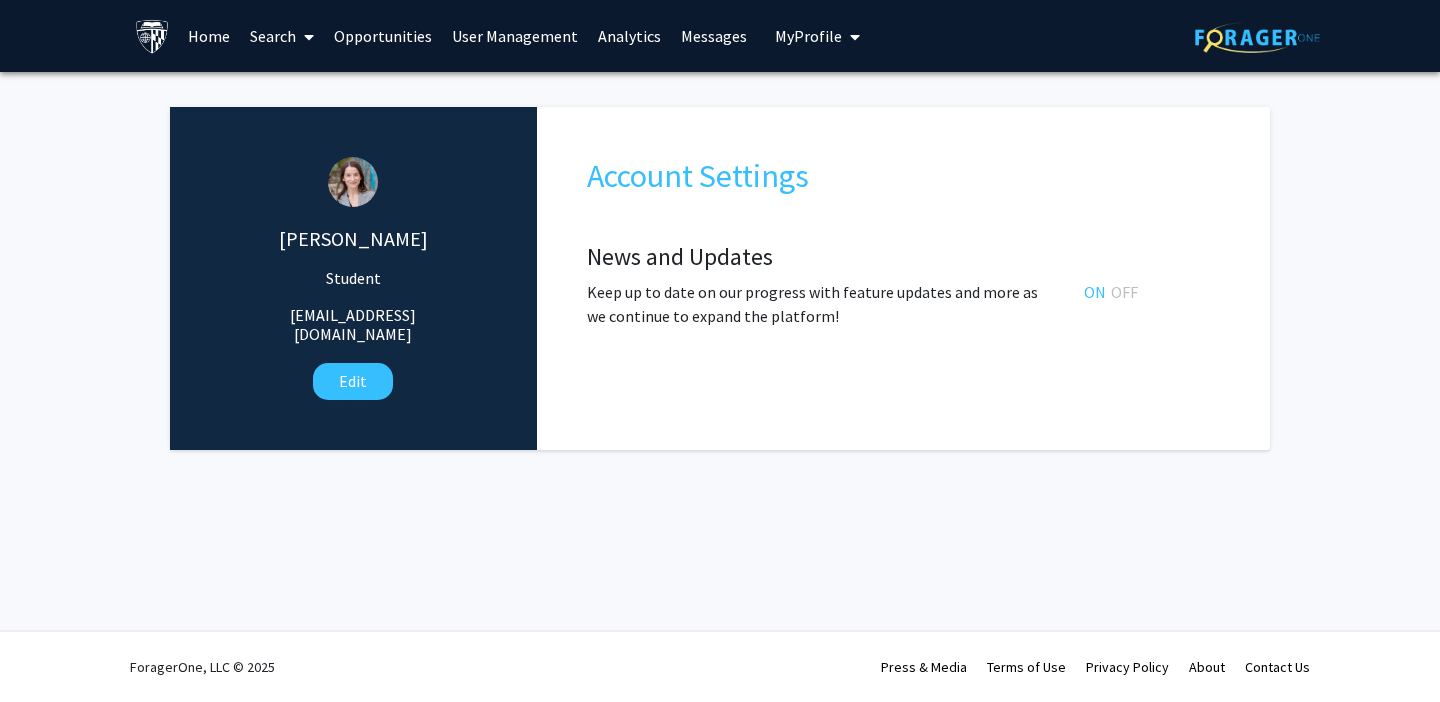 click on "My   Profile" at bounding box center (808, 36) 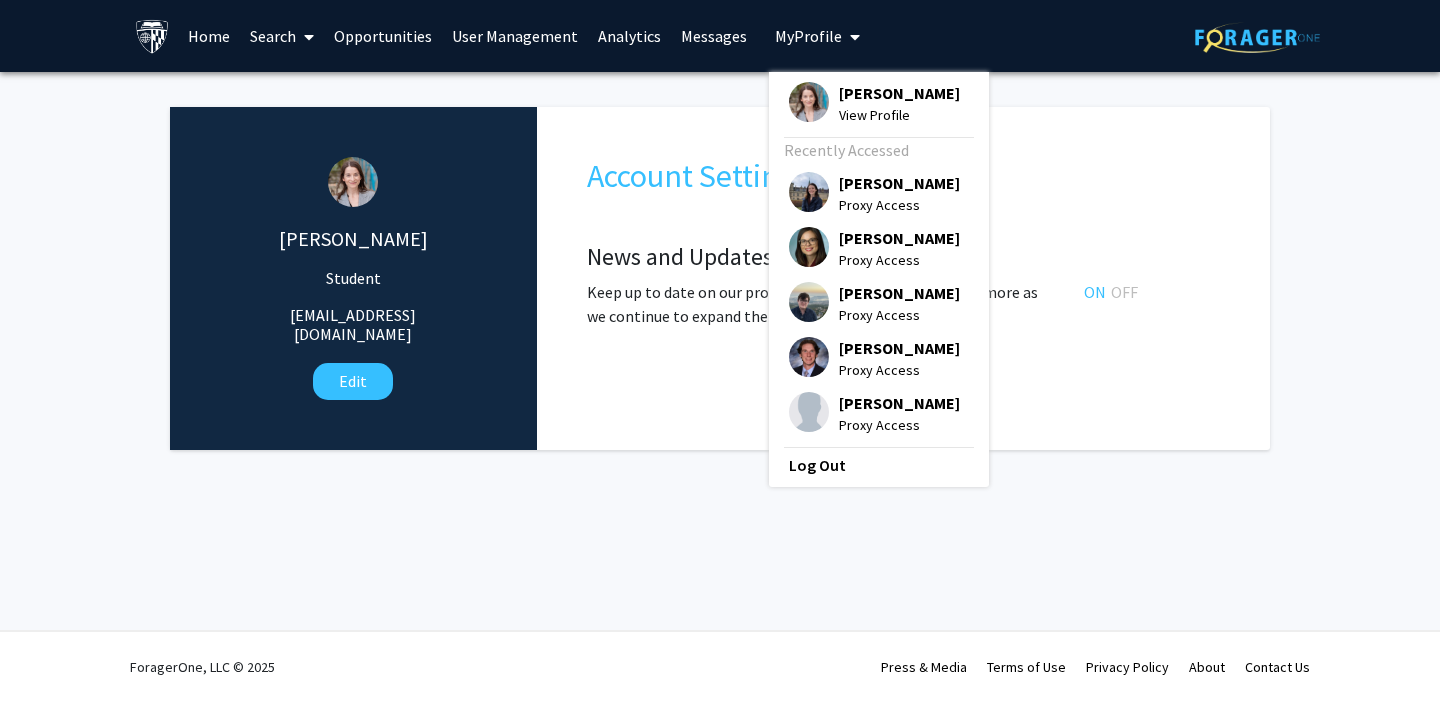 click at bounding box center (809, 302) 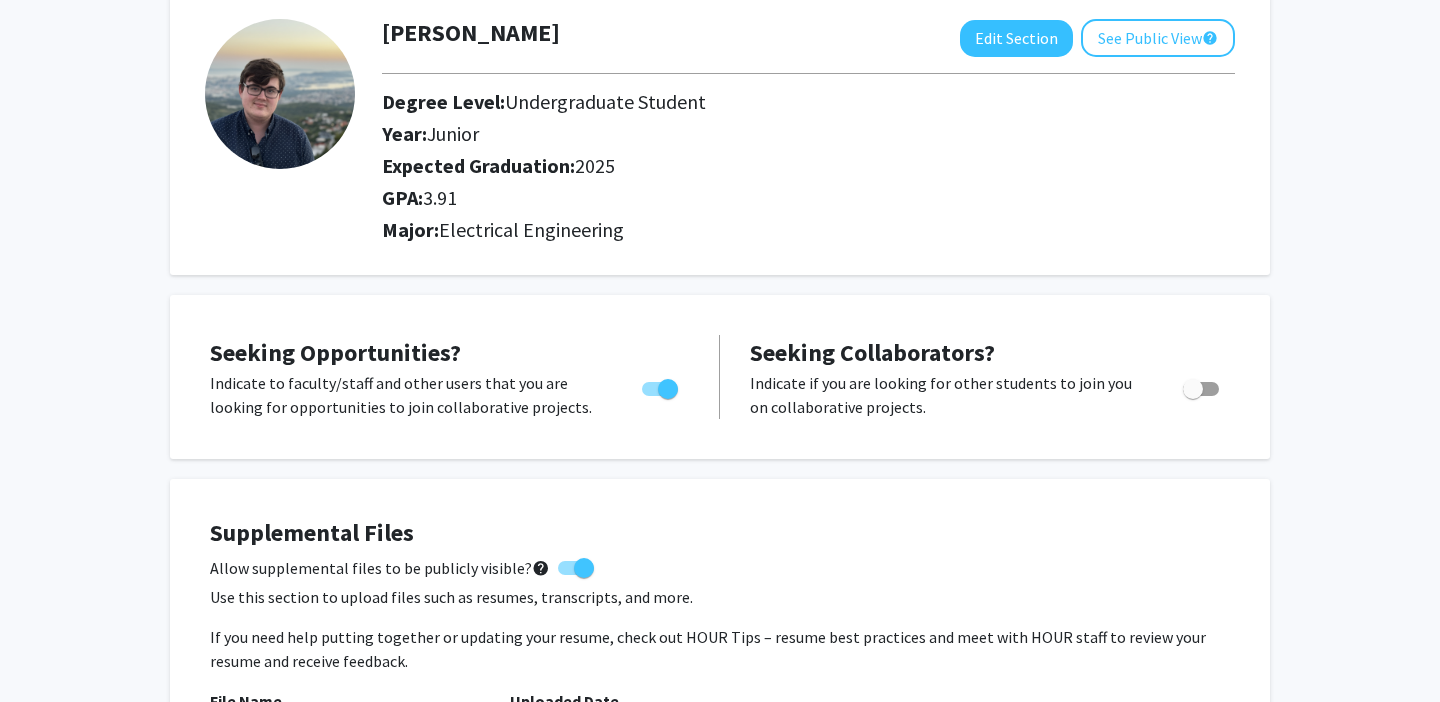 scroll, scrollTop: 0, scrollLeft: 0, axis: both 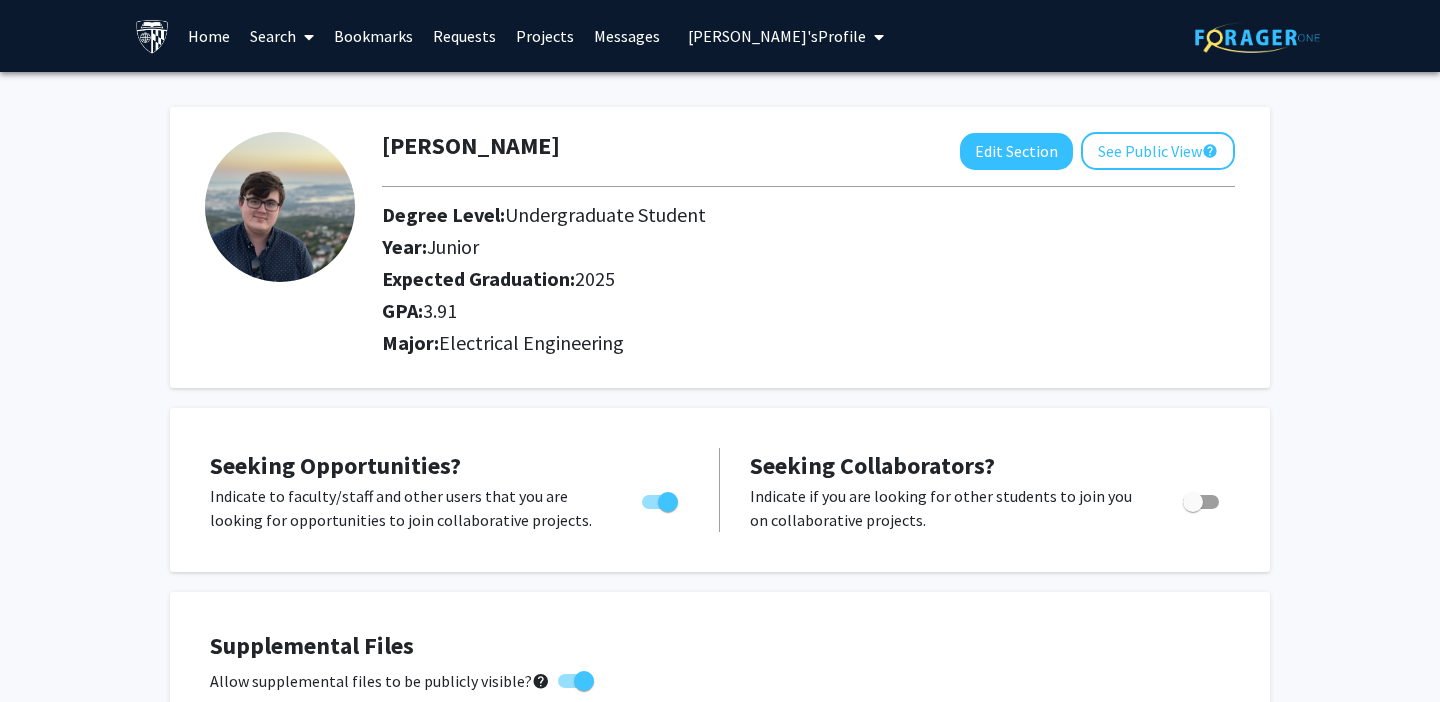 click on "[PERSON_NAME]'s   Profile" at bounding box center (777, 36) 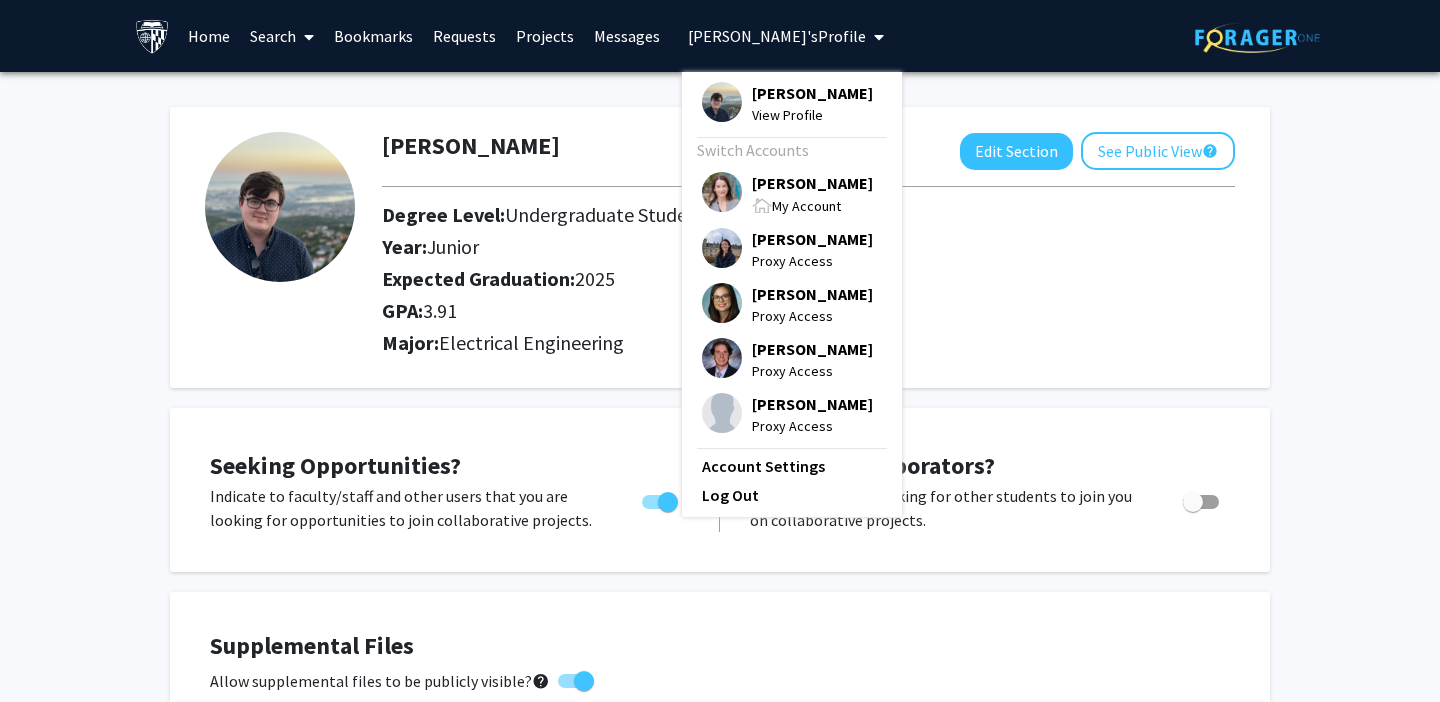 click on "Home" at bounding box center (209, 36) 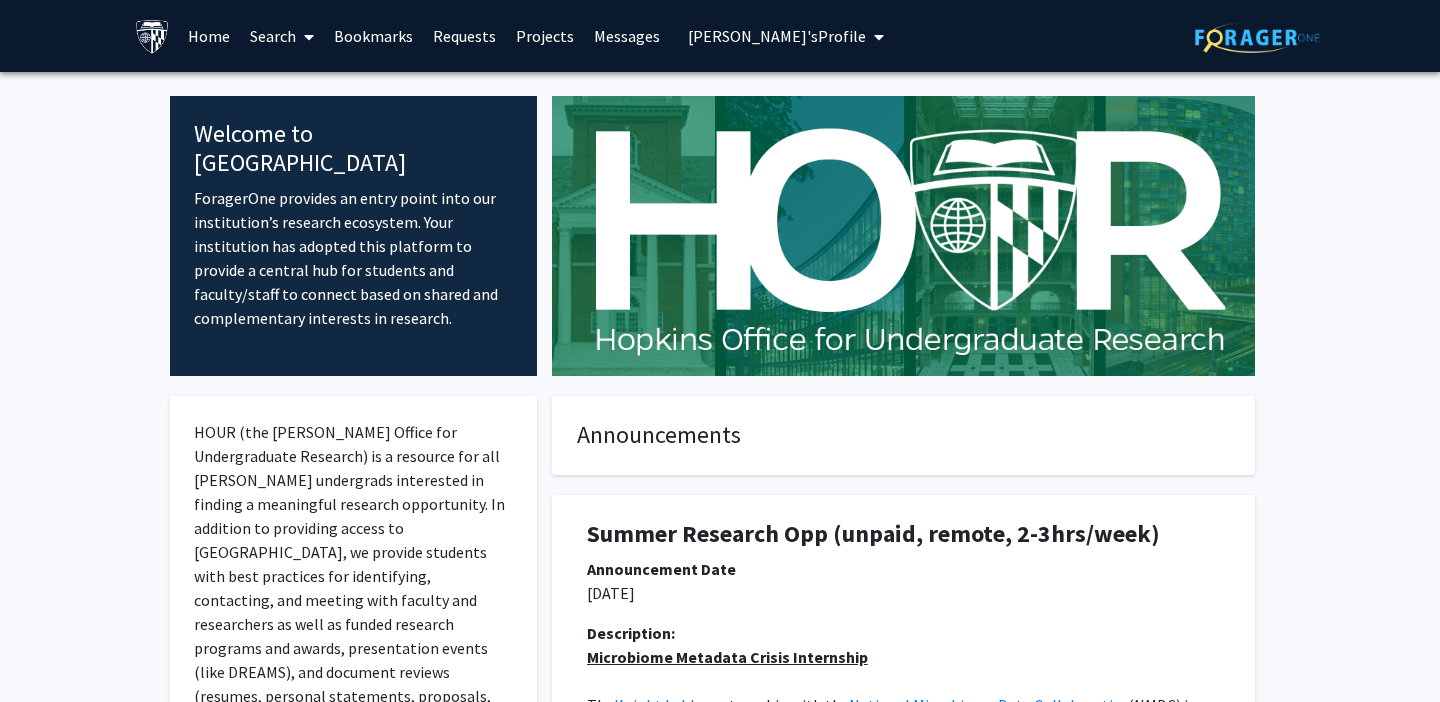 click on "[PERSON_NAME]'s   Profile" at bounding box center [777, 36] 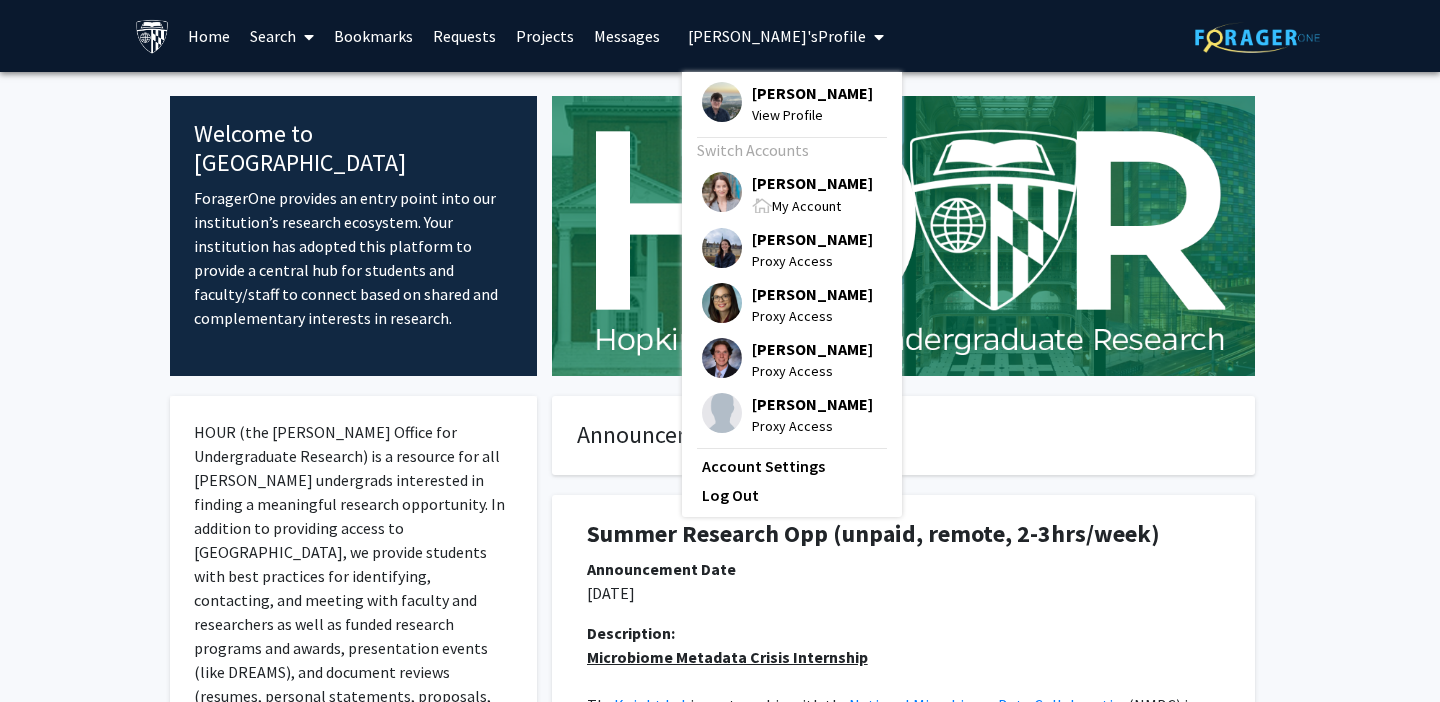 click at bounding box center (722, 192) 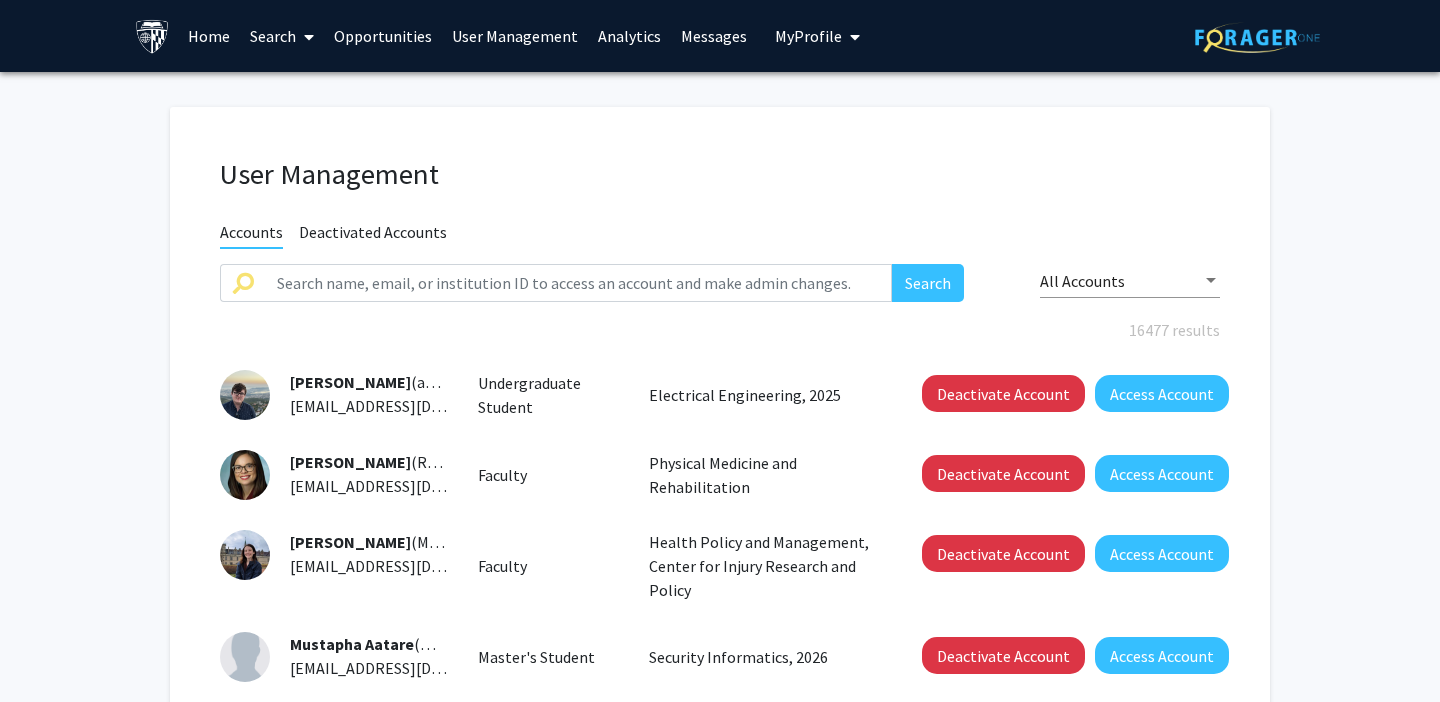 click on "Search" at bounding box center (282, 36) 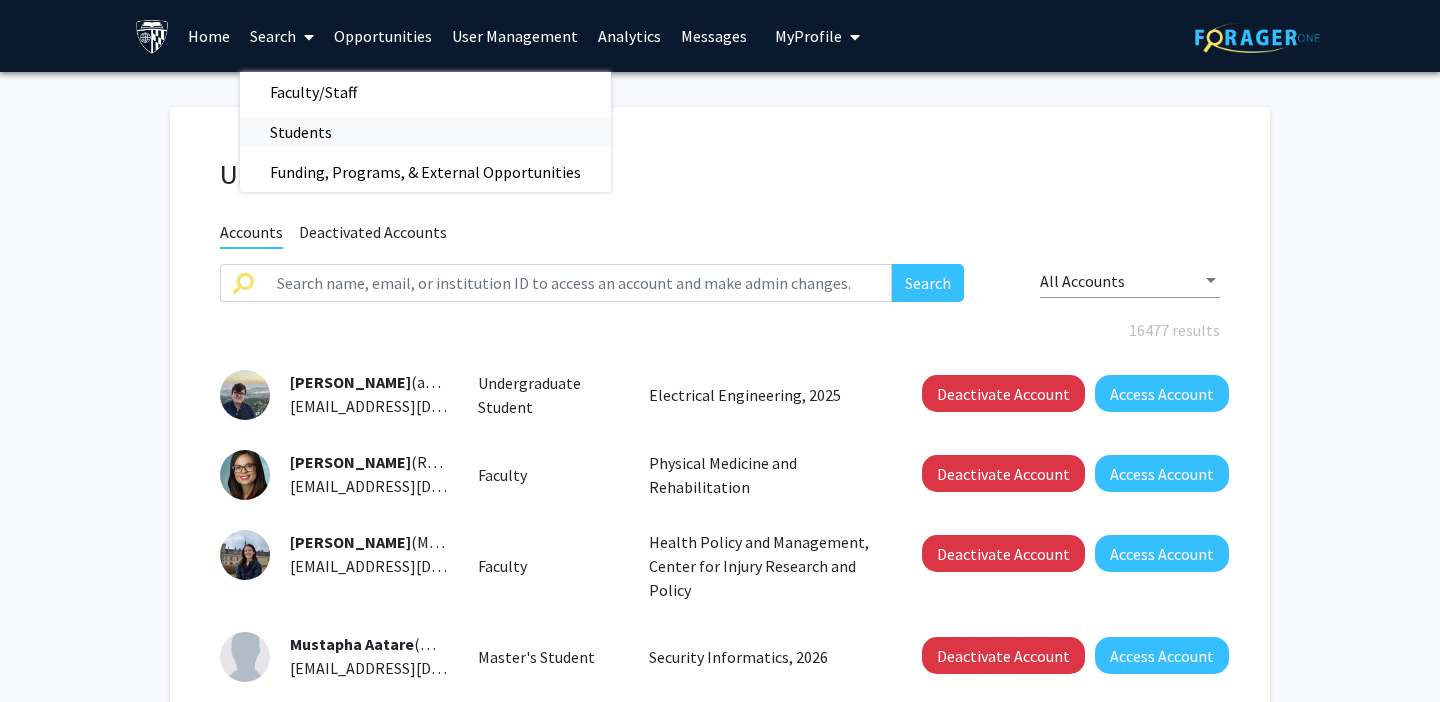 click on "Students" at bounding box center (301, 132) 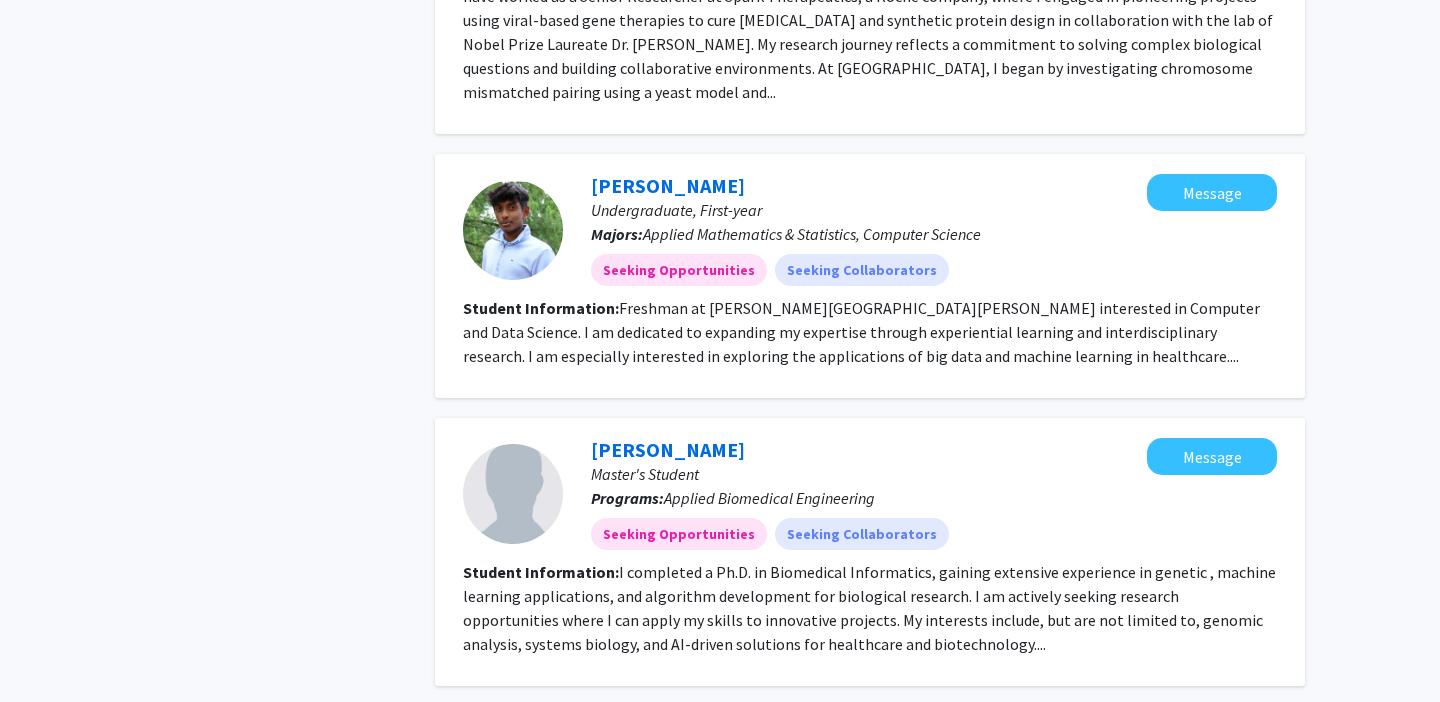 scroll, scrollTop: 4285, scrollLeft: 0, axis: vertical 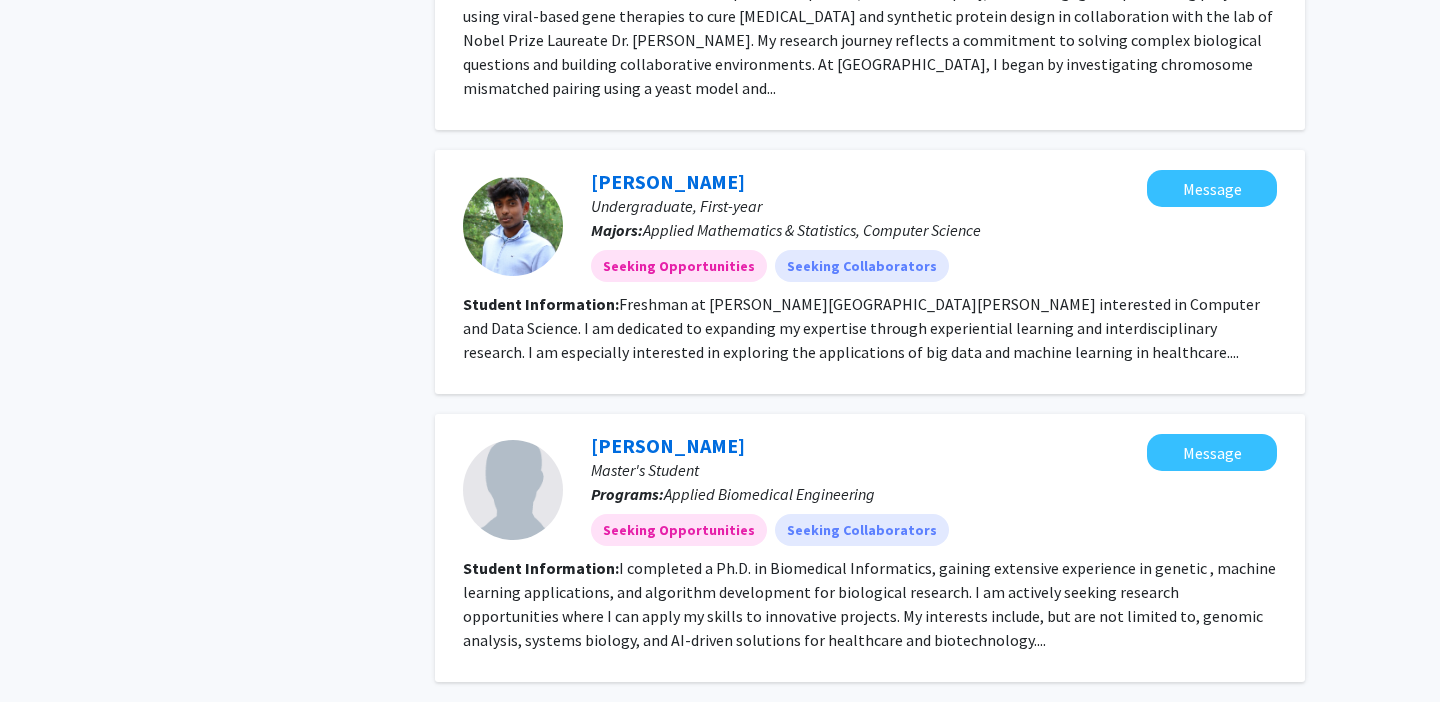 click on "2" 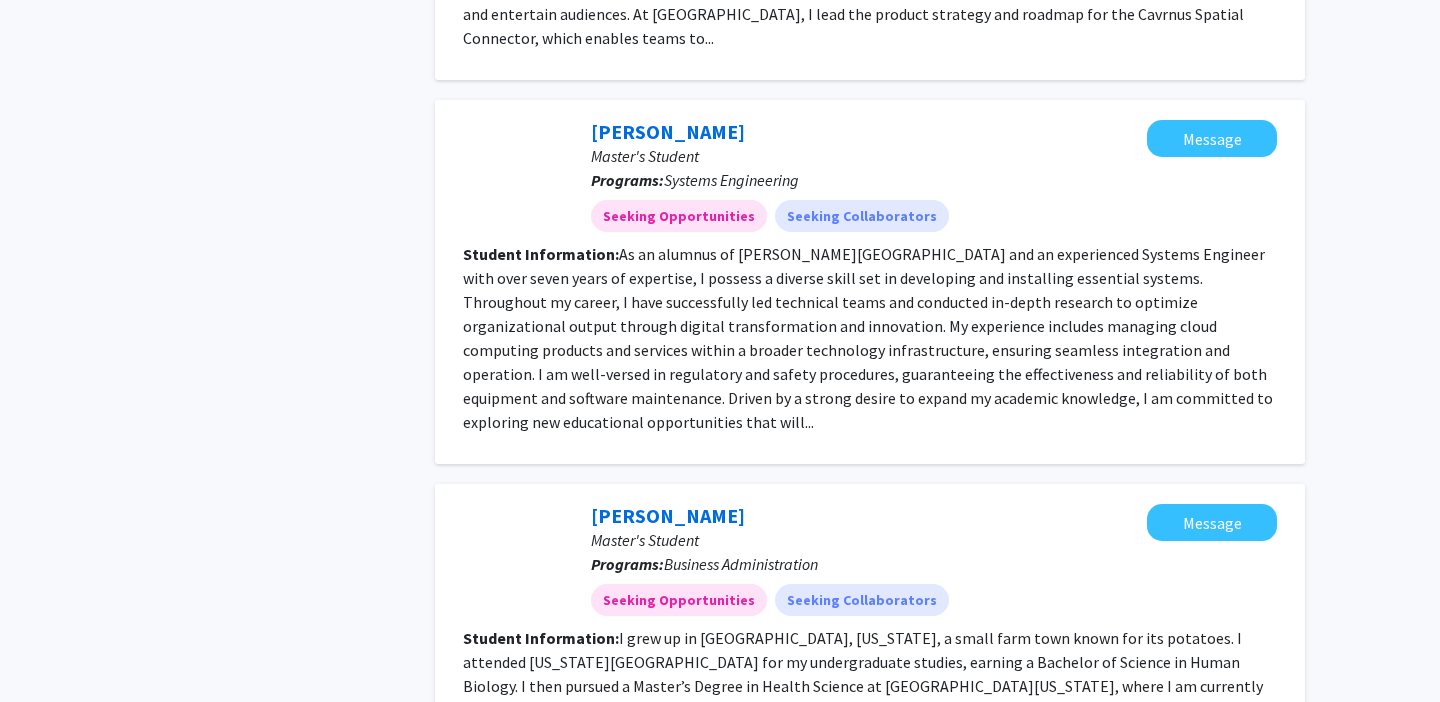 scroll, scrollTop: 3277, scrollLeft: 0, axis: vertical 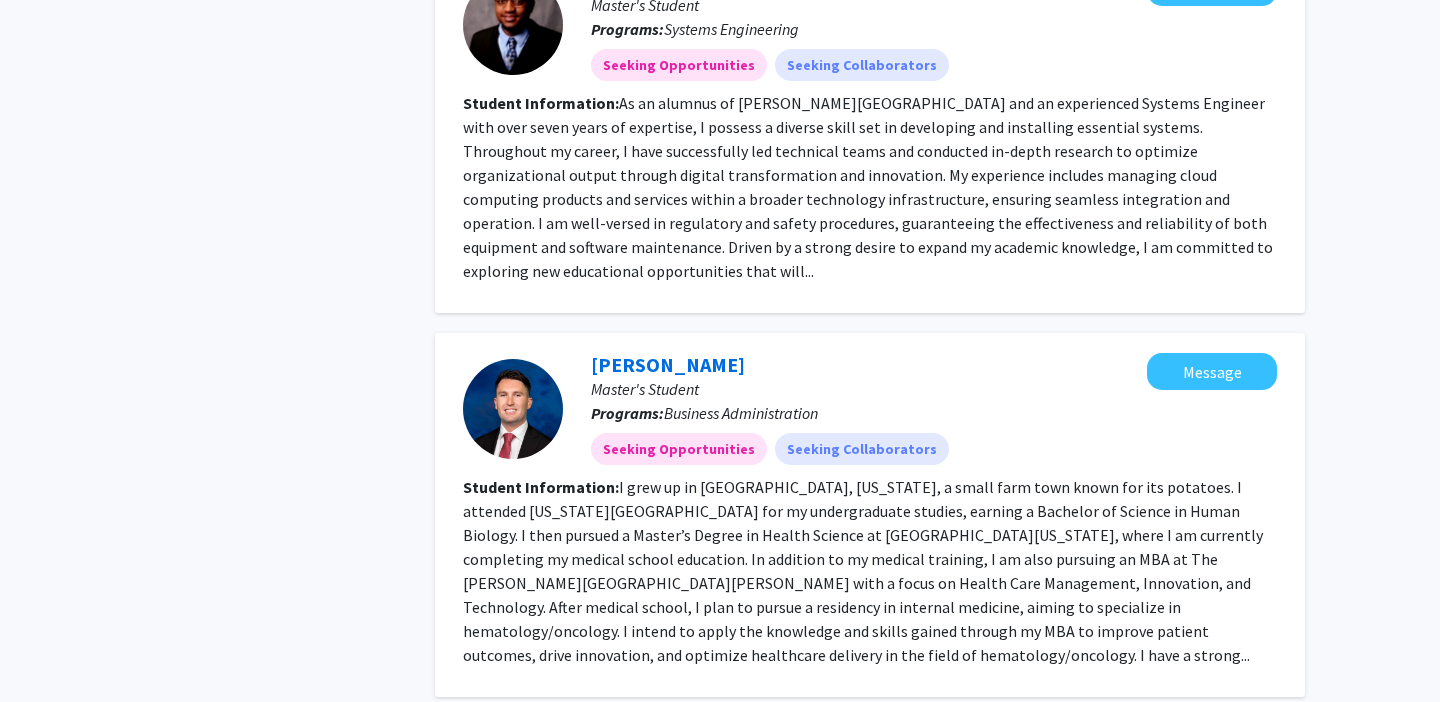 click on "3" 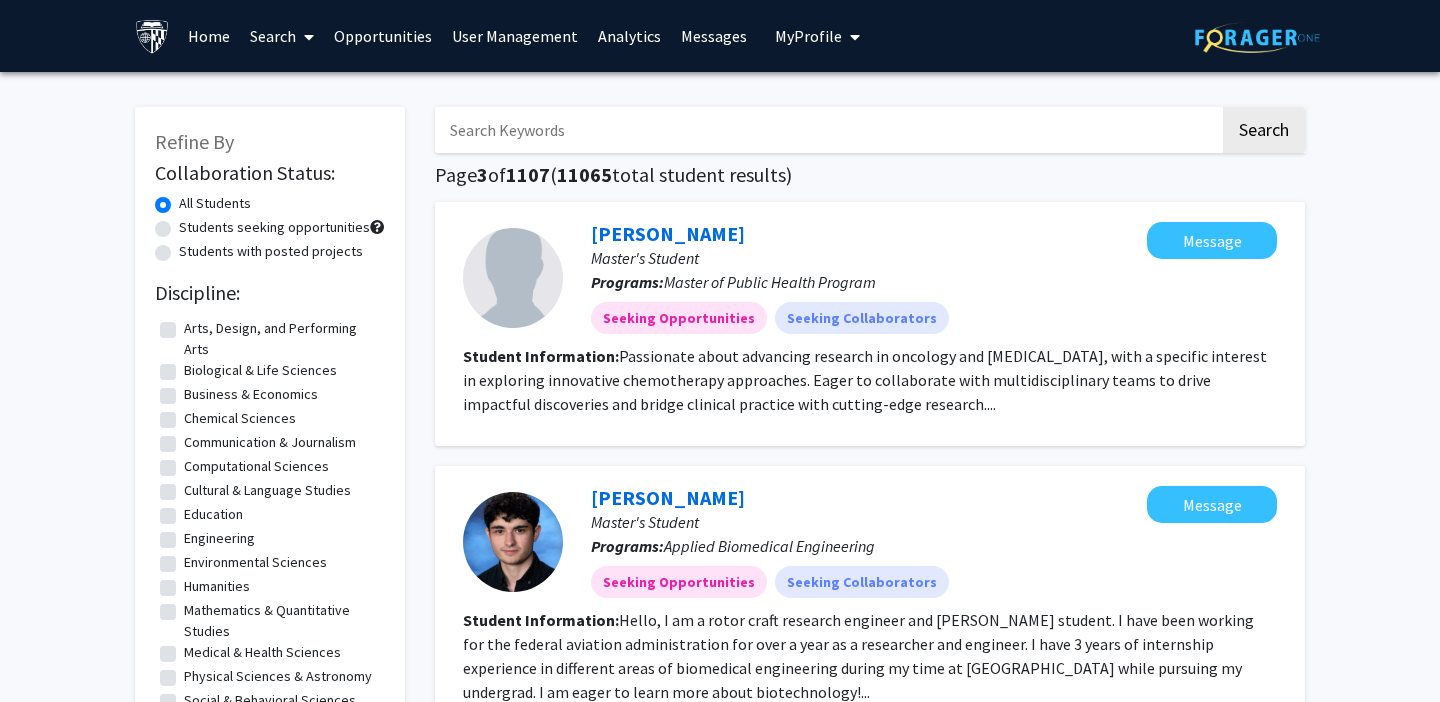 click on "Students with posted projects" 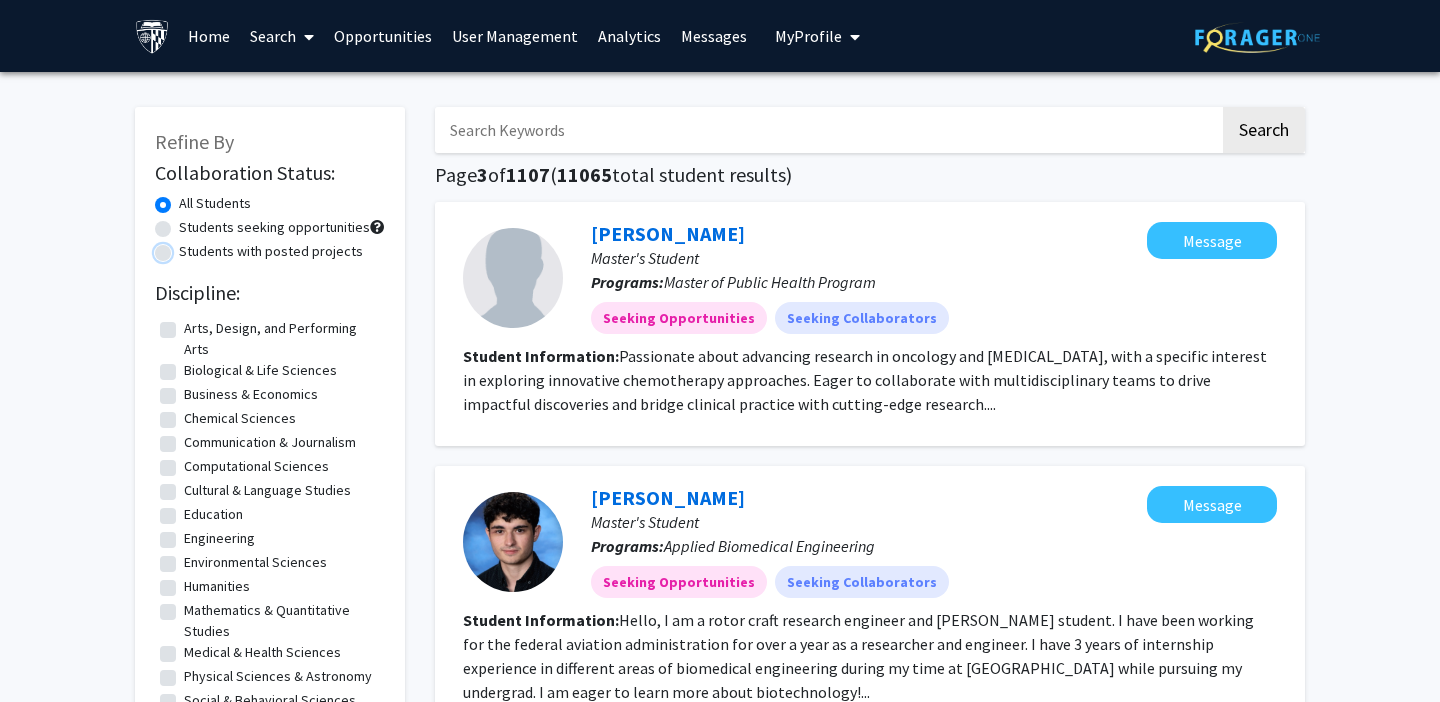 click on "Students with posted projects" at bounding box center (185, 247) 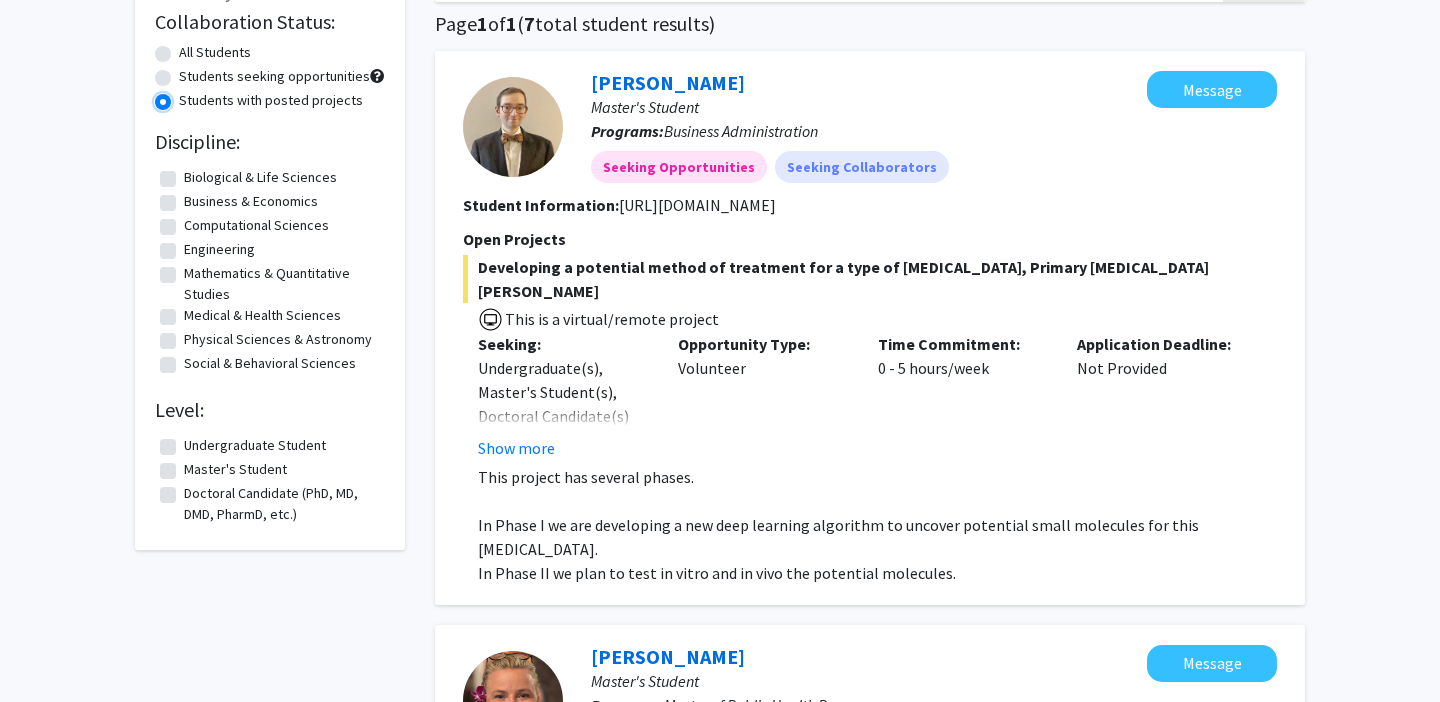 scroll, scrollTop: 0, scrollLeft: 0, axis: both 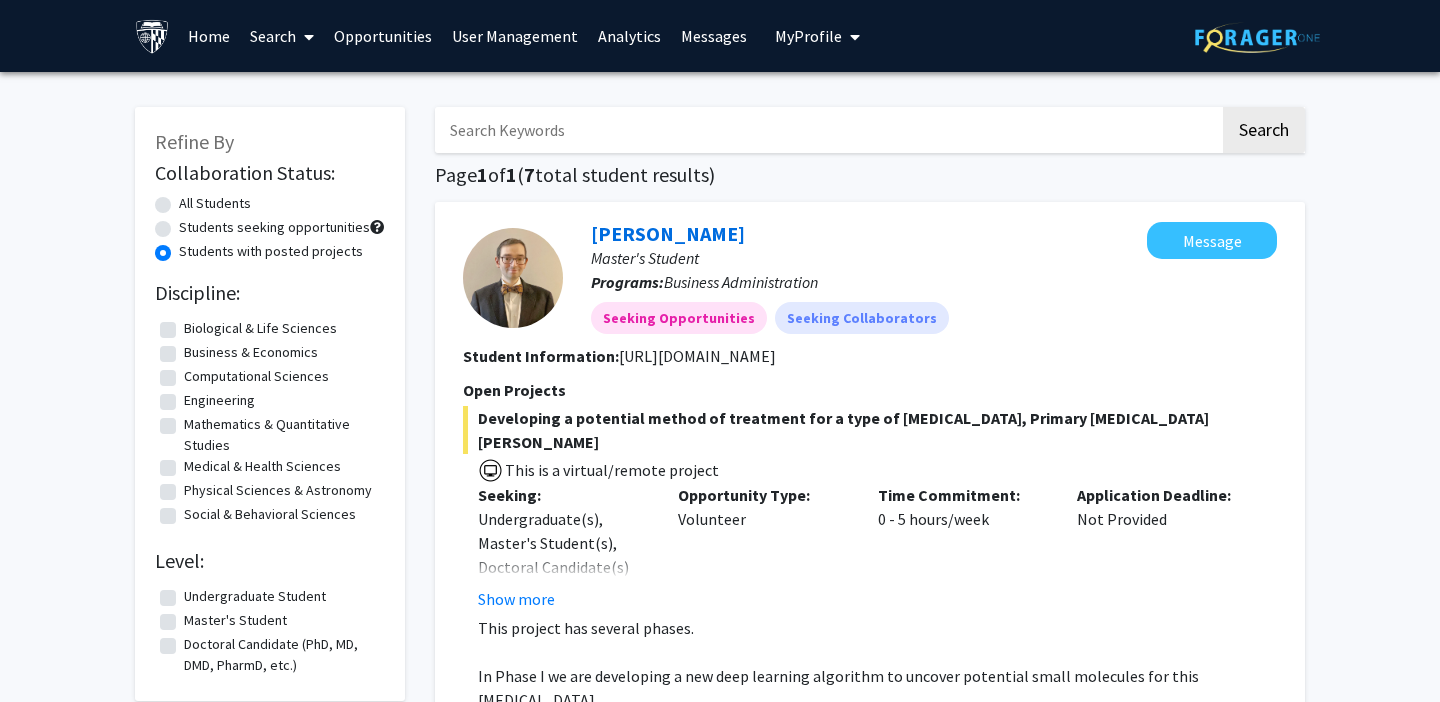 click on "All Students" 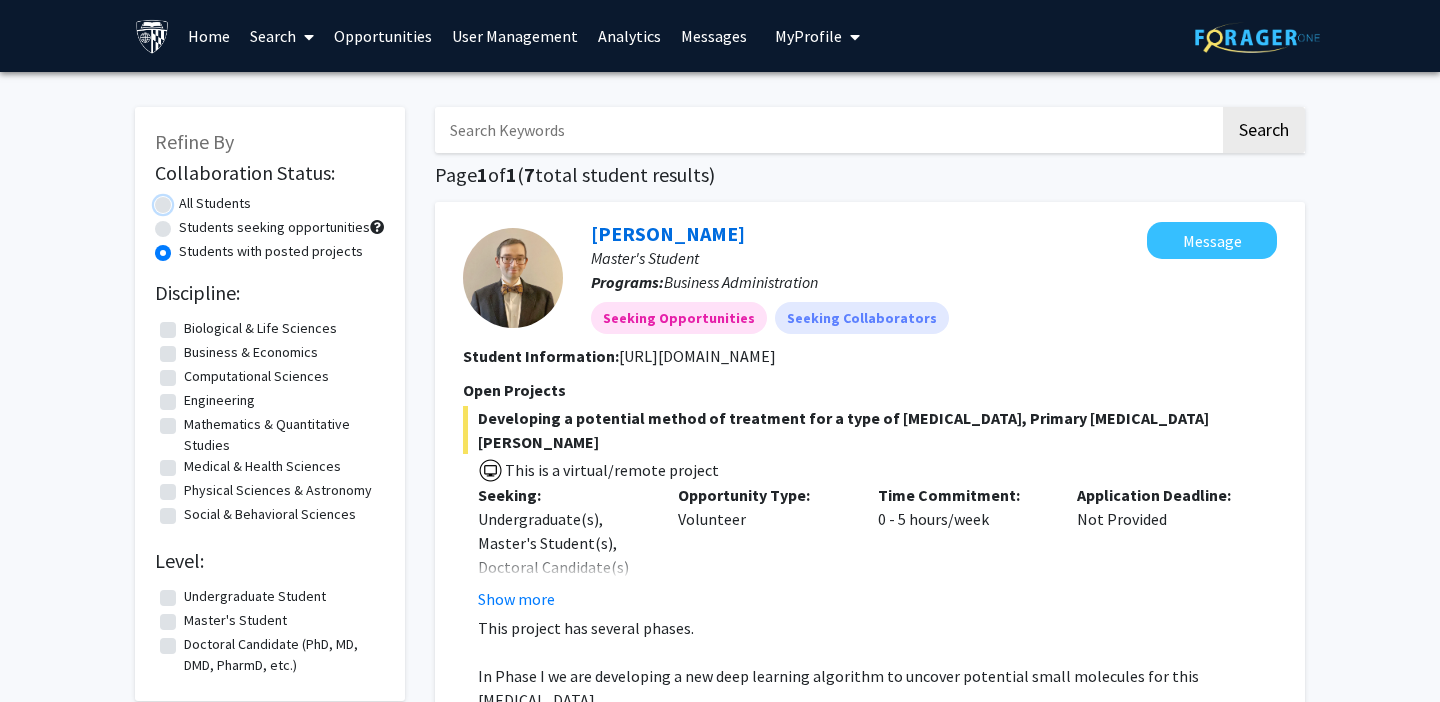 click on "All Students" at bounding box center [185, 199] 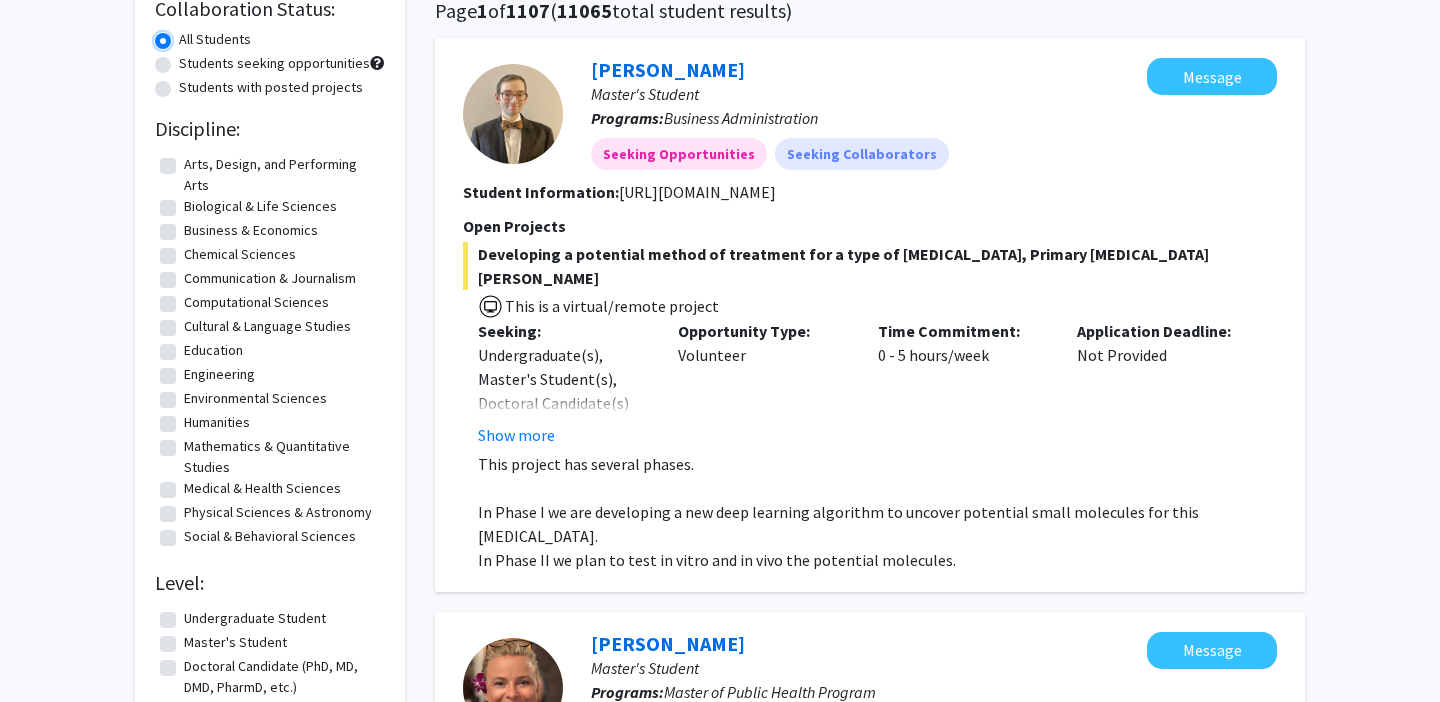 scroll, scrollTop: 0, scrollLeft: 0, axis: both 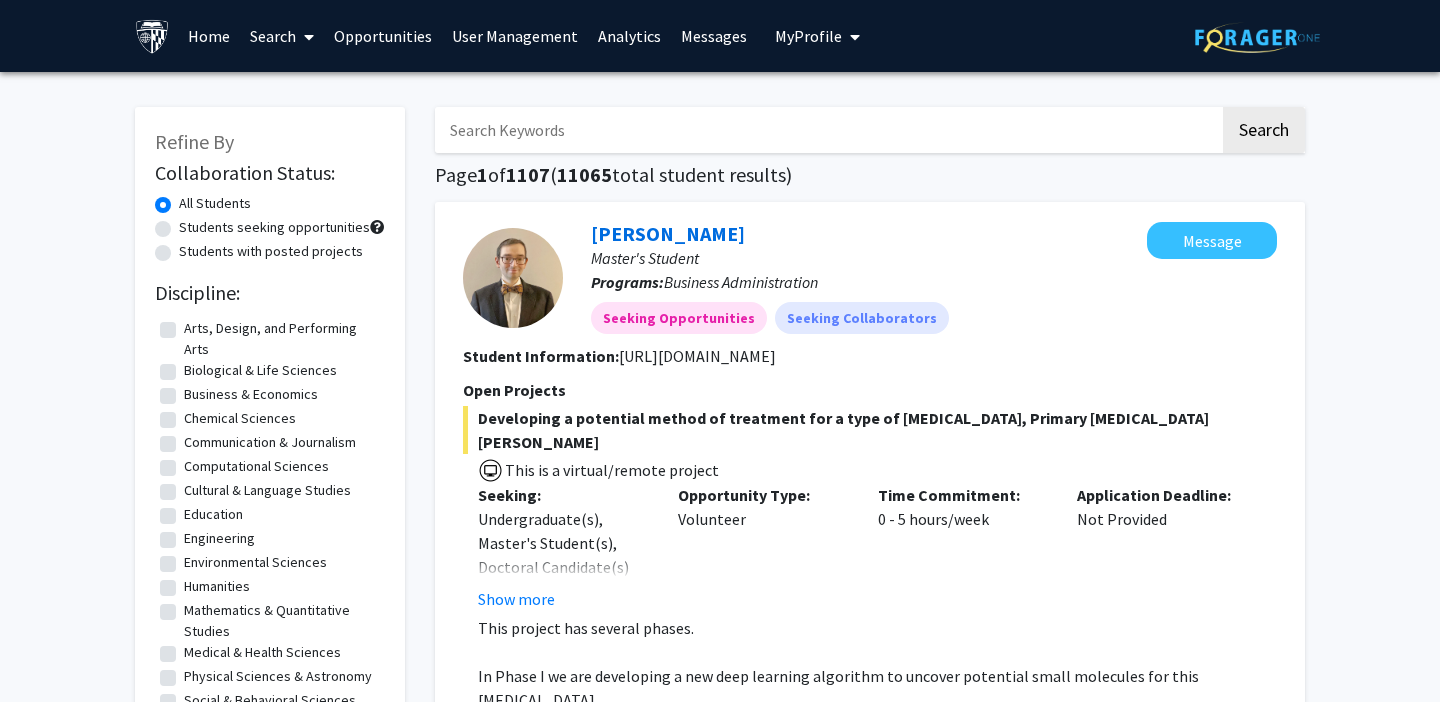 click on "My   Profile" at bounding box center [817, 36] 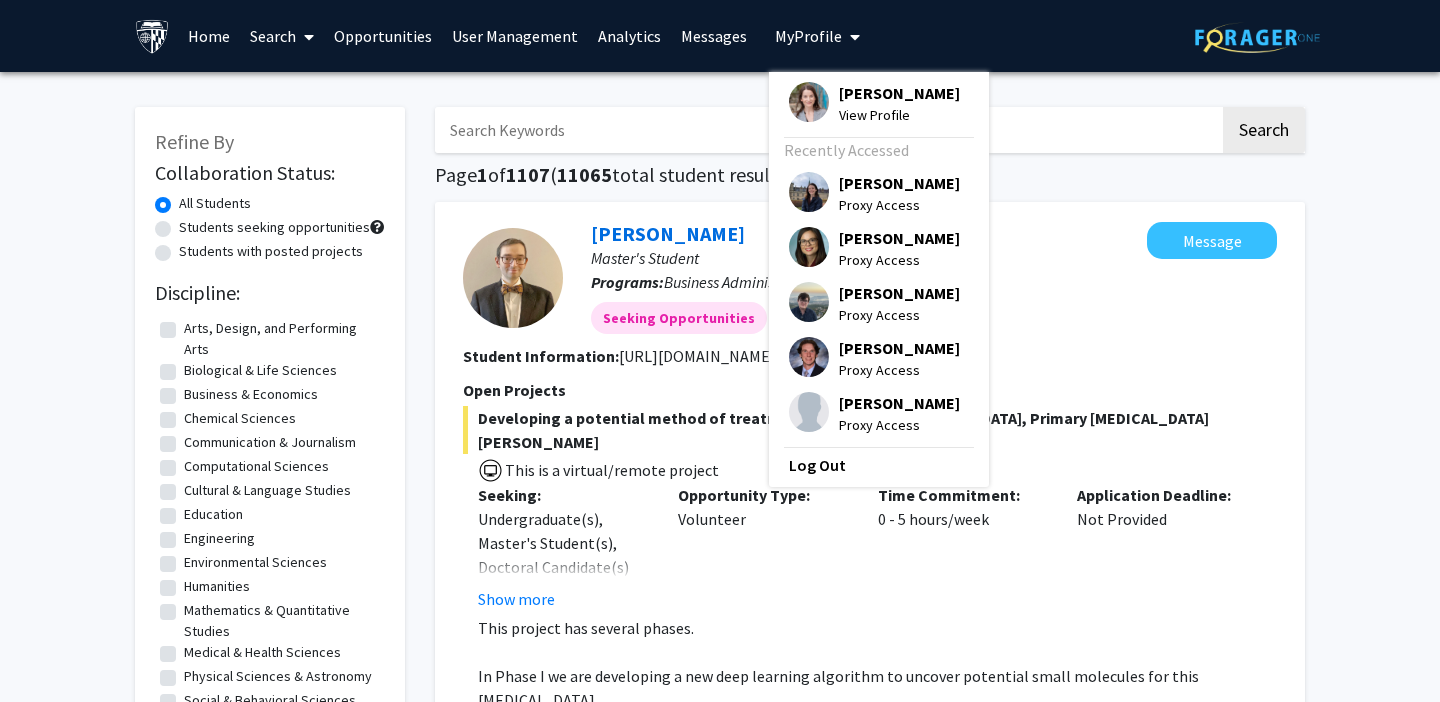 click on "My   Profile" at bounding box center [817, 36] 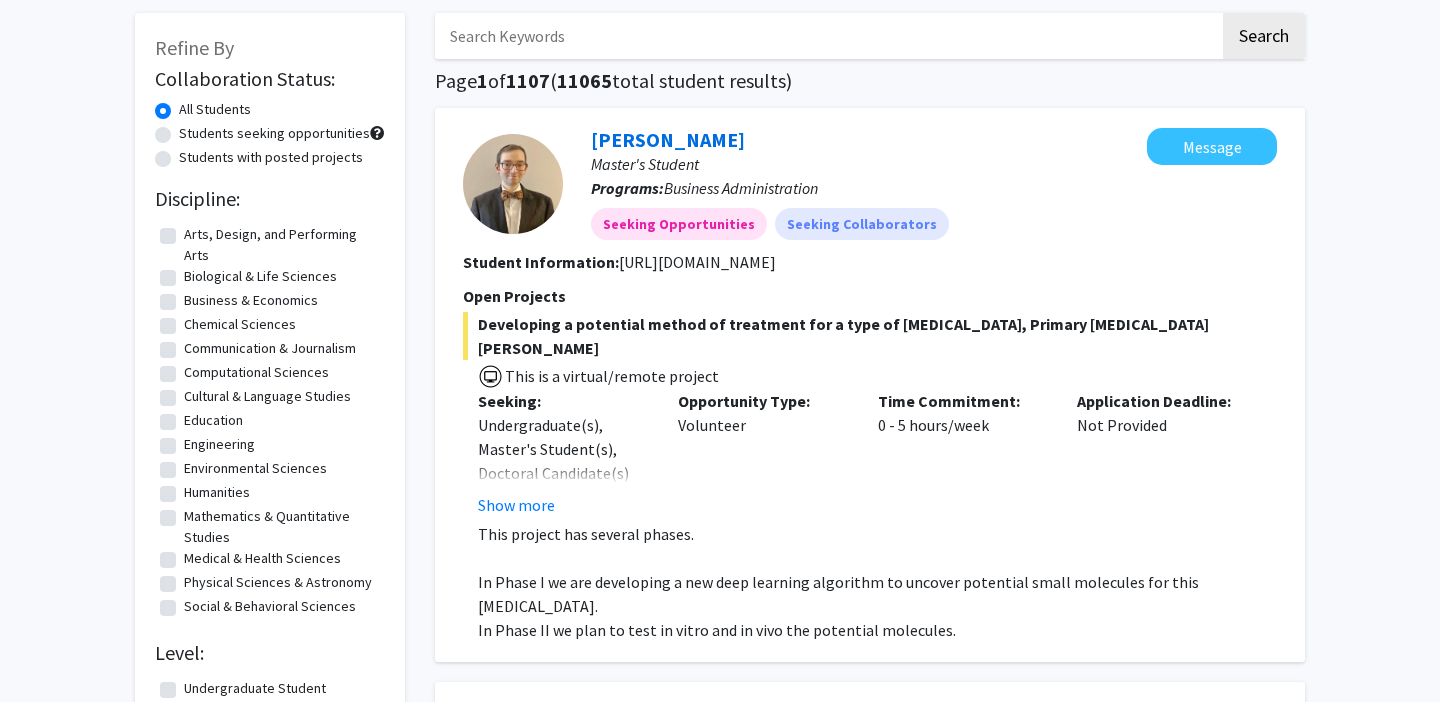 scroll, scrollTop: 0, scrollLeft: 0, axis: both 